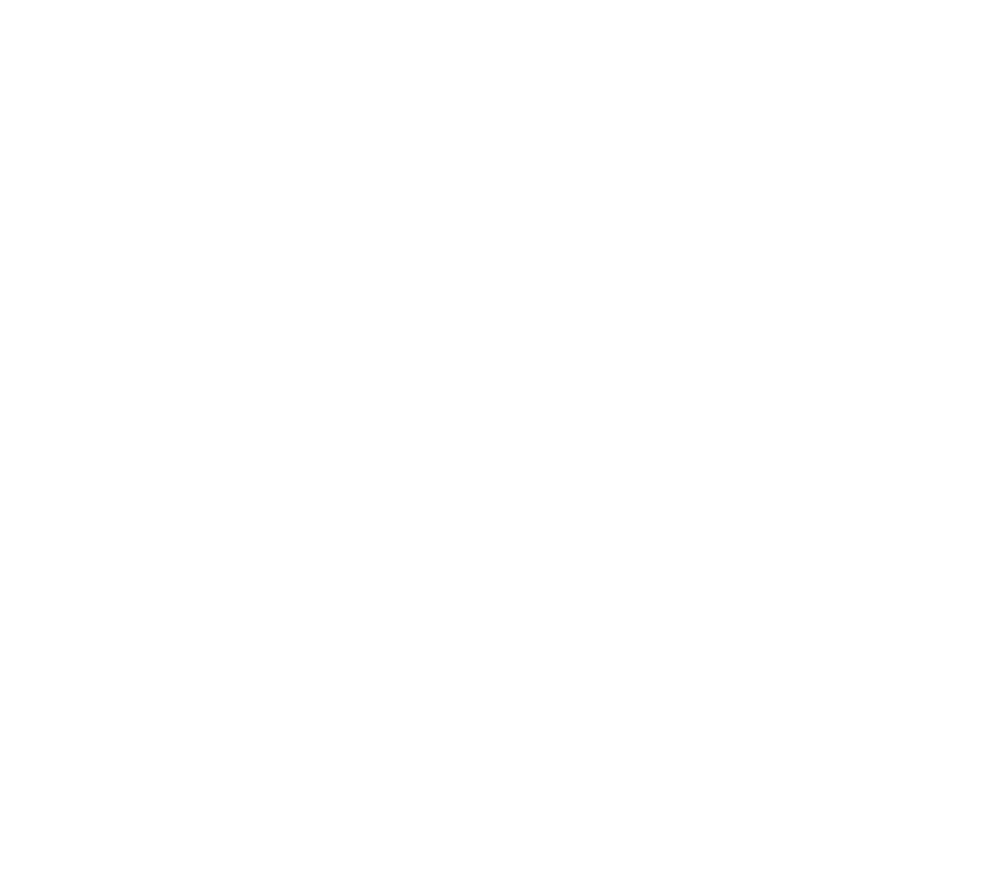 scroll, scrollTop: 0, scrollLeft: 0, axis: both 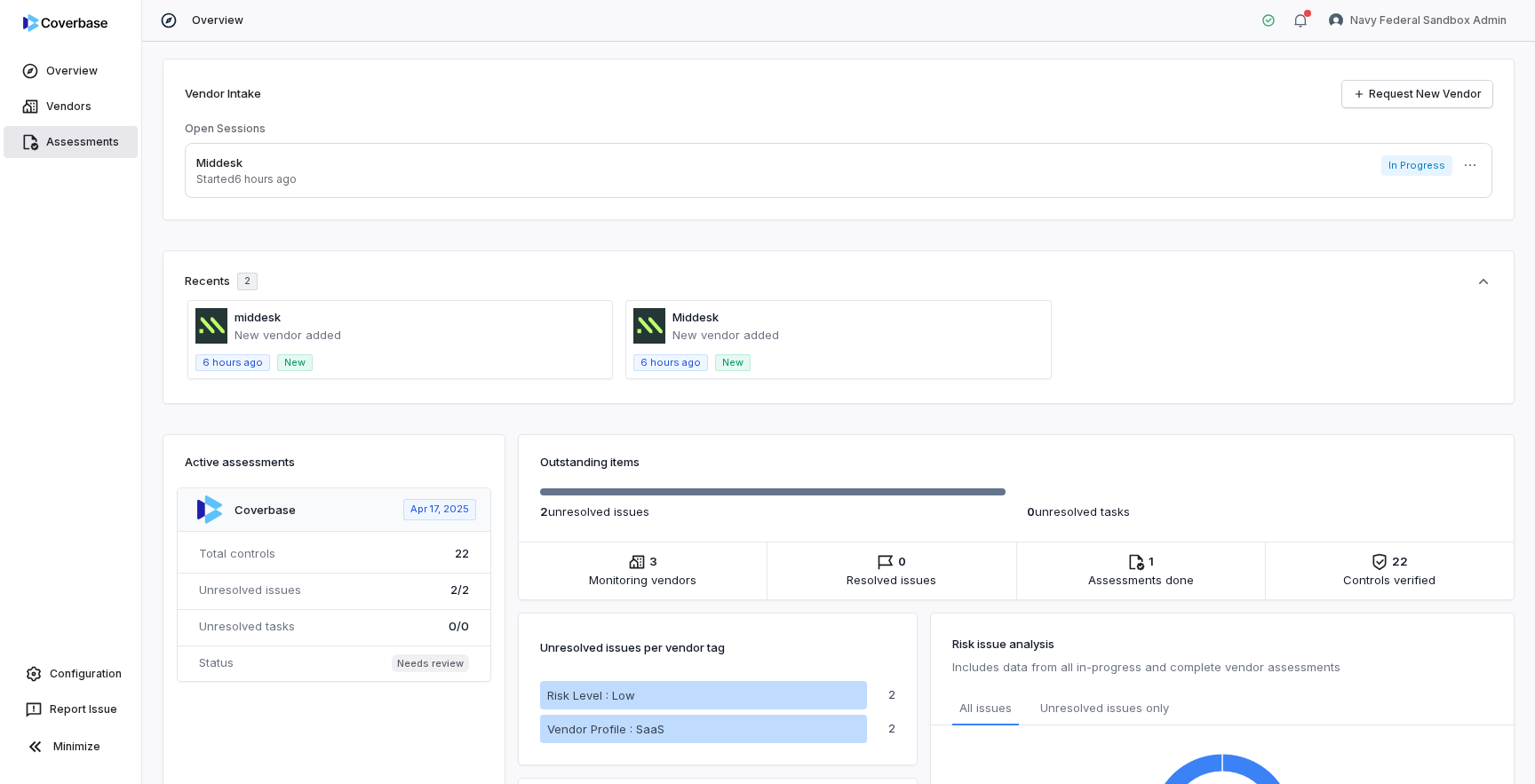 click on "Assessments" at bounding box center (70, 142) 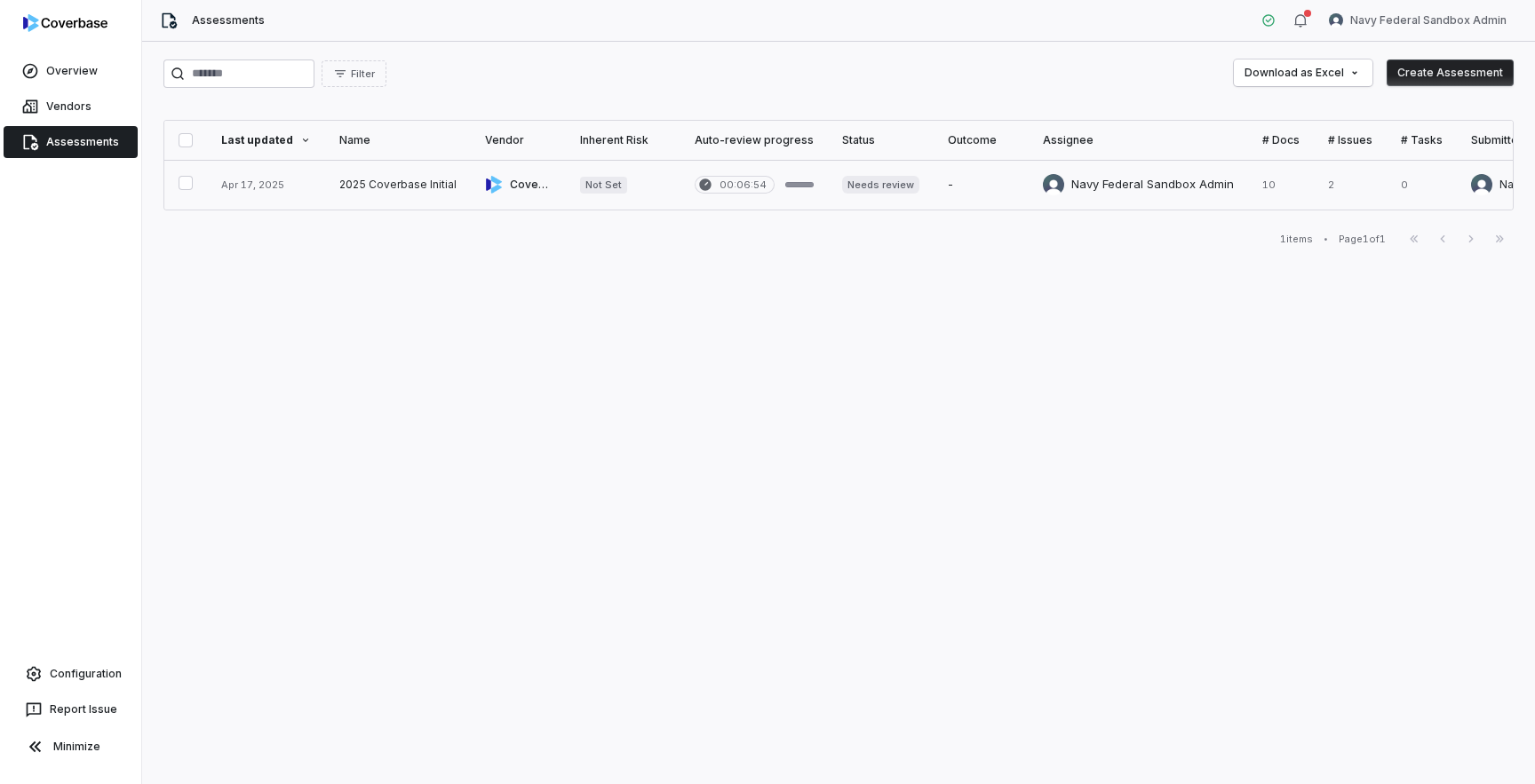 click at bounding box center [398, 185] 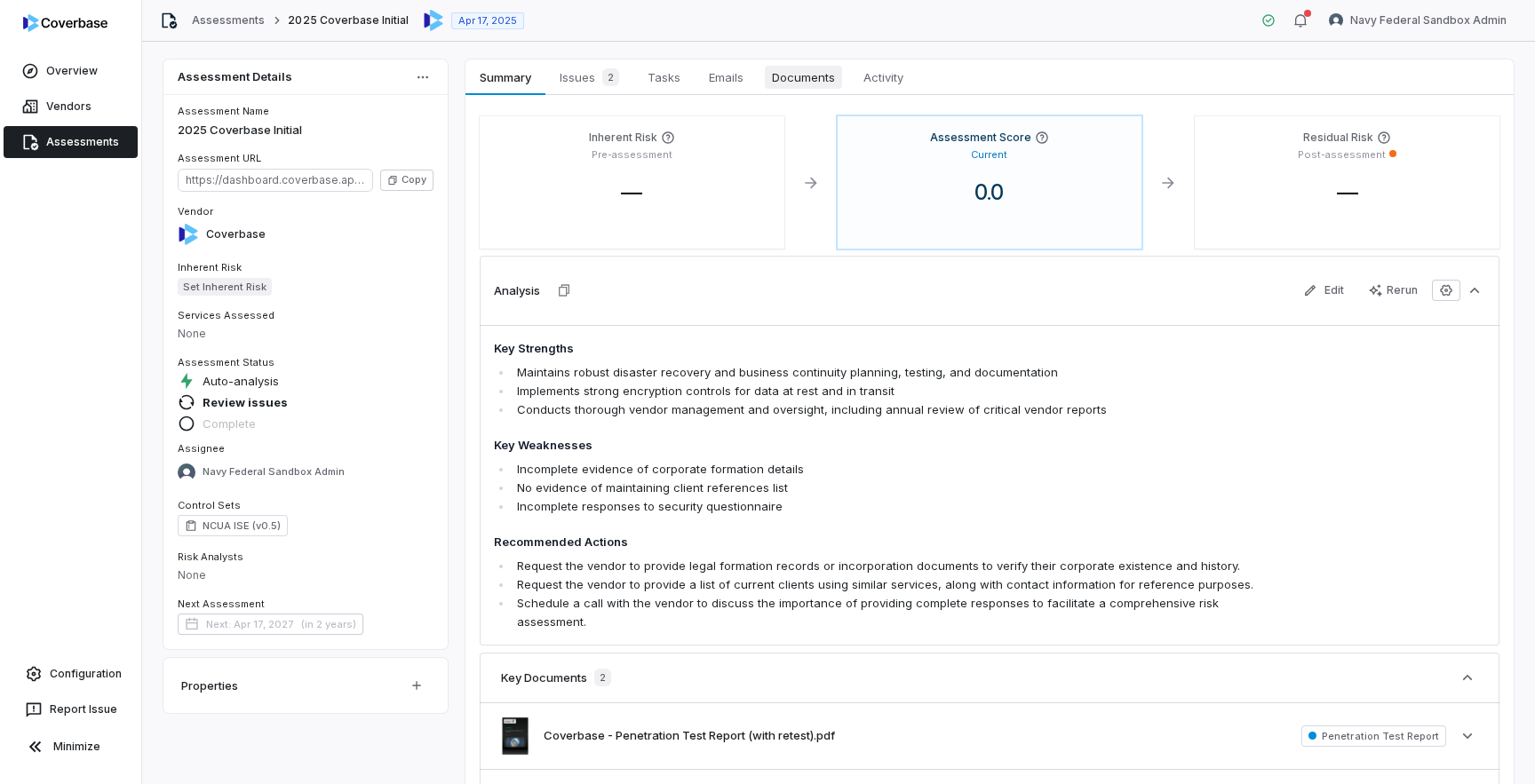 click on "Documents" at bounding box center (803, 77) 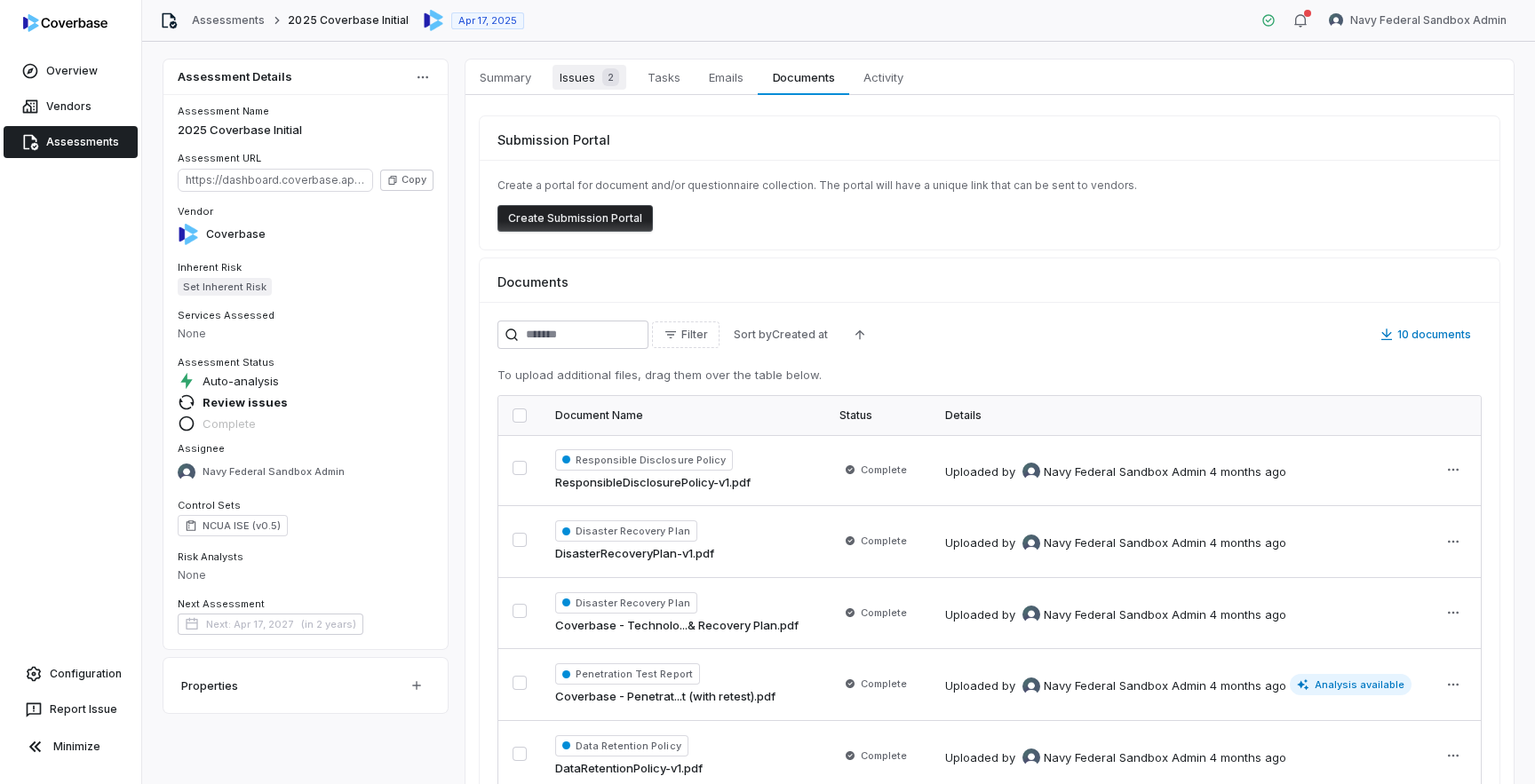 click on "Issues 2" at bounding box center (589, 77) 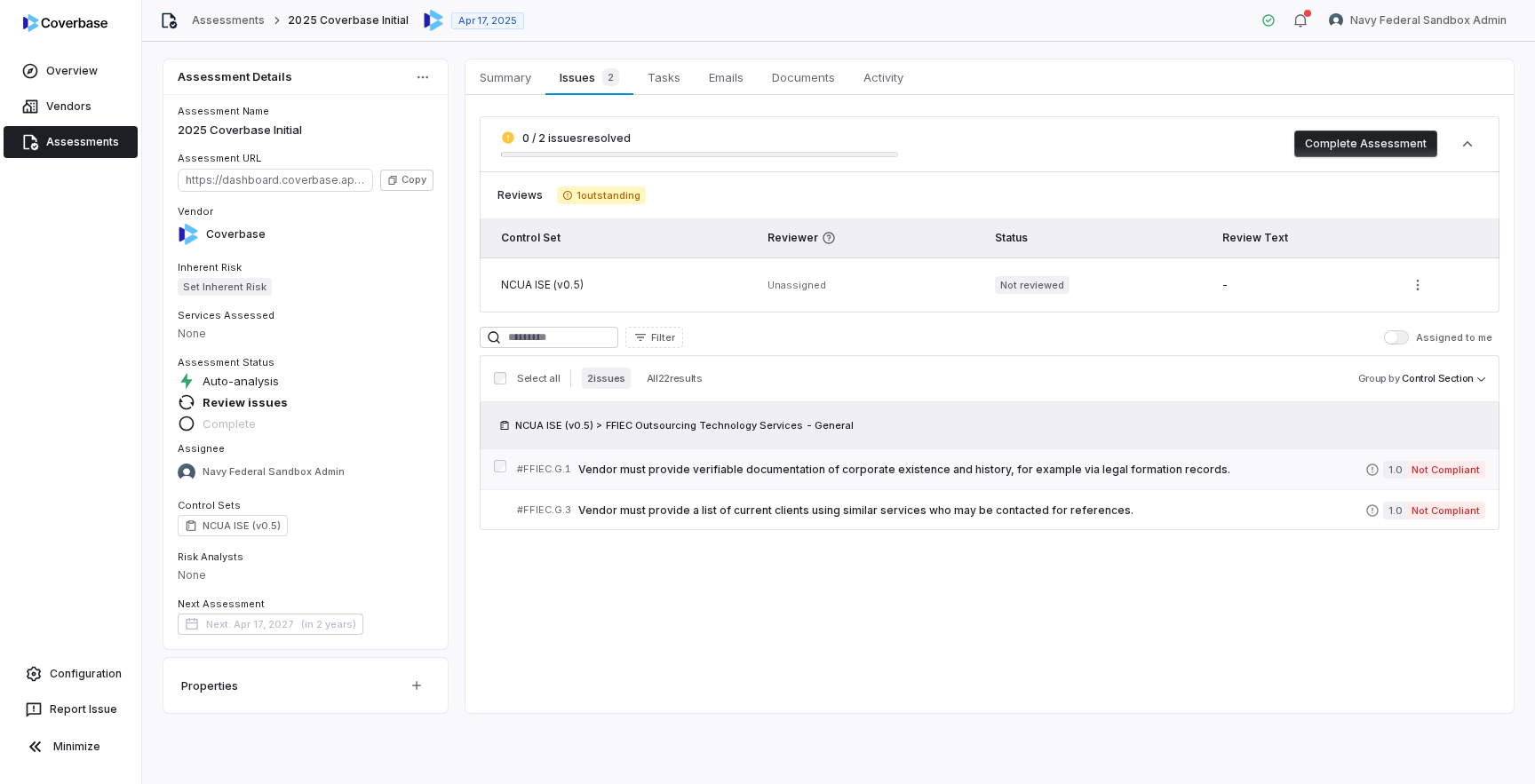 click on "# FFIEC.G.1 Vendor must provide verifiable documentation of corporate existence and history, for example via legal formation records. 1.0 Not Compliant" at bounding box center (1001, 469) 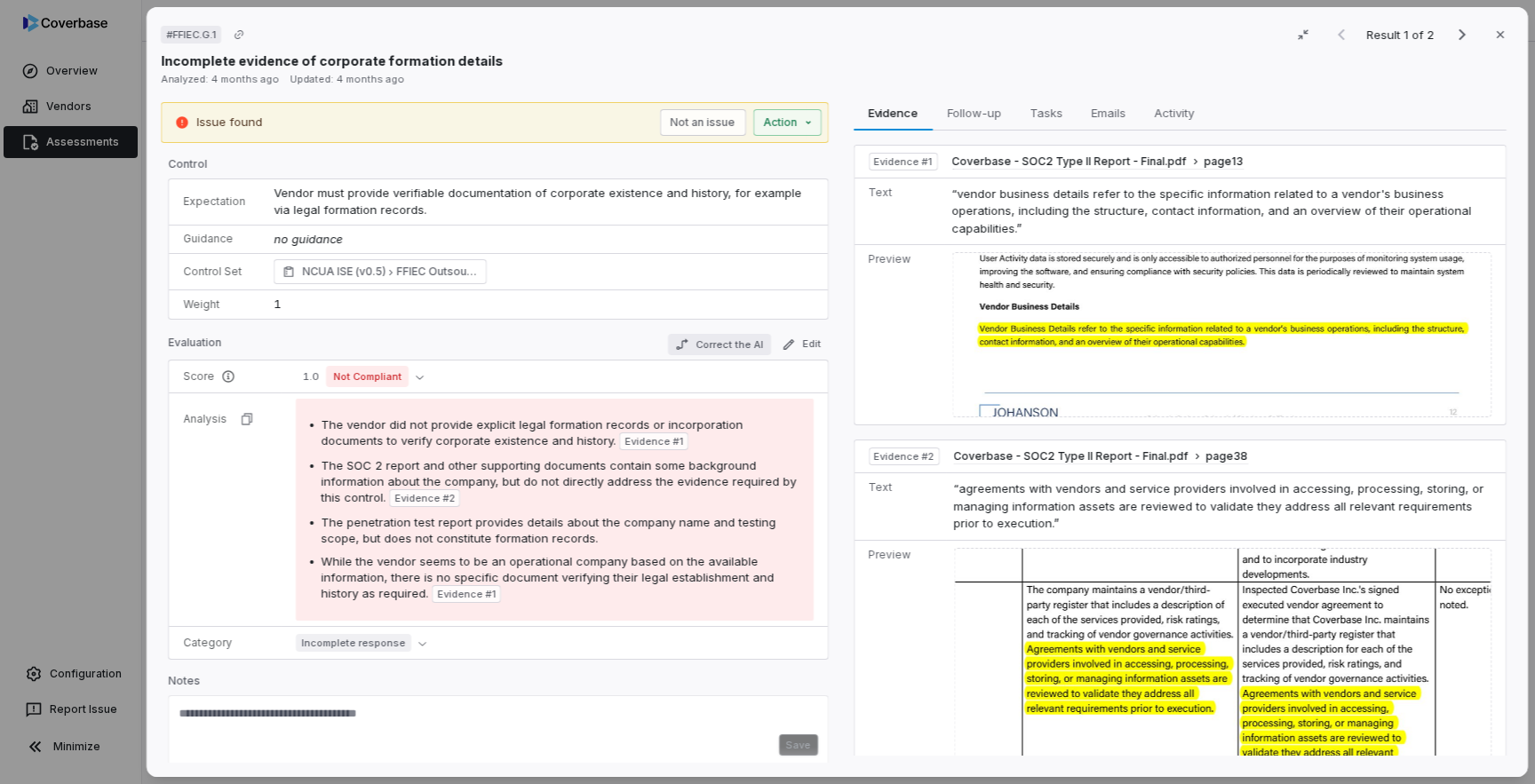 click on "Correct the AI" at bounding box center (719, 344) 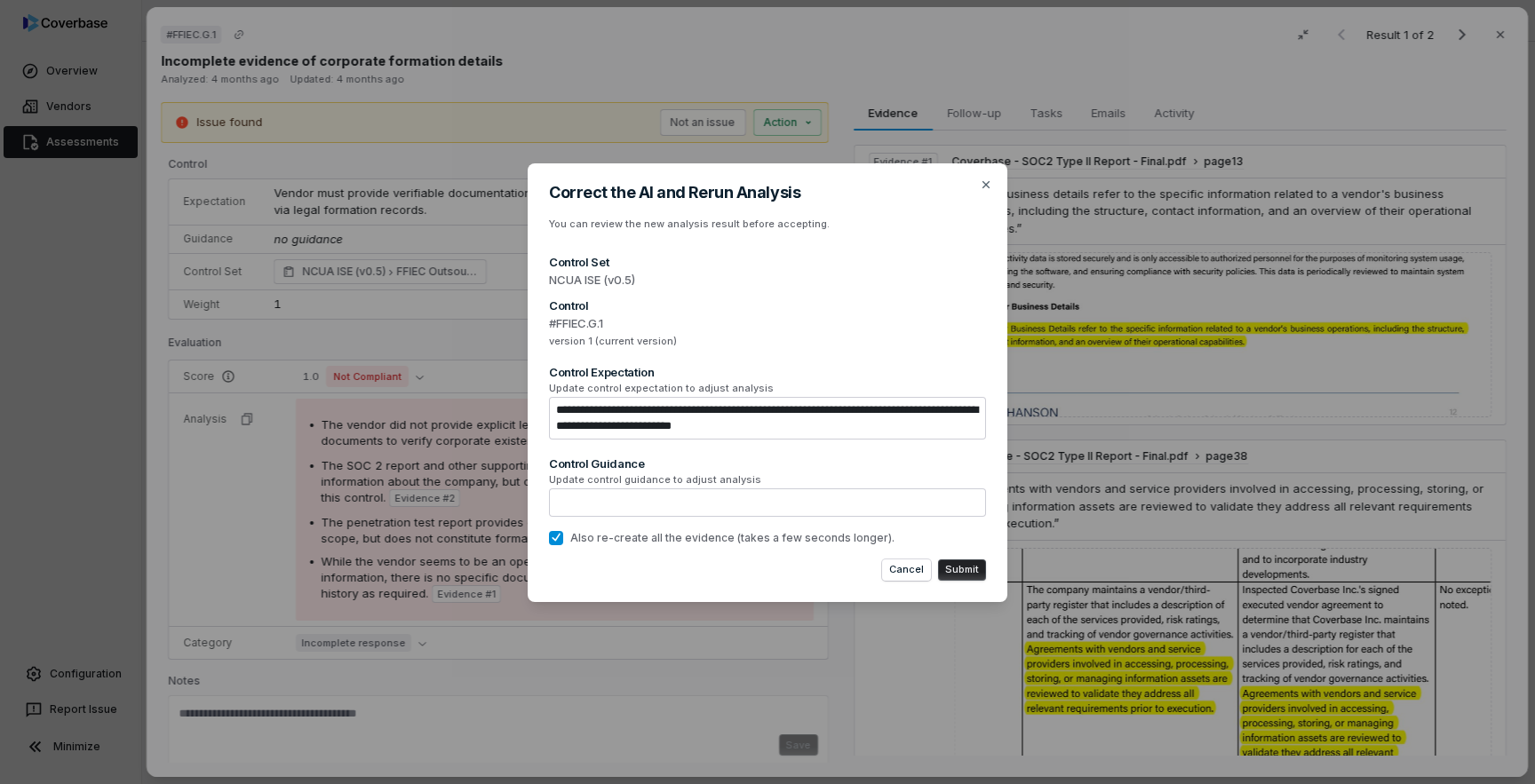 click on "**********" at bounding box center (768, 418) 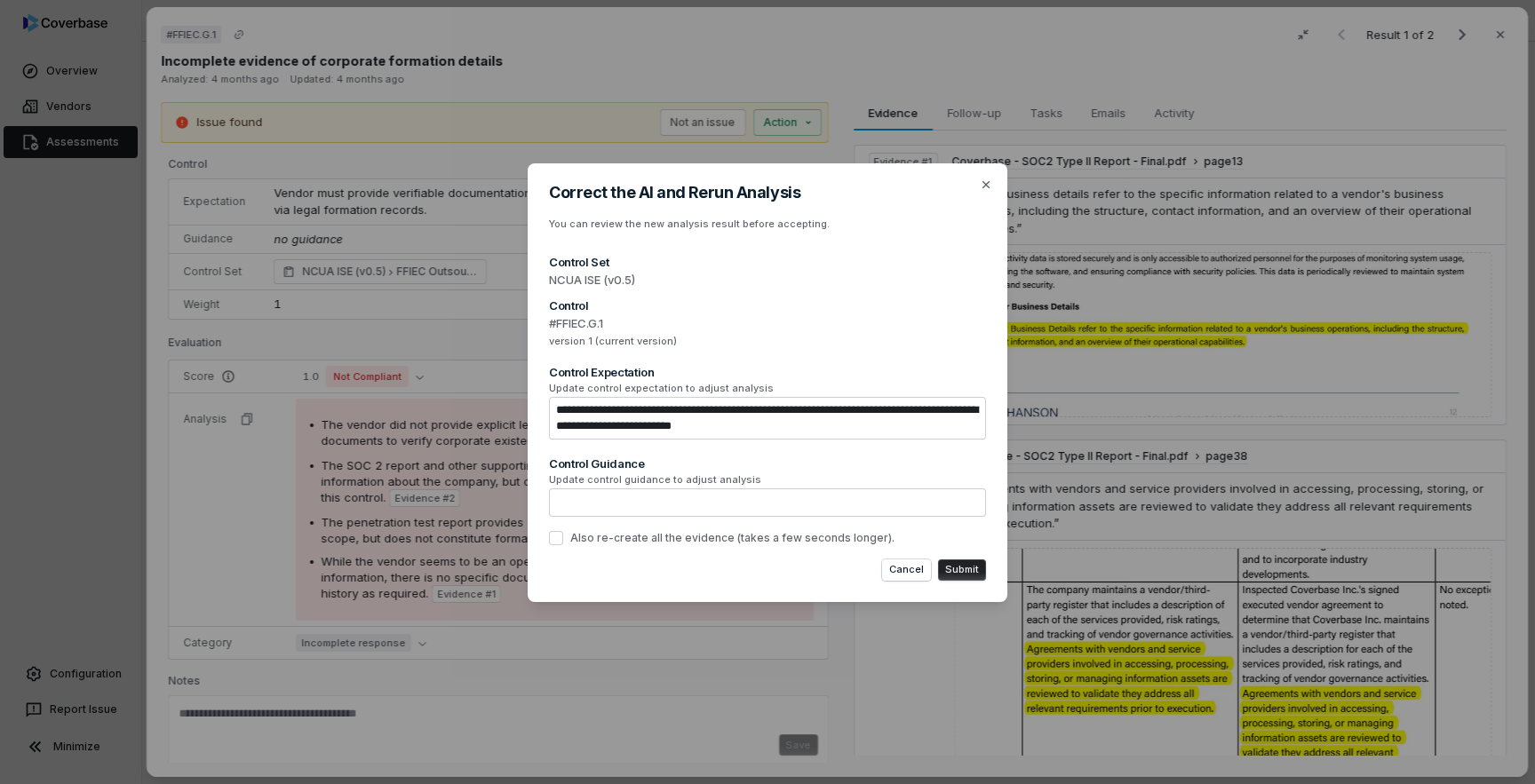 click on "Also re-create all the evidence (takes a few seconds longer)." at bounding box center [732, 538] 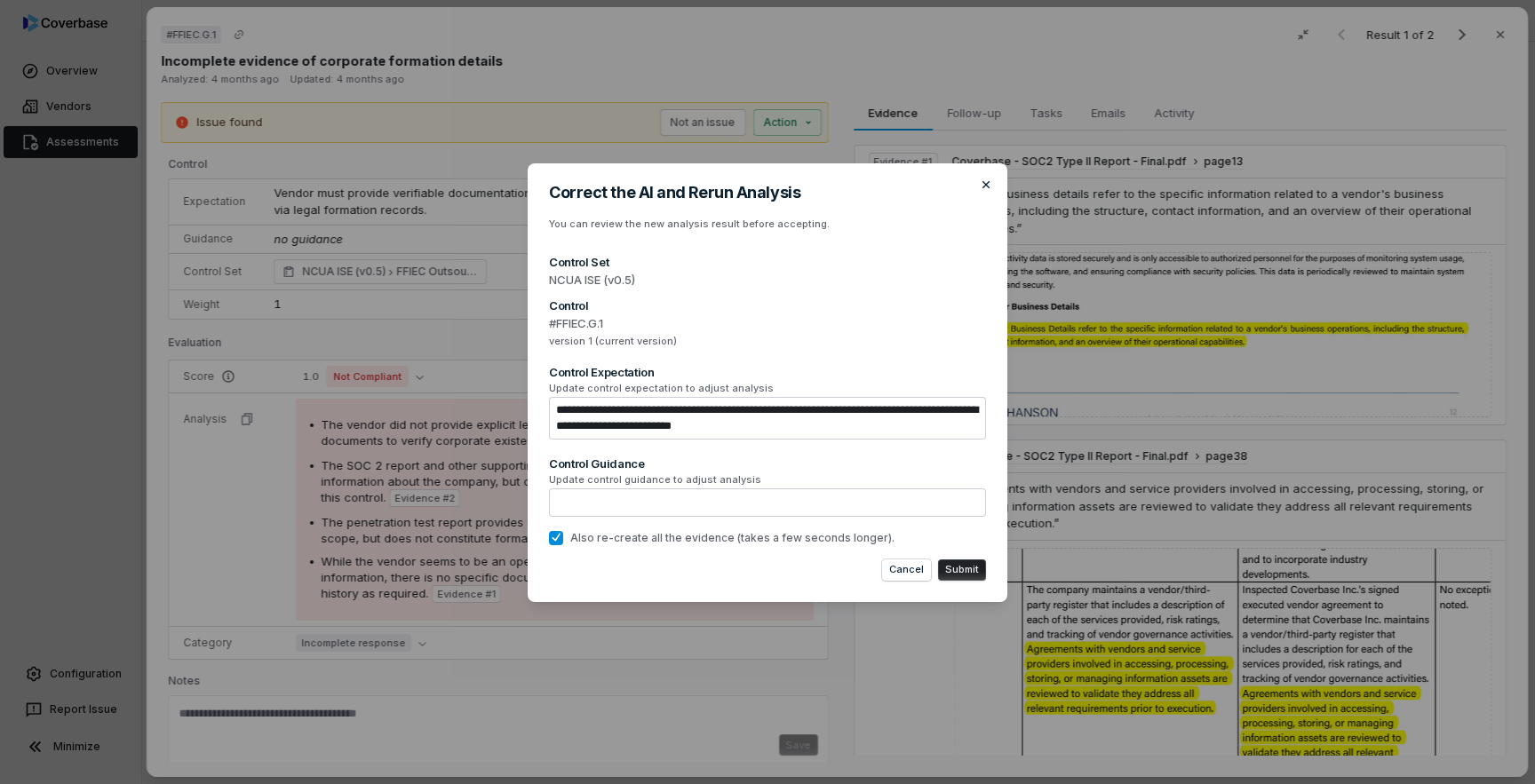 click 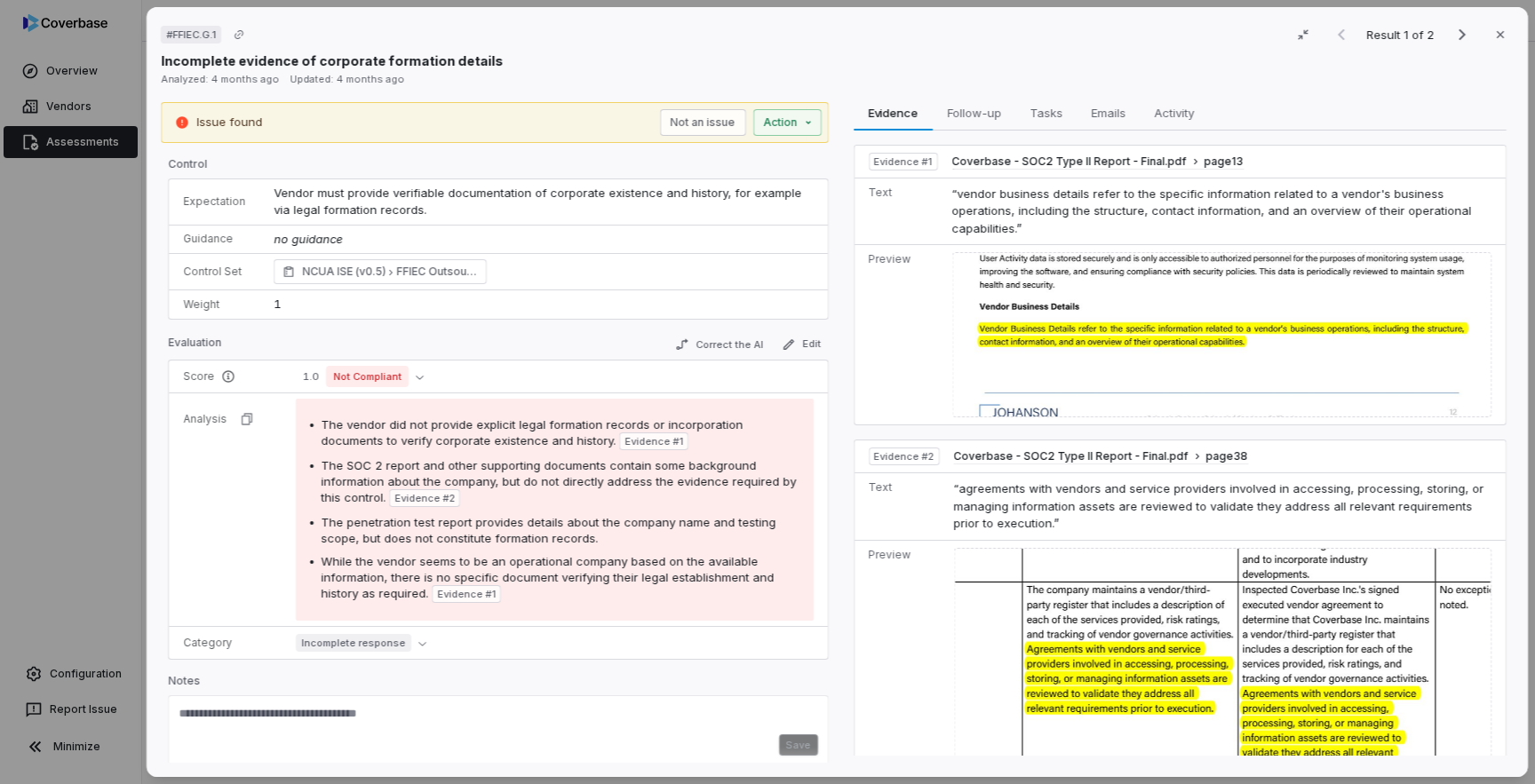 type 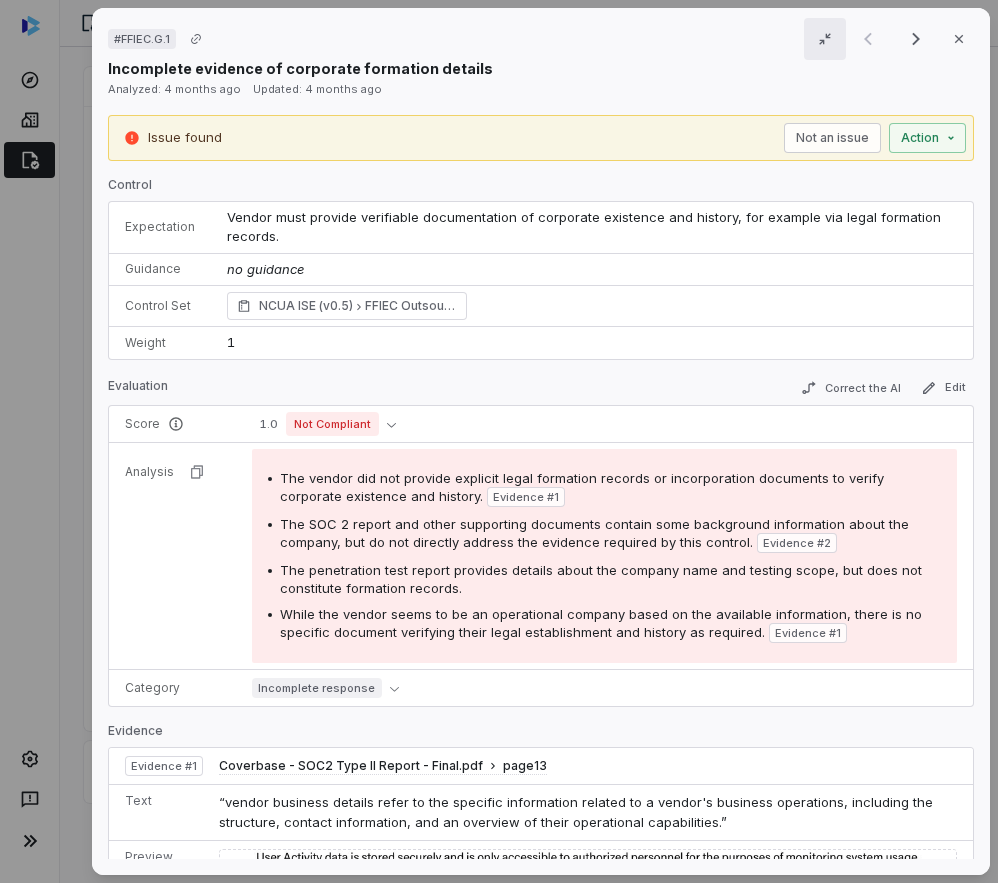 click at bounding box center [825, 39] 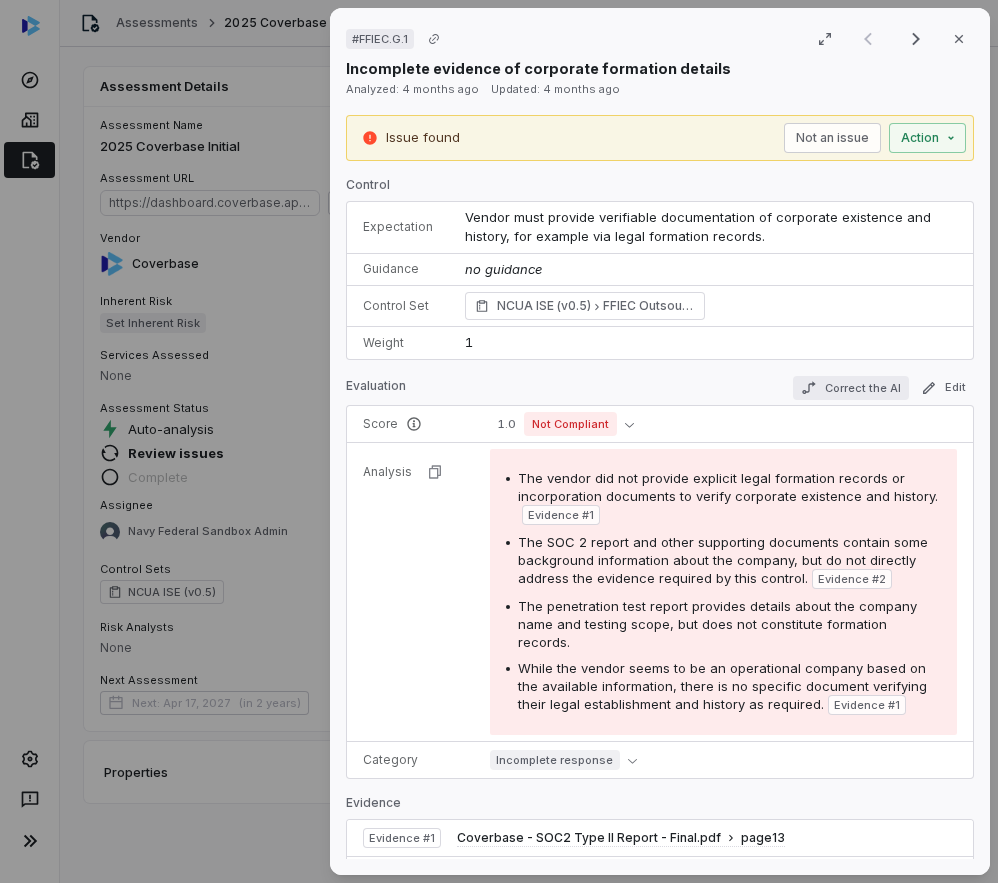 click on "Correct the AI" at bounding box center [851, 388] 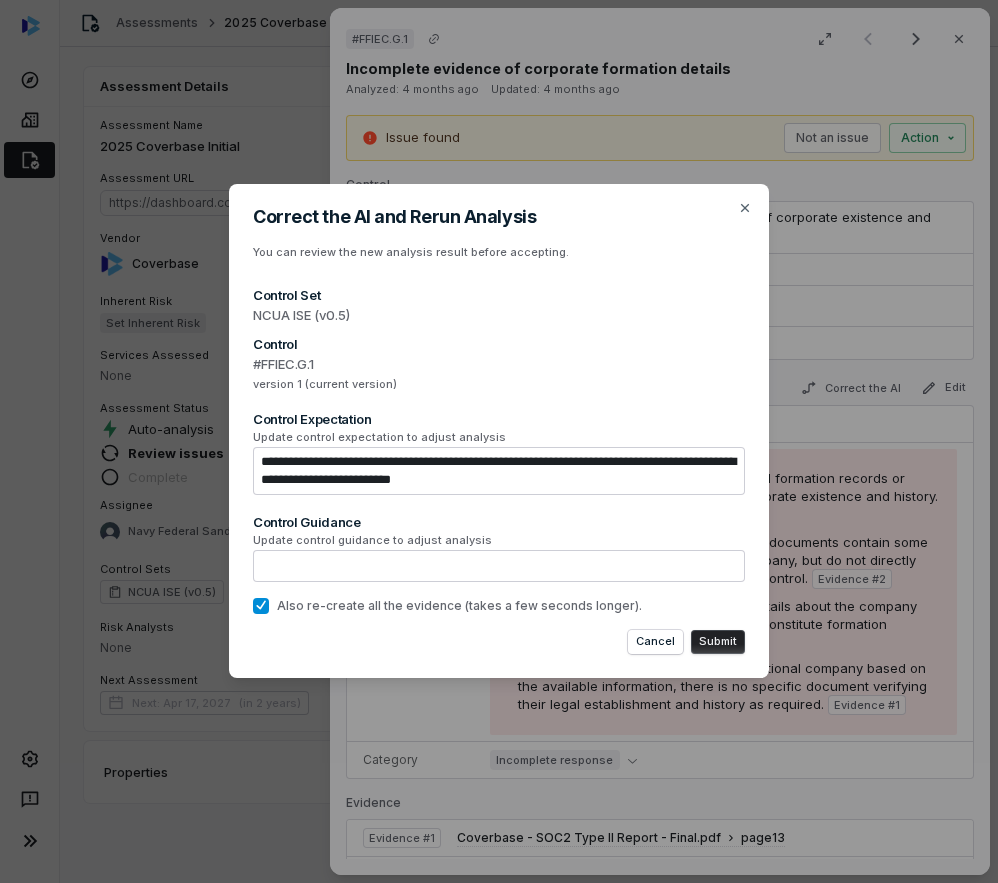 click at bounding box center (499, 566) 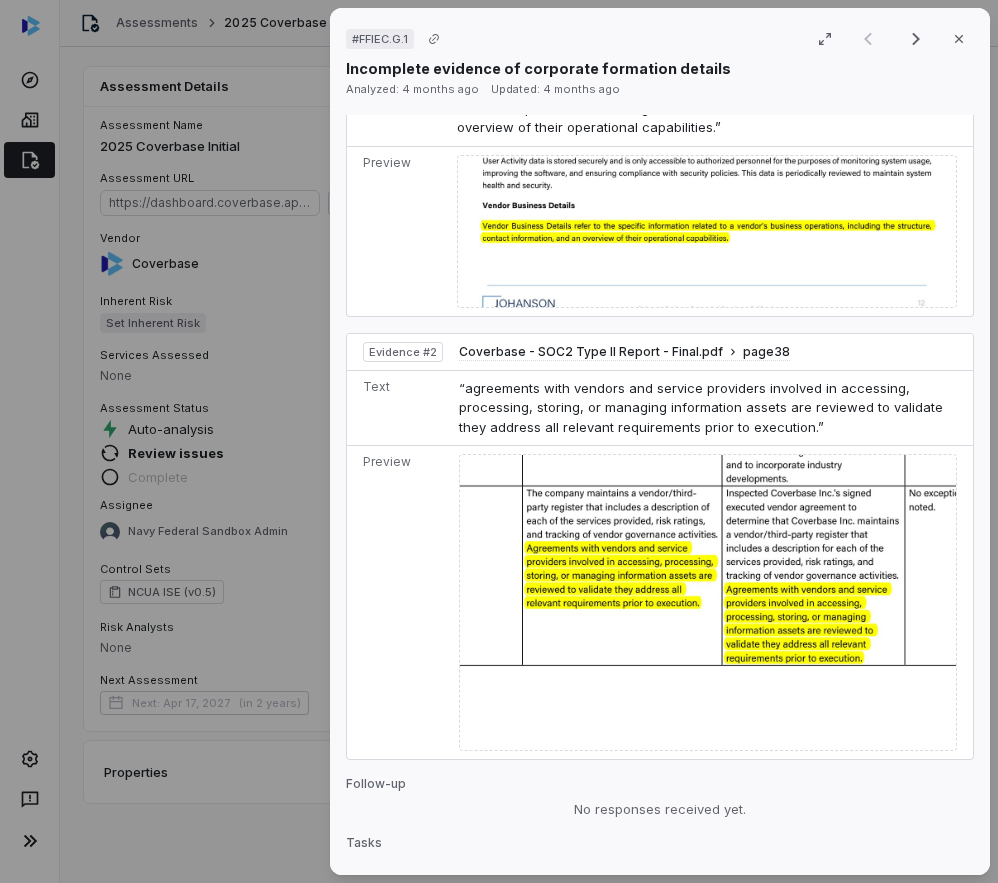 scroll, scrollTop: 0, scrollLeft: 0, axis: both 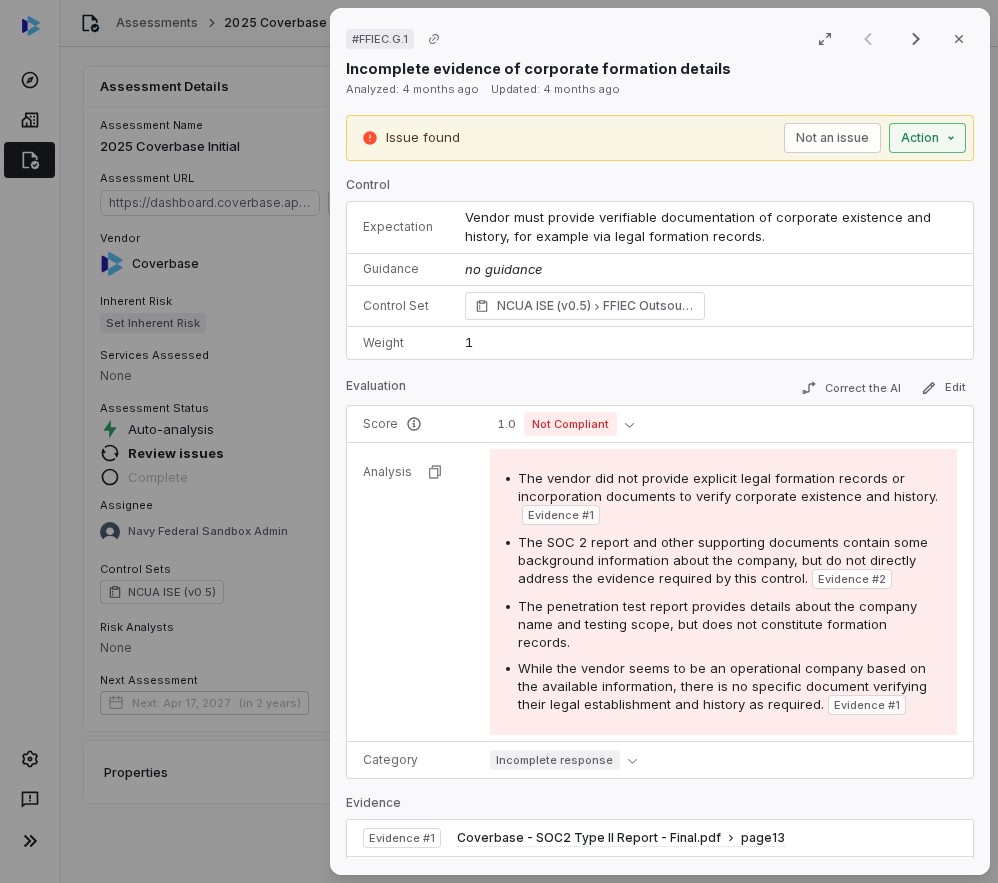 click on "# FFIEC.G.1 Result 1 of 2 Close Incomplete evidence of corporate formation details Analyzed: 4 months ago Updated: 4 months ago Issue found Not an issue Action Control Expectation Vendor must provide verifiable documentation of corporate existence and history, for example via legal formation records. Guidance no guidance Control Set NCUA ISE (v0.5) FFIEC Outsourcing Technology Services - General Weight 1 Evaluation Correct the AI Edit   Score 1.0 Not Compliant Analysis The vendor did not provide explicit legal formation records or incorporation documents to verify corporate existence and history. Evidence # 1 The SOC 2 report and other supporting documents contain some background information about the company, but do not directly address the evidence required by this control. Evidence # 2 The penetration test report provides details about the company name and testing scope, but does not constitute formation records. Evidence # 1 Category Incomplete response Evidence Evidence # 1 page  13 Text Preview 2 page" at bounding box center (499, 441) 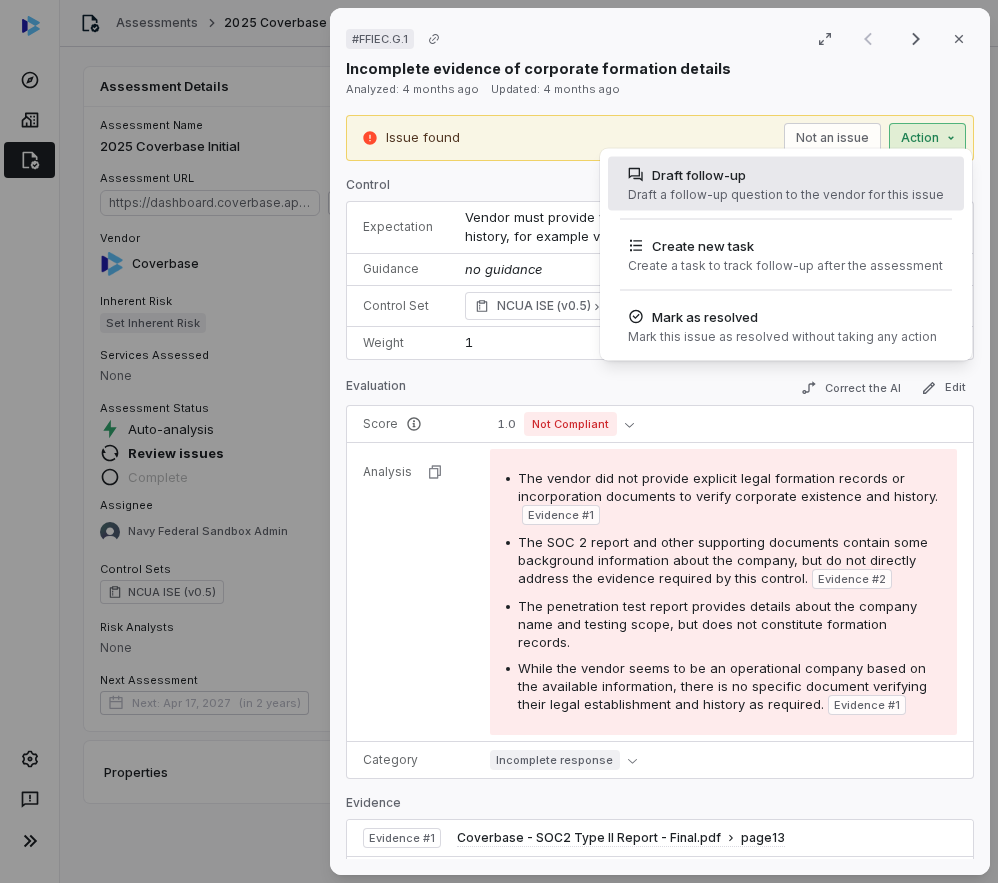 click on "Draft follow-up Draft a follow-up question to the vendor for this issue" at bounding box center [786, 184] 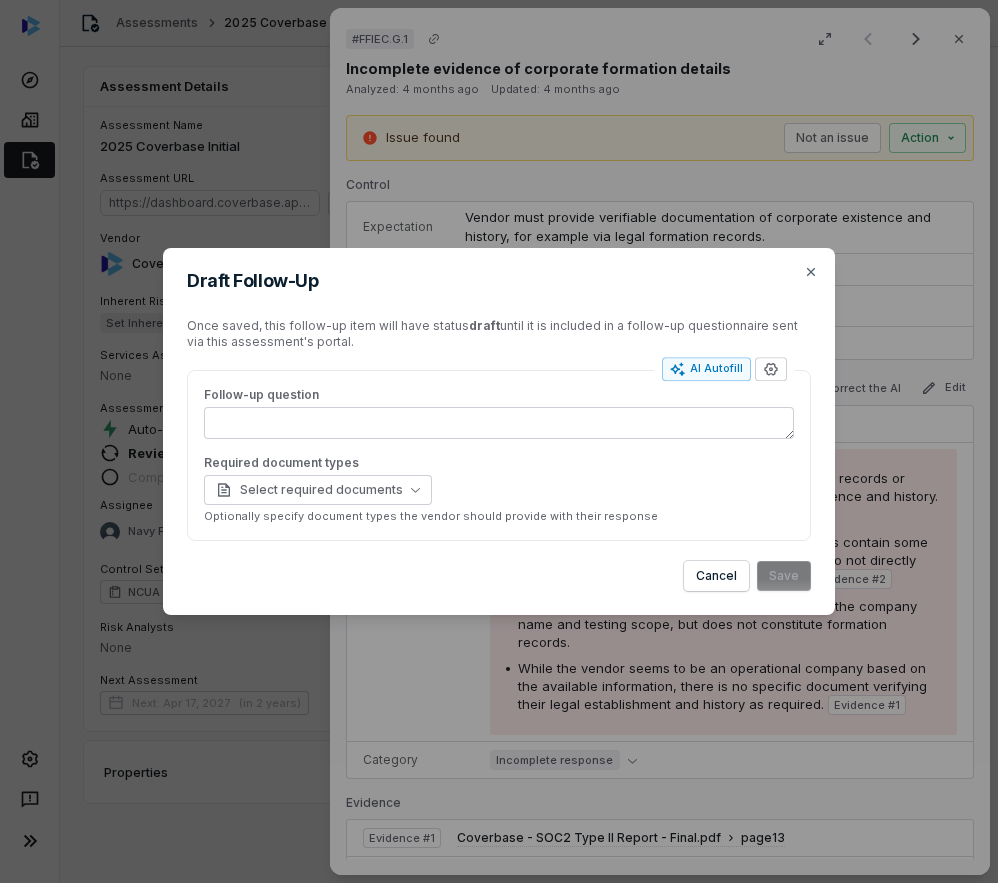click on "Follow-up question" at bounding box center (499, 423) 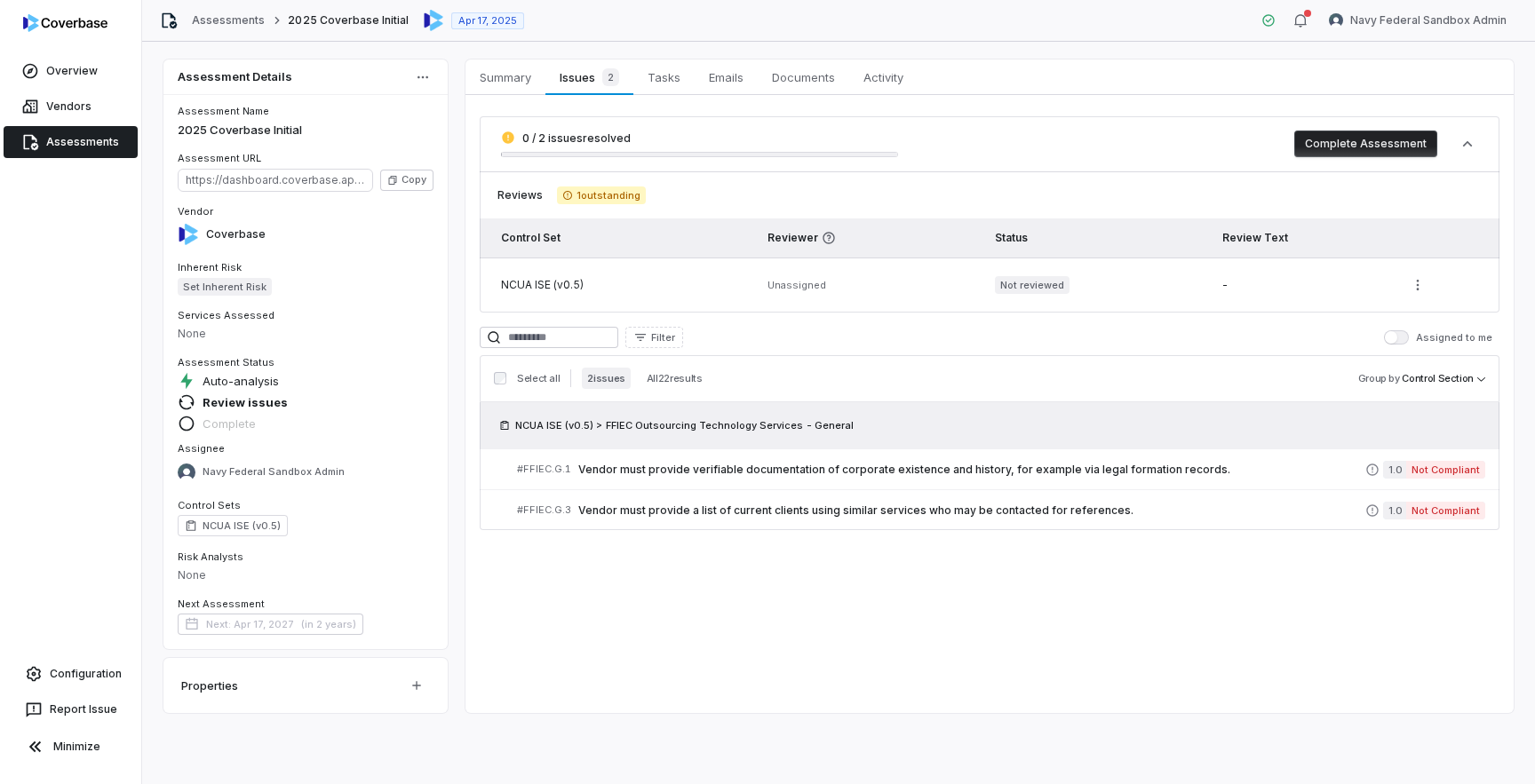 click on "Summary Summary Issues 2 Issues 2 Tasks Tasks Emails Emails Documents Documents Activity Activity 0 / 2   issues  resolved Complete Assessment Reviews 1  outstanding Control Set Reviewer  Status Review Text NCUA ISE (v0.5) Unassigned Not reviewed - Filter Assigned to me Select all 2  issues All  22  results Group by   Control Section NCUA ISE (v0.5)    > FFIEC Outsourcing Technology Services - General # FFIEC.G.1 Vendor must provide verifiable documentation of corporate existence and history, for example via legal formation records. 1.0 Not Compliant # FFIEC.G.3 Vendor must provide a list of current clients using similar services who may be contacted for references. 1.0 Not Compliant" at bounding box center [990, 386] 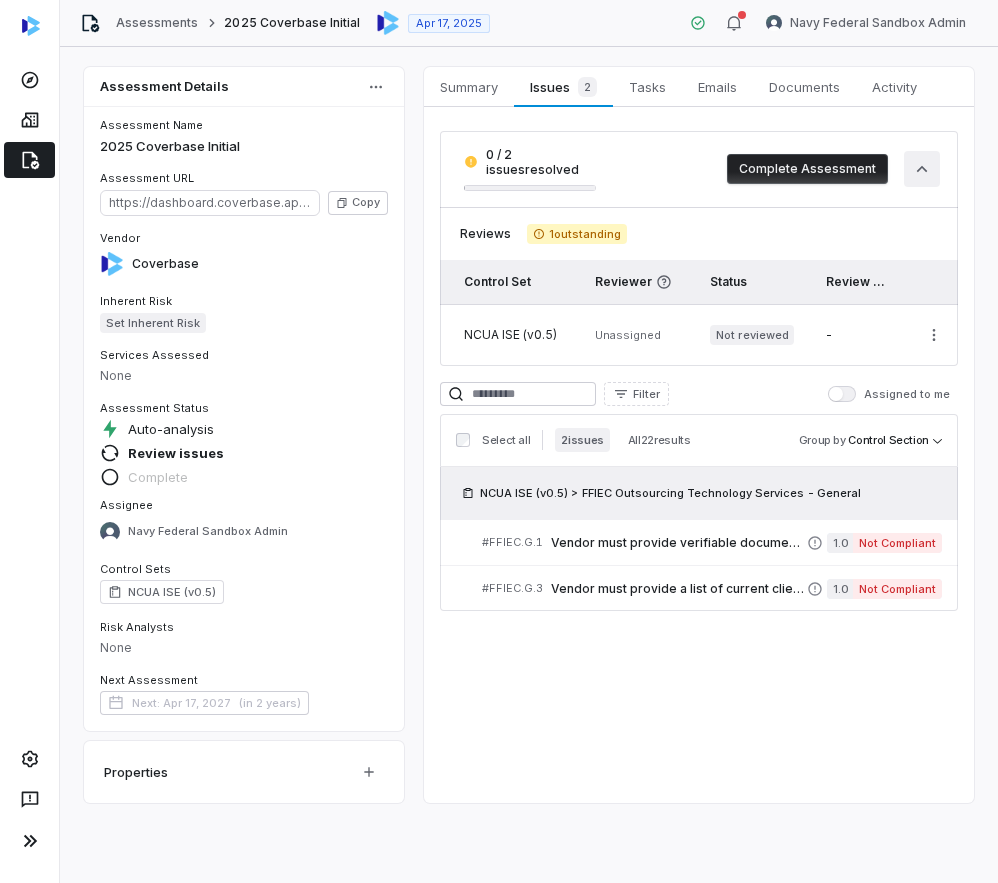 click 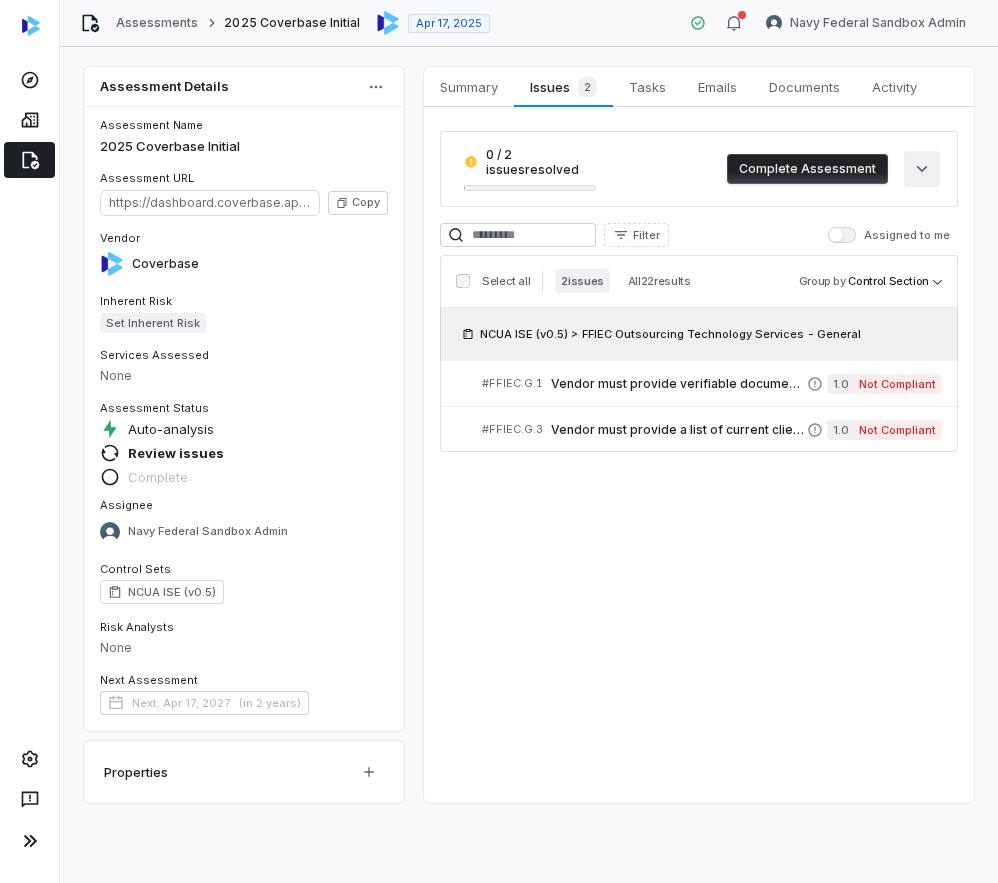 click 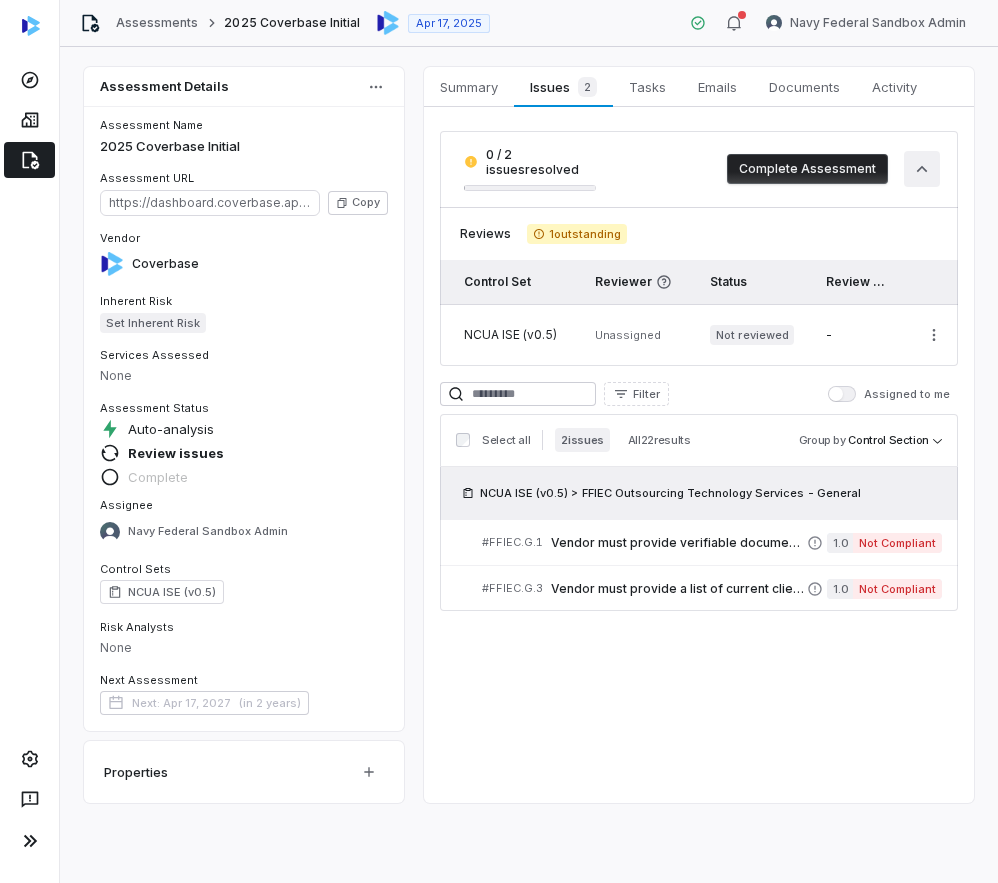 click 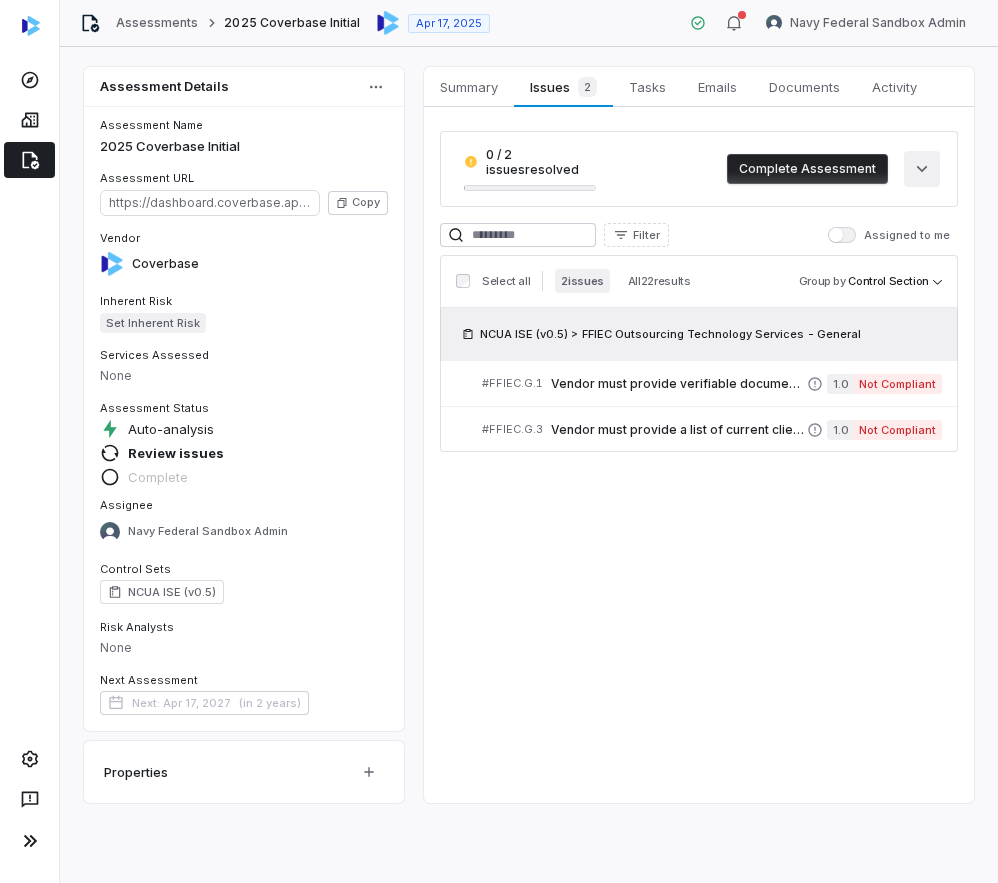 click 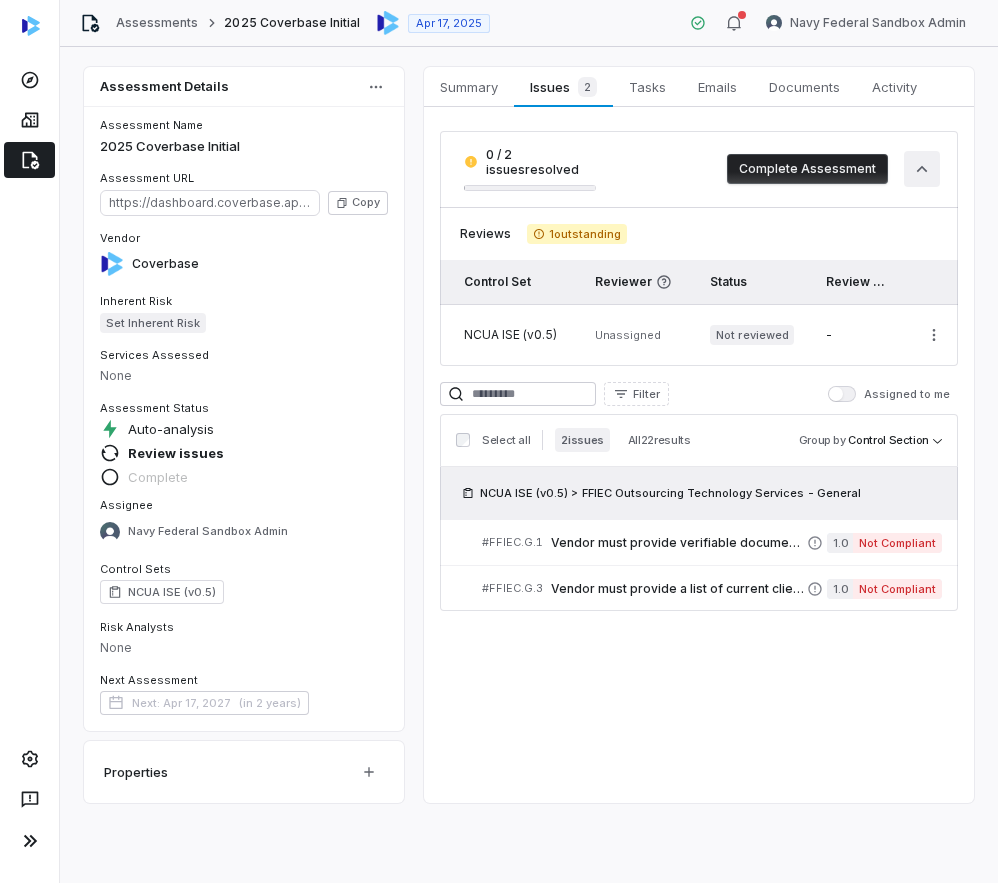 click 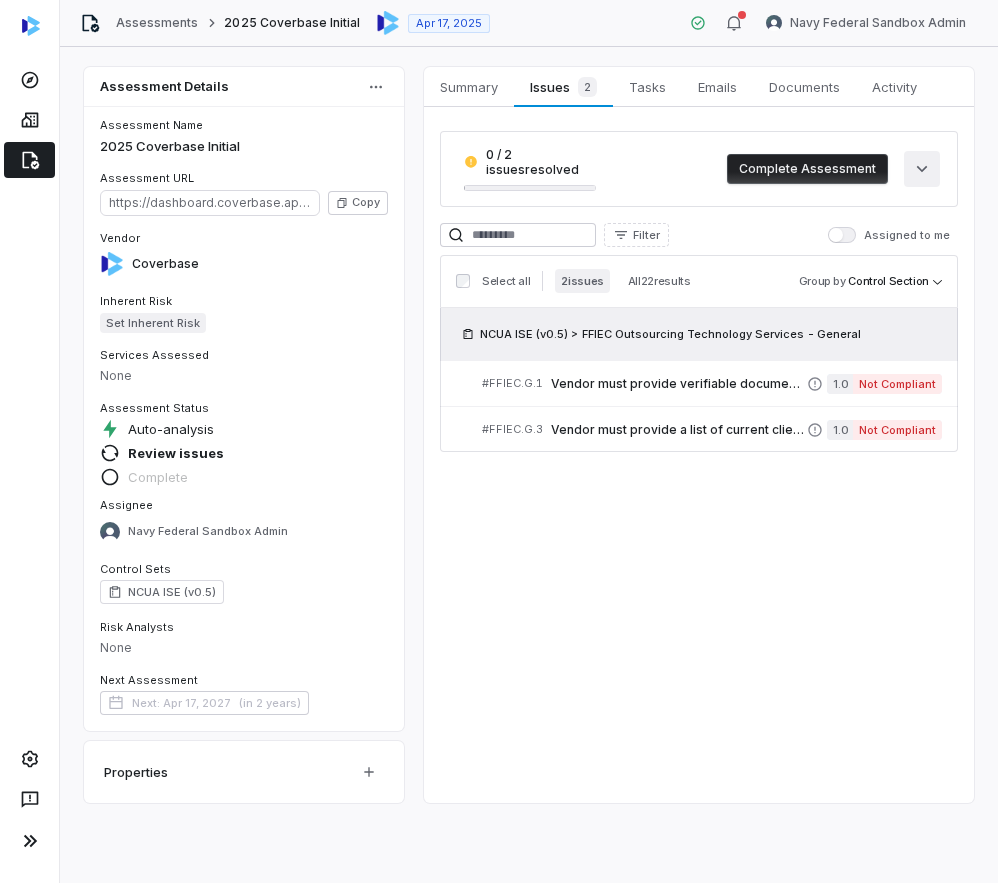 click 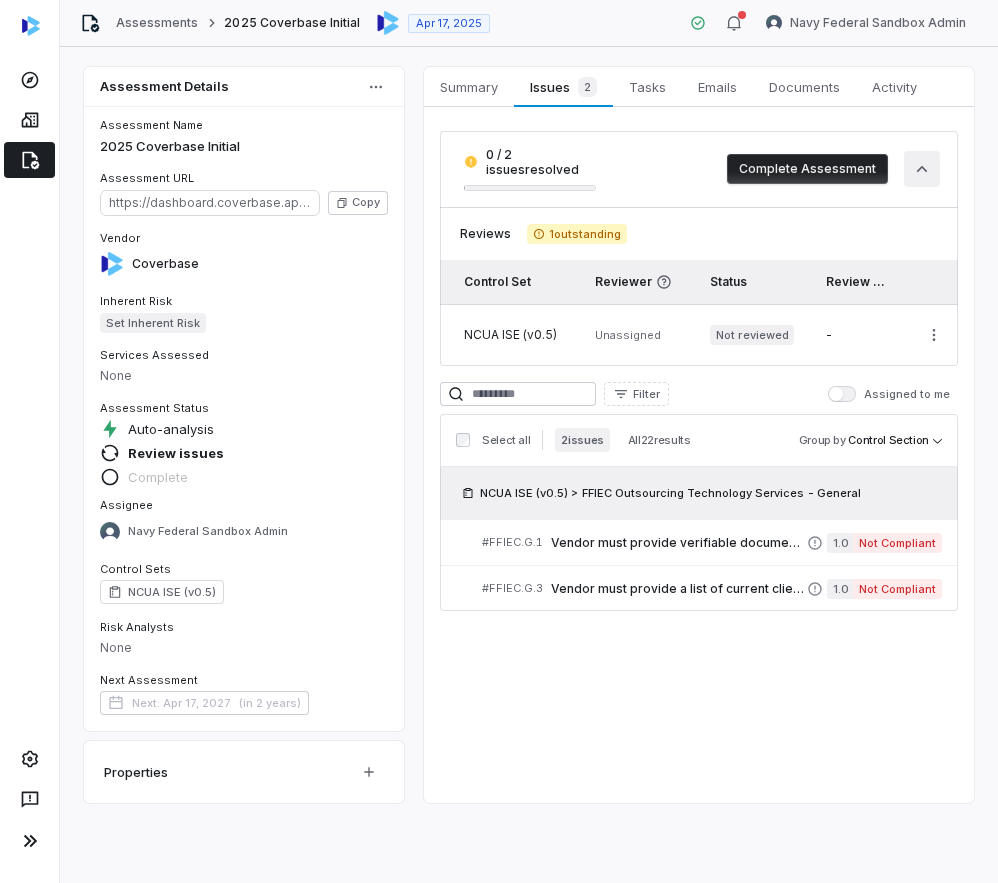 click 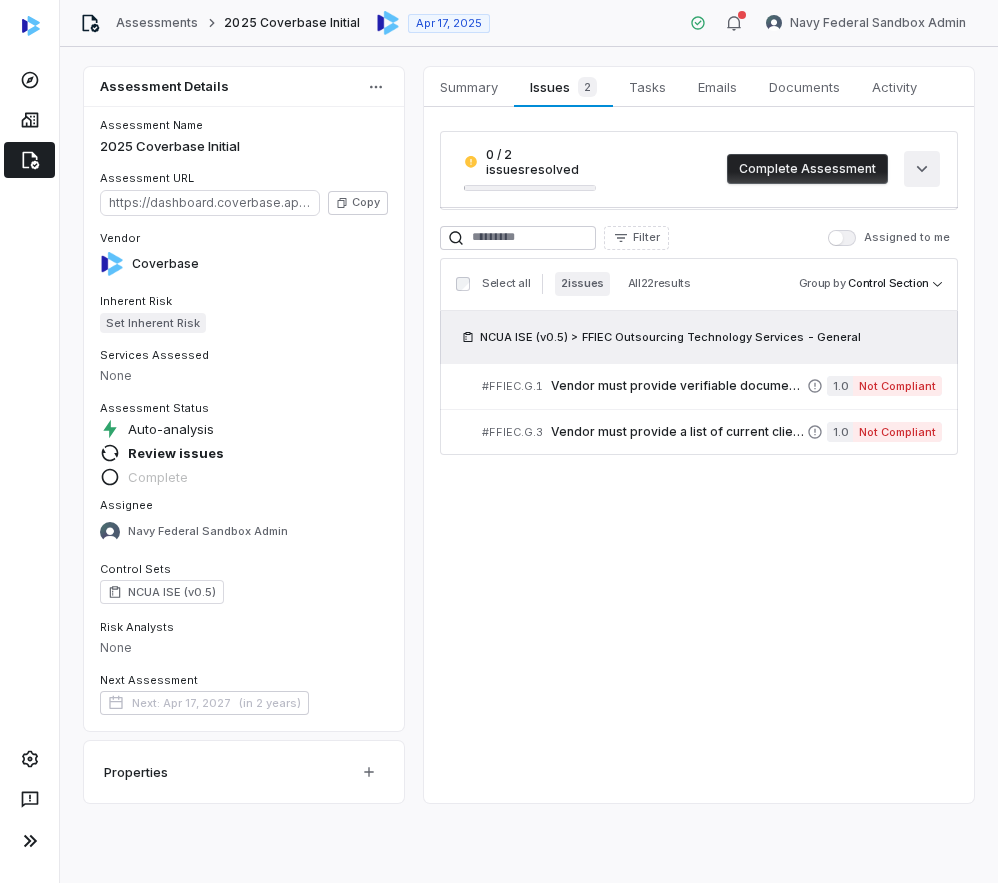click 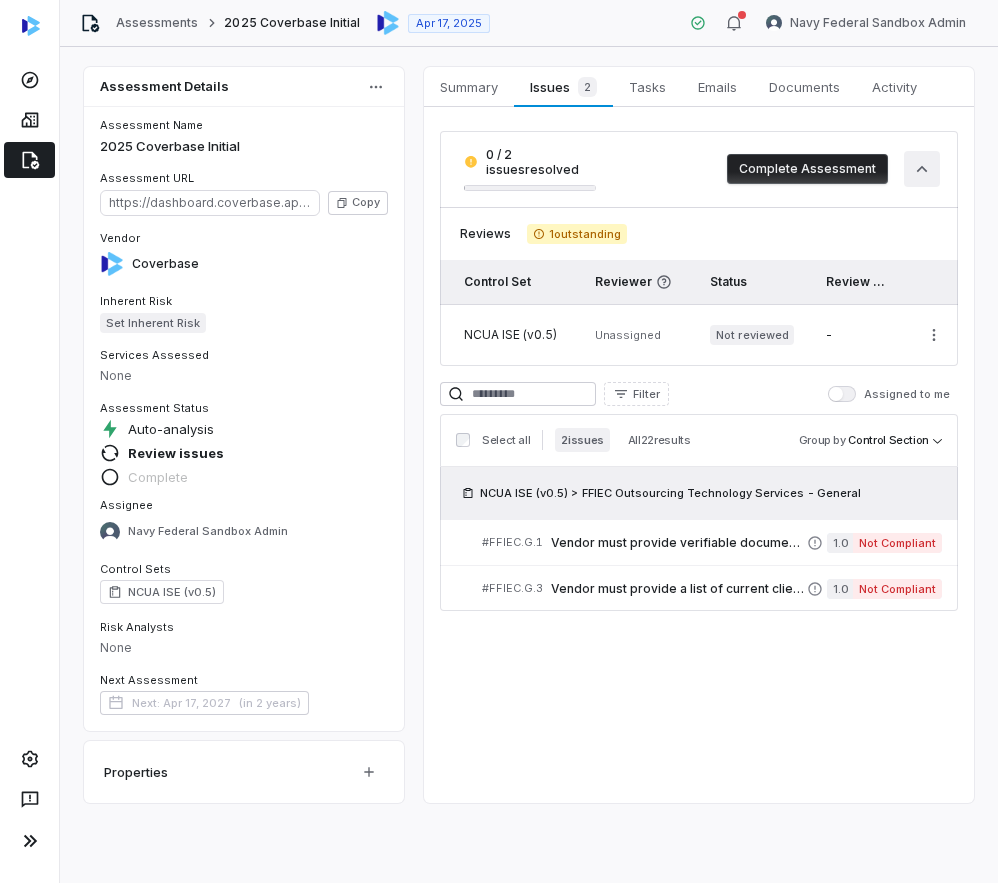 click 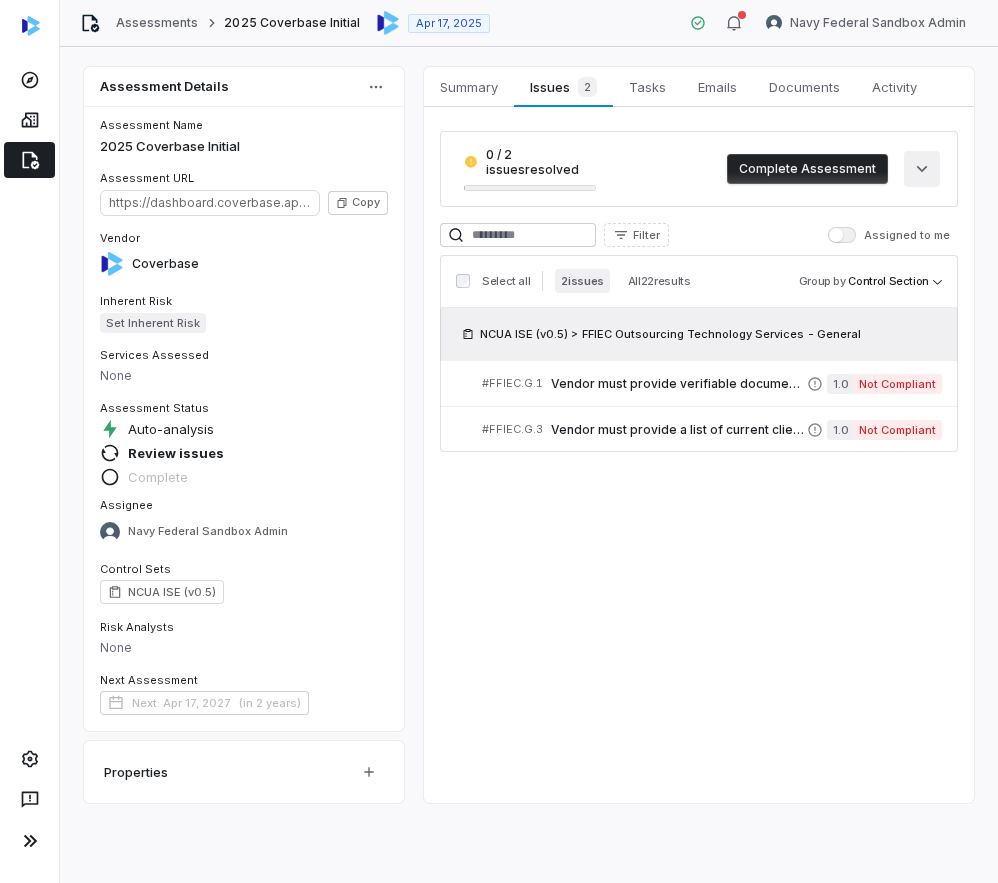 click 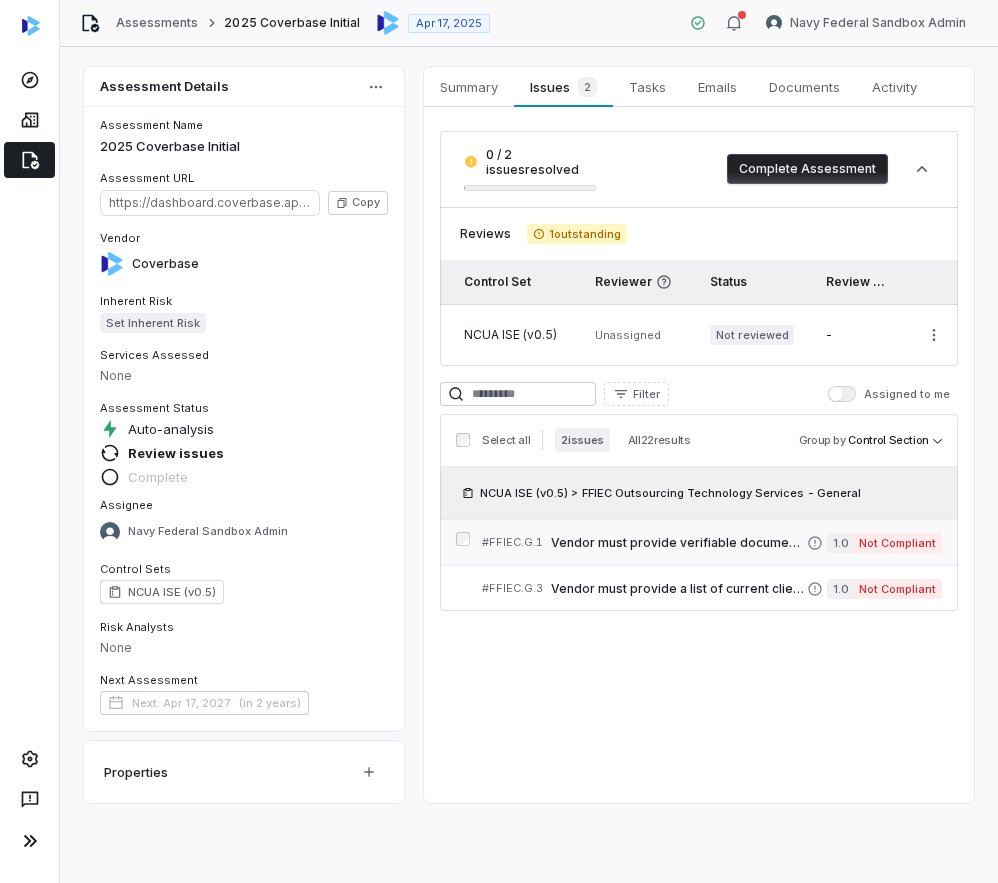 click on "# FFIEC.G.1 Vendor must provide verifiable documentation of corporate existence and history, for example via legal formation records." at bounding box center [644, 542] 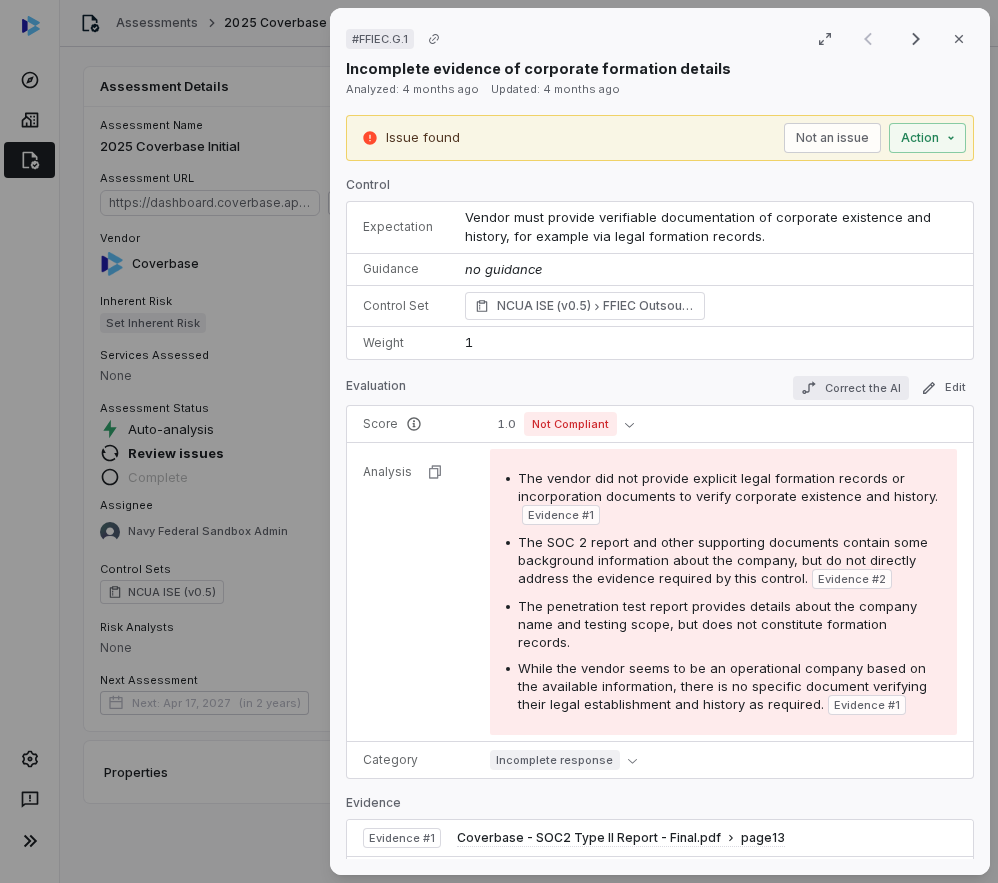 click on "Correct the AI" at bounding box center [851, 388] 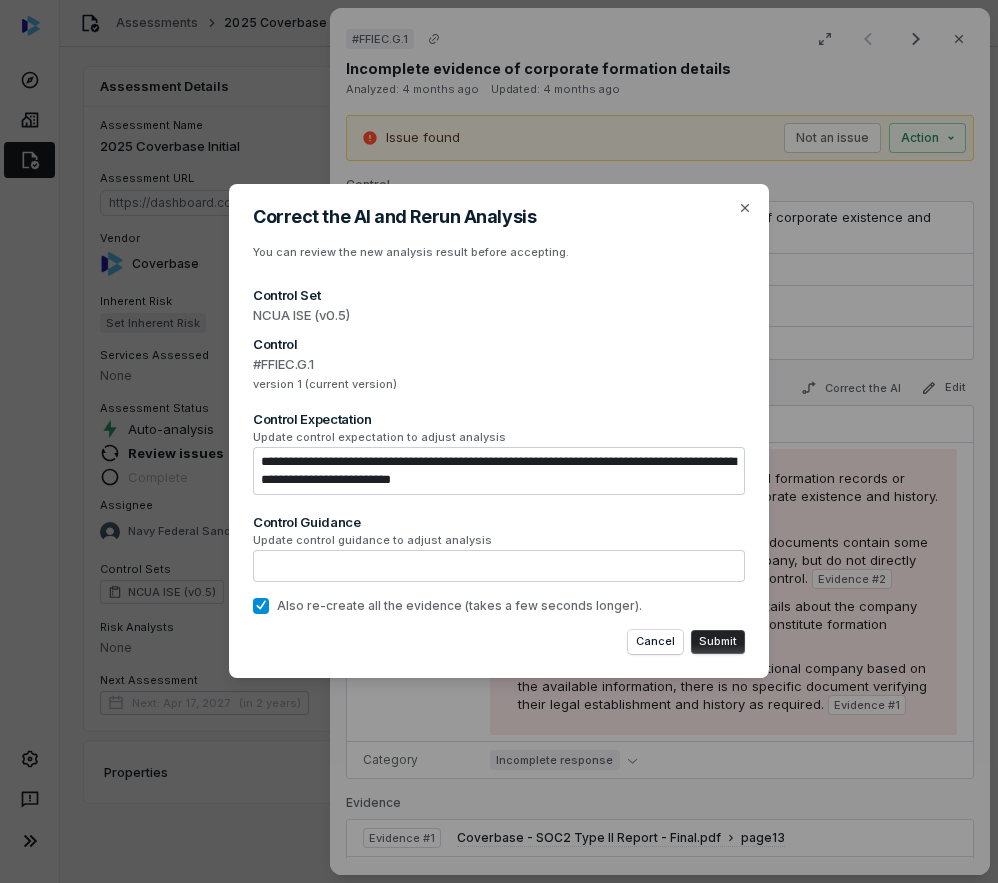 click on "**********" at bounding box center (499, 471) 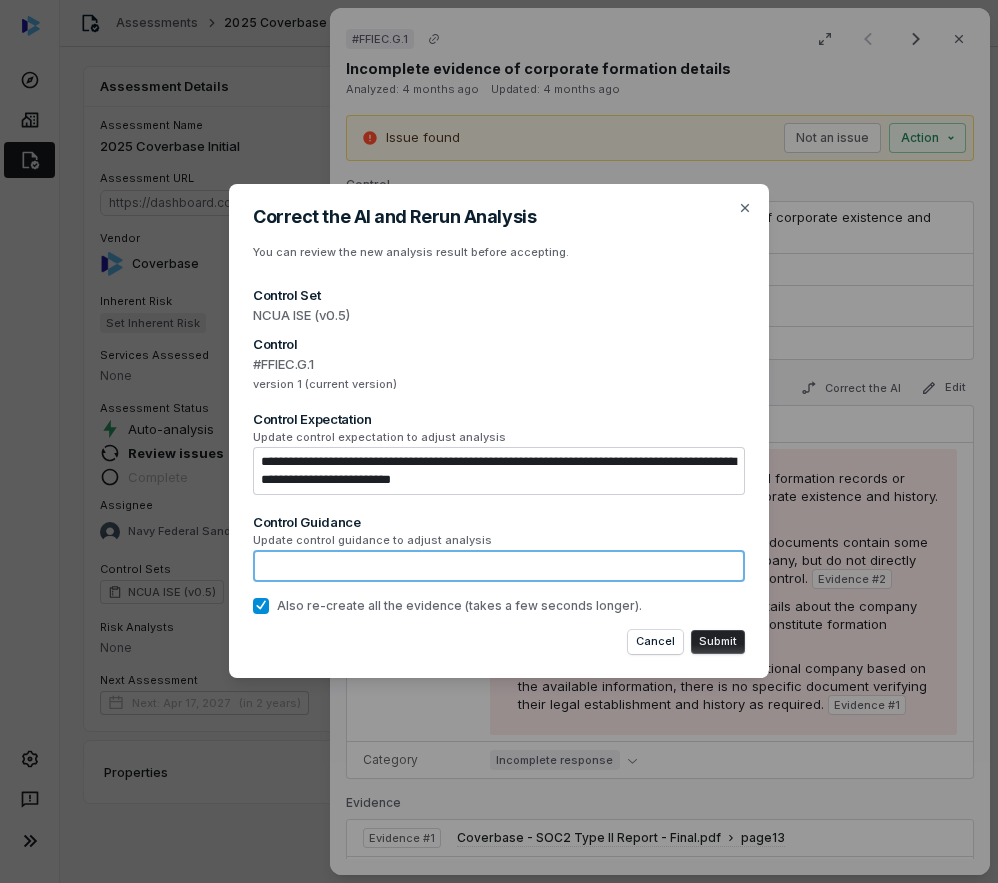 click at bounding box center (499, 566) 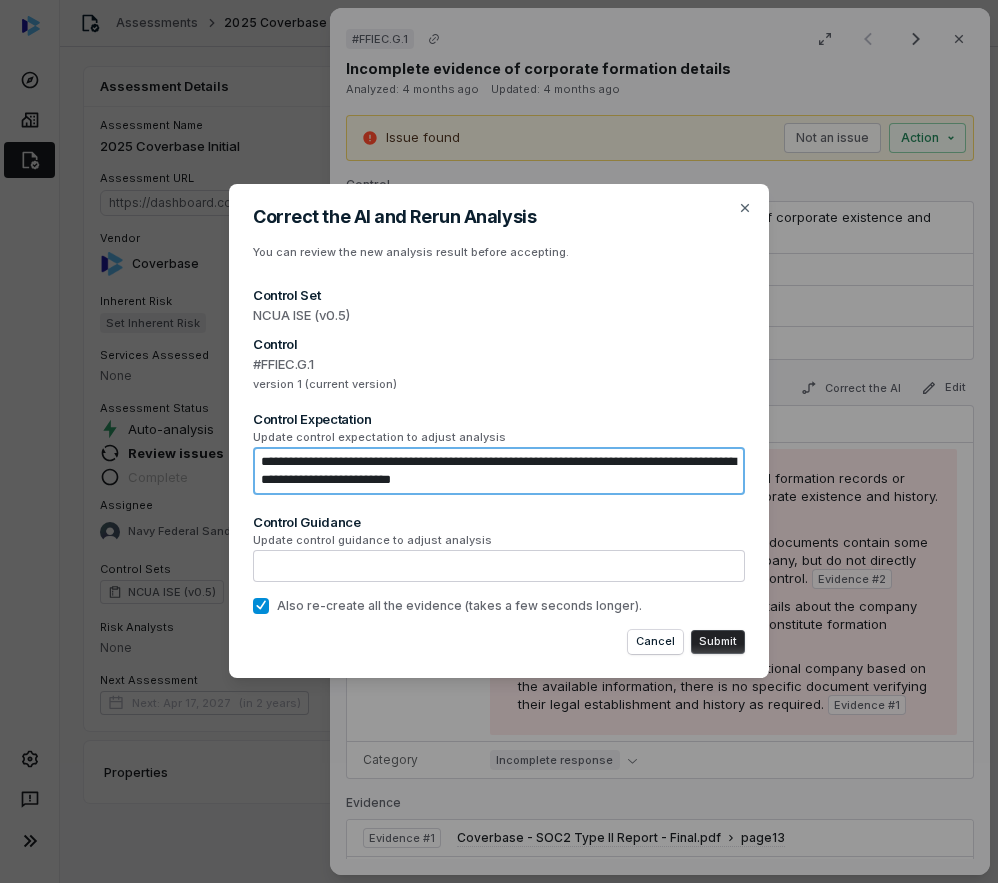 click on "**********" at bounding box center (499, 471) 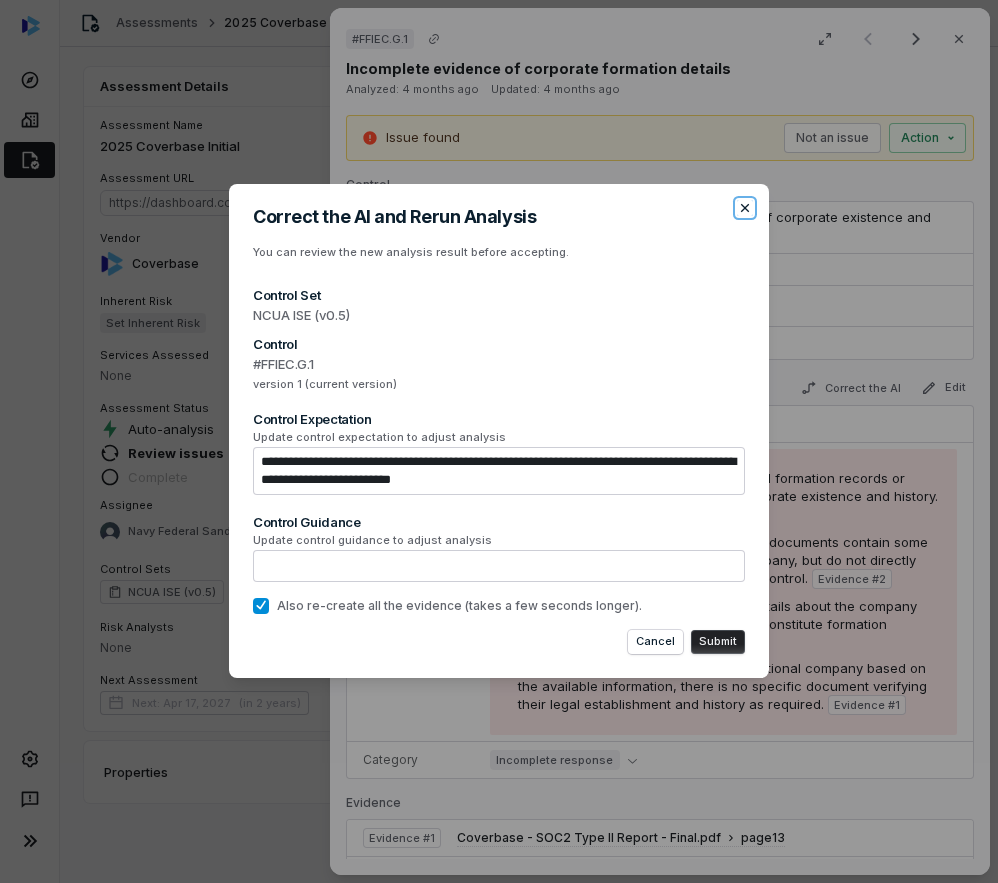 click 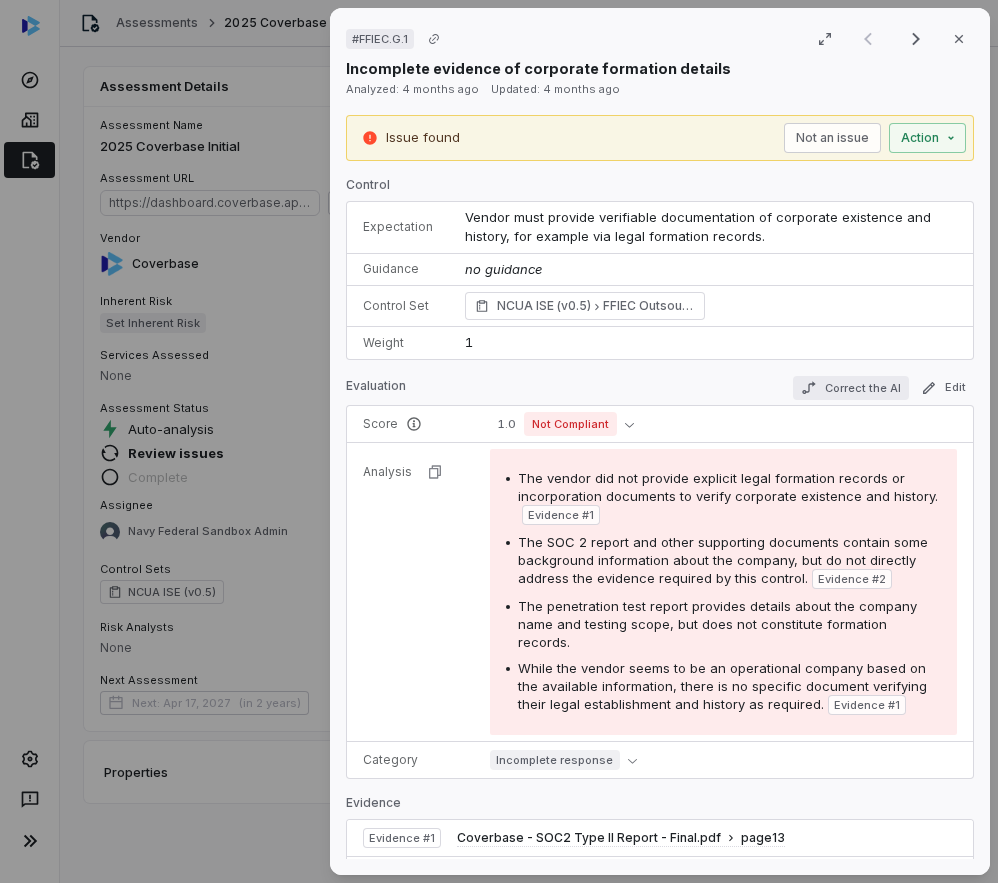 click on "Correct the AI" at bounding box center (851, 388) 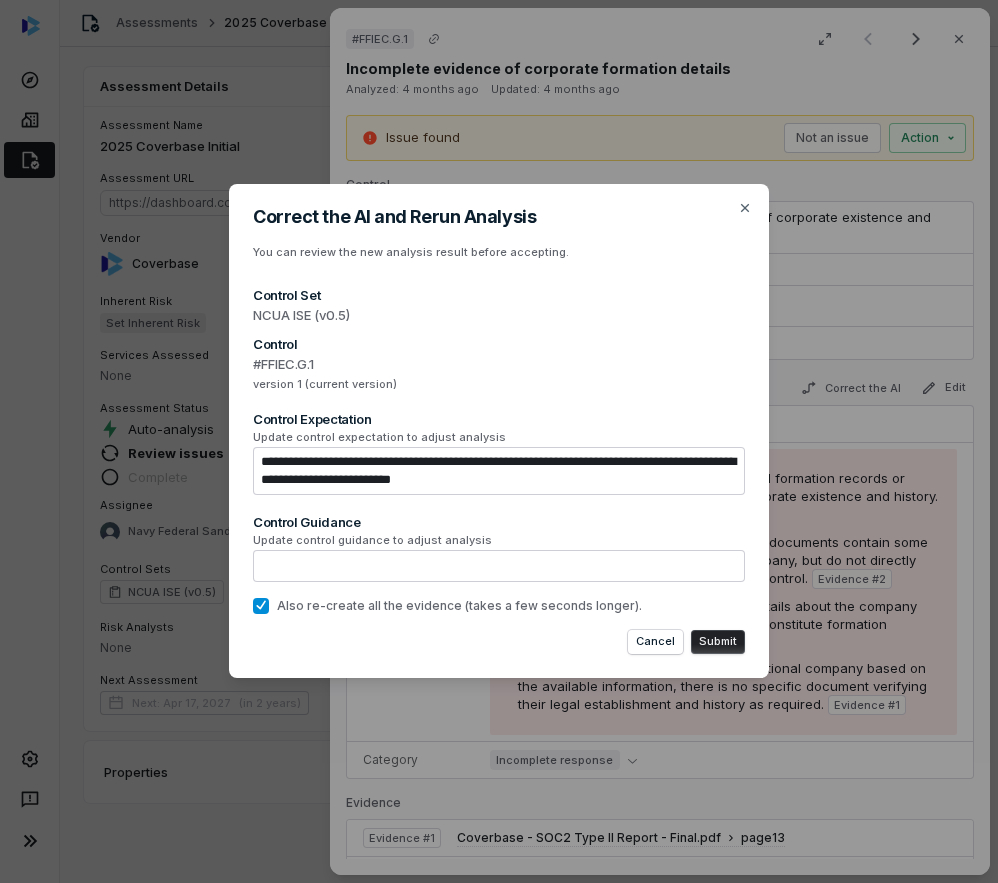 click on "**********" at bounding box center [499, 471] 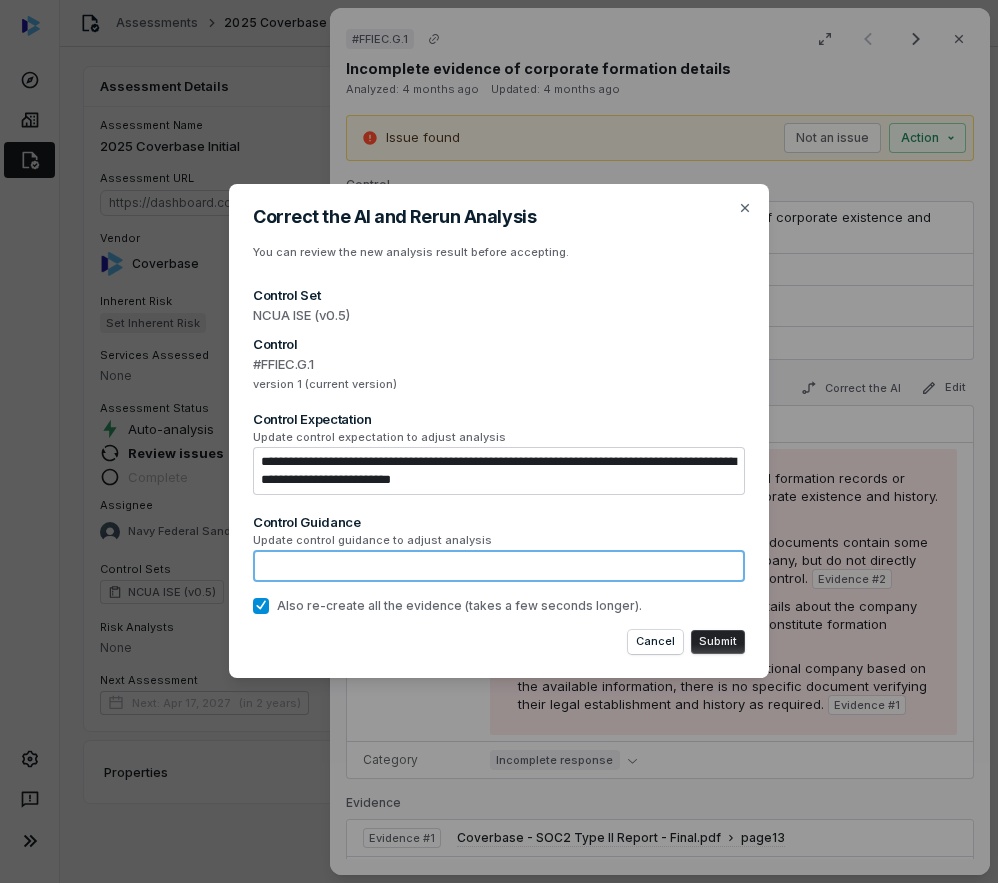 click at bounding box center (499, 566) 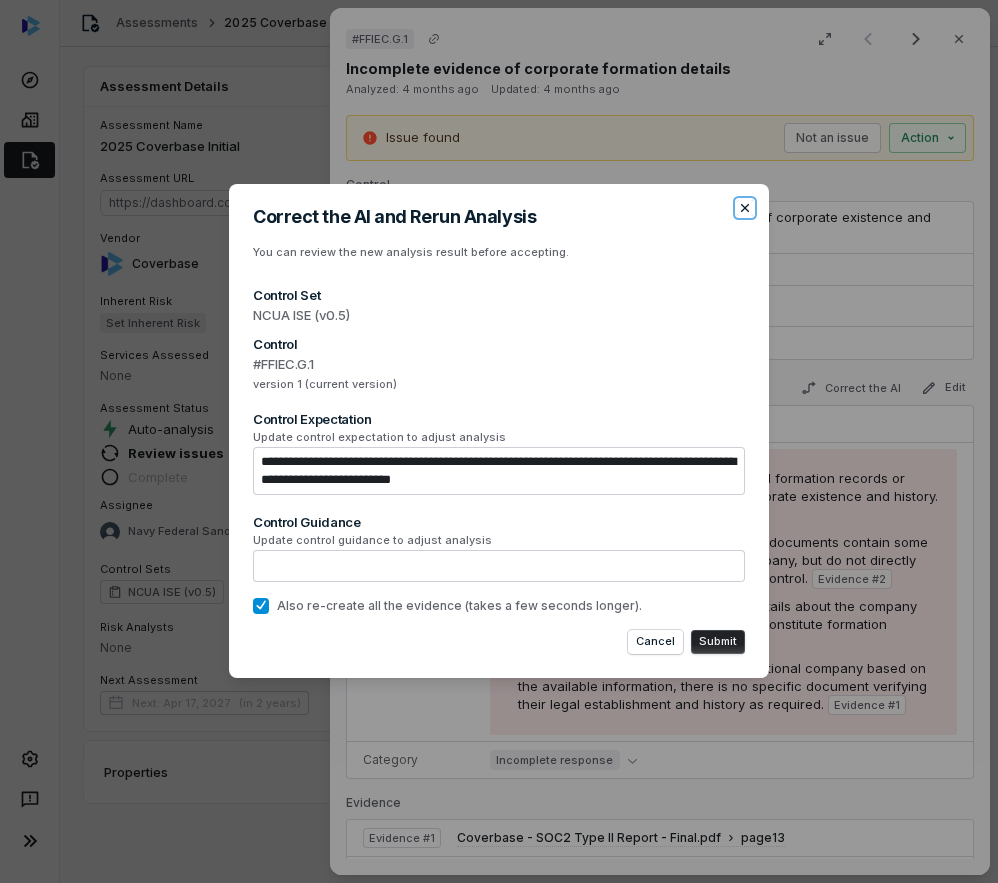 click 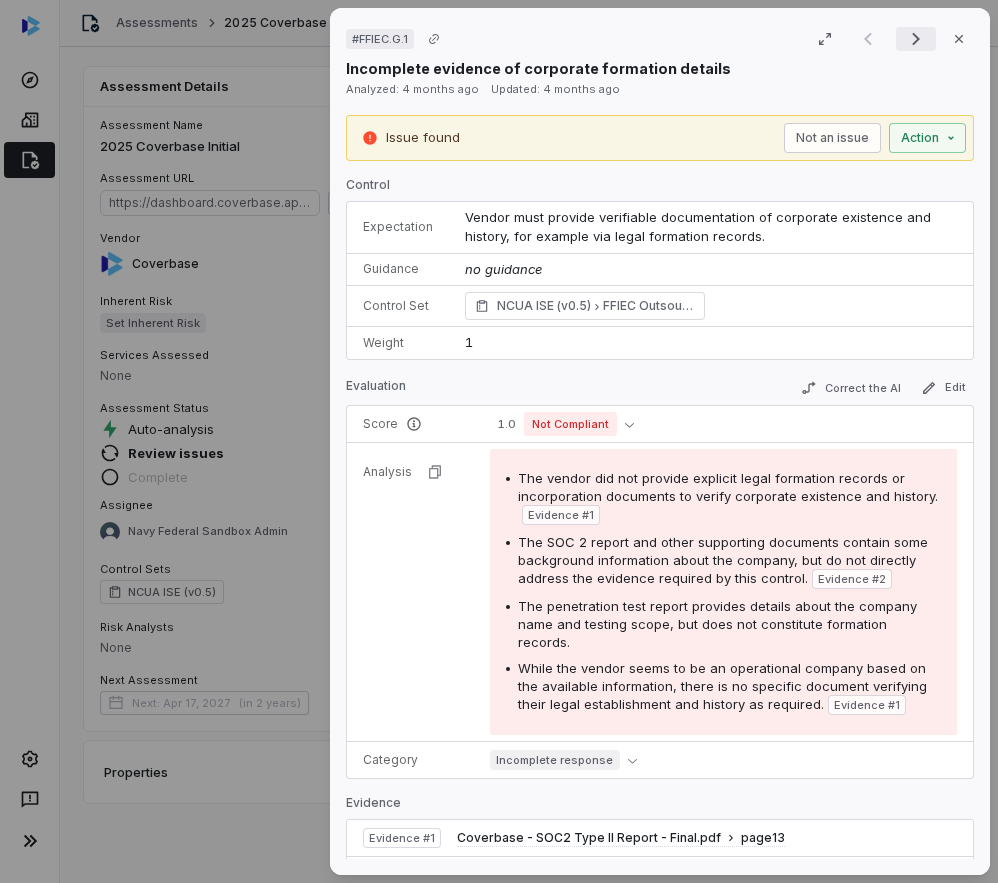 click 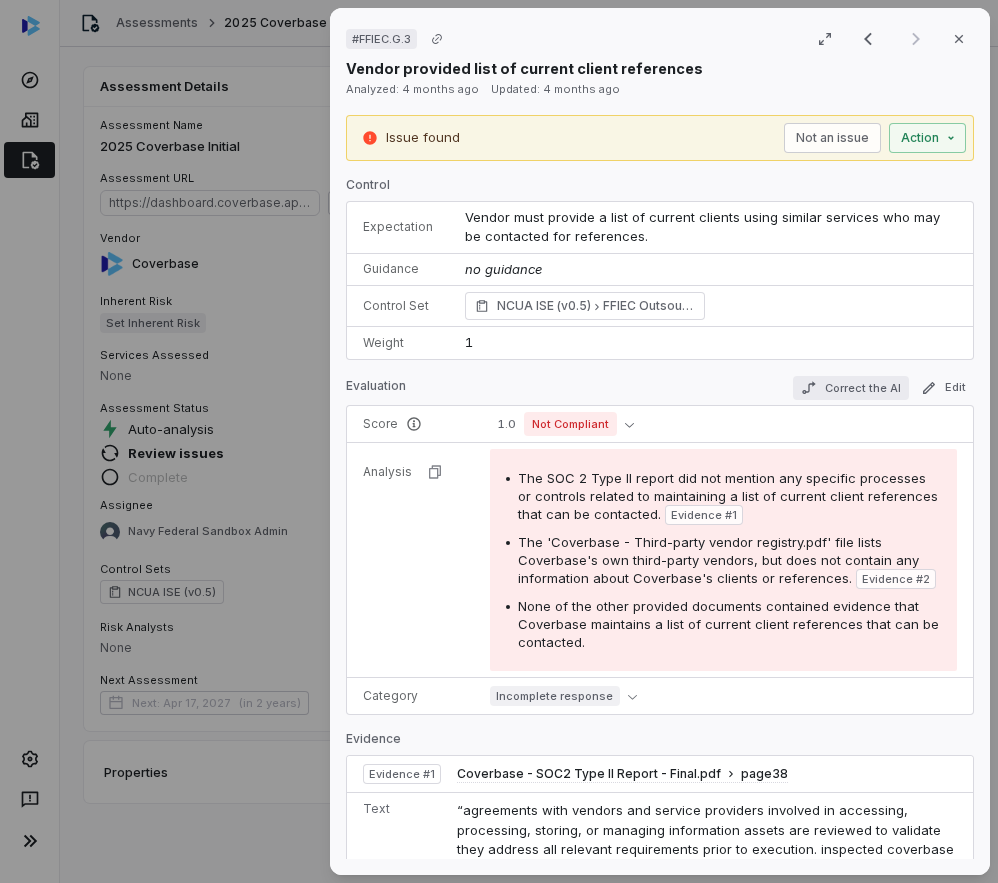 click on "Correct the AI" at bounding box center [851, 388] 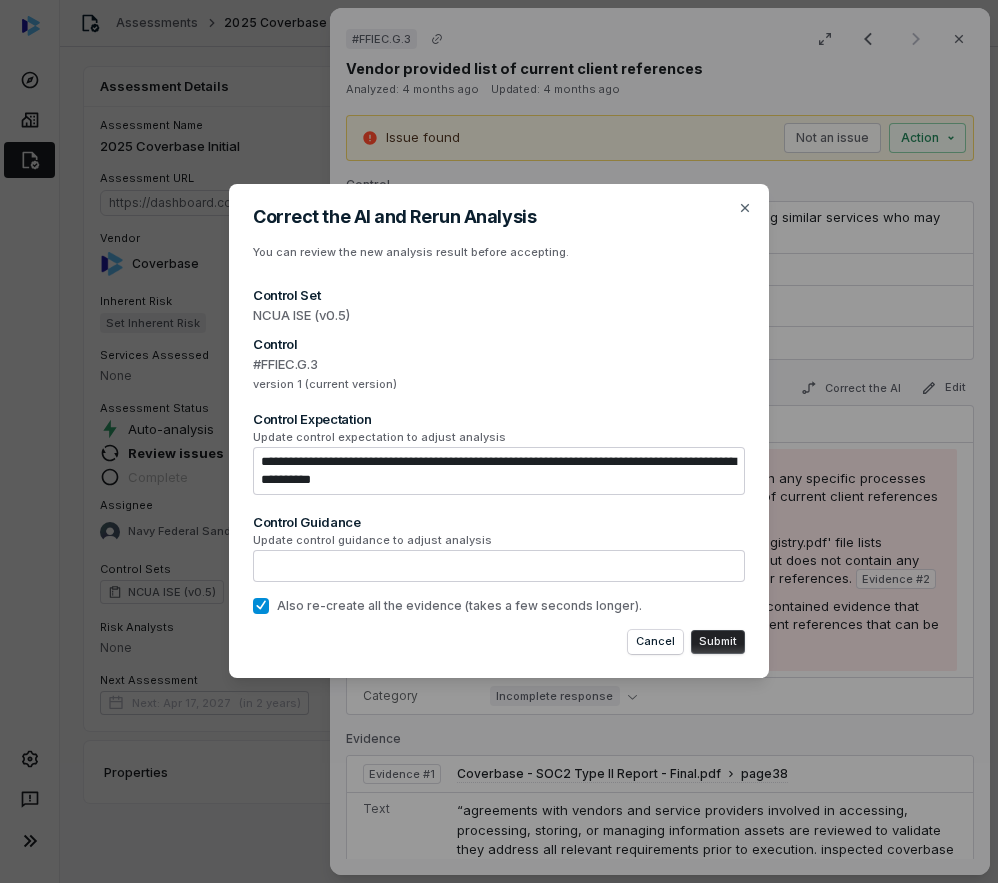 click on "**********" at bounding box center [499, 471] 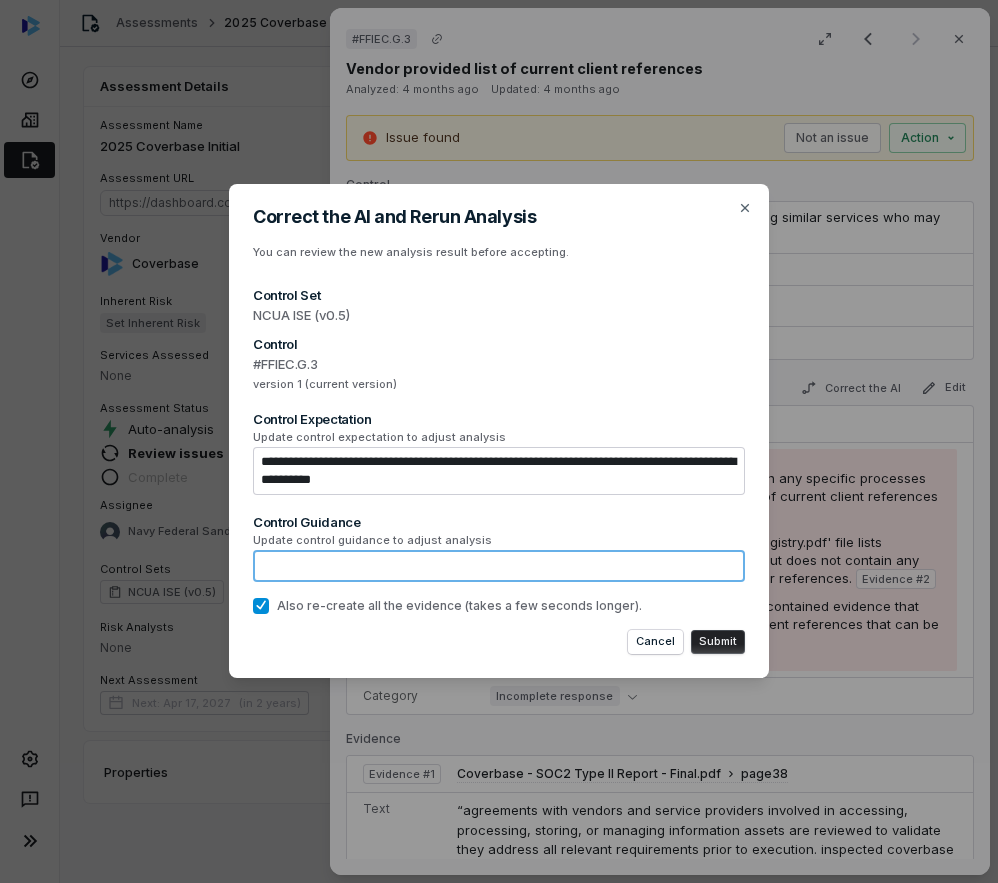 click at bounding box center (499, 566) 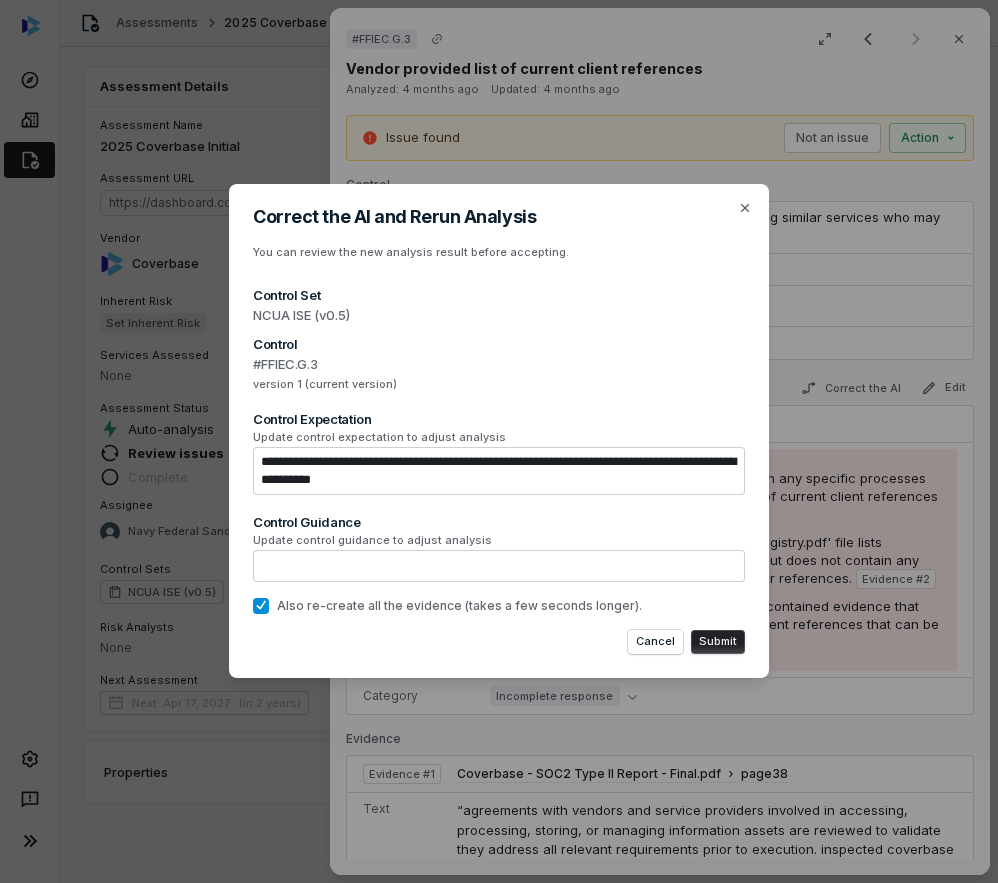click on "**********" at bounding box center [499, 441] 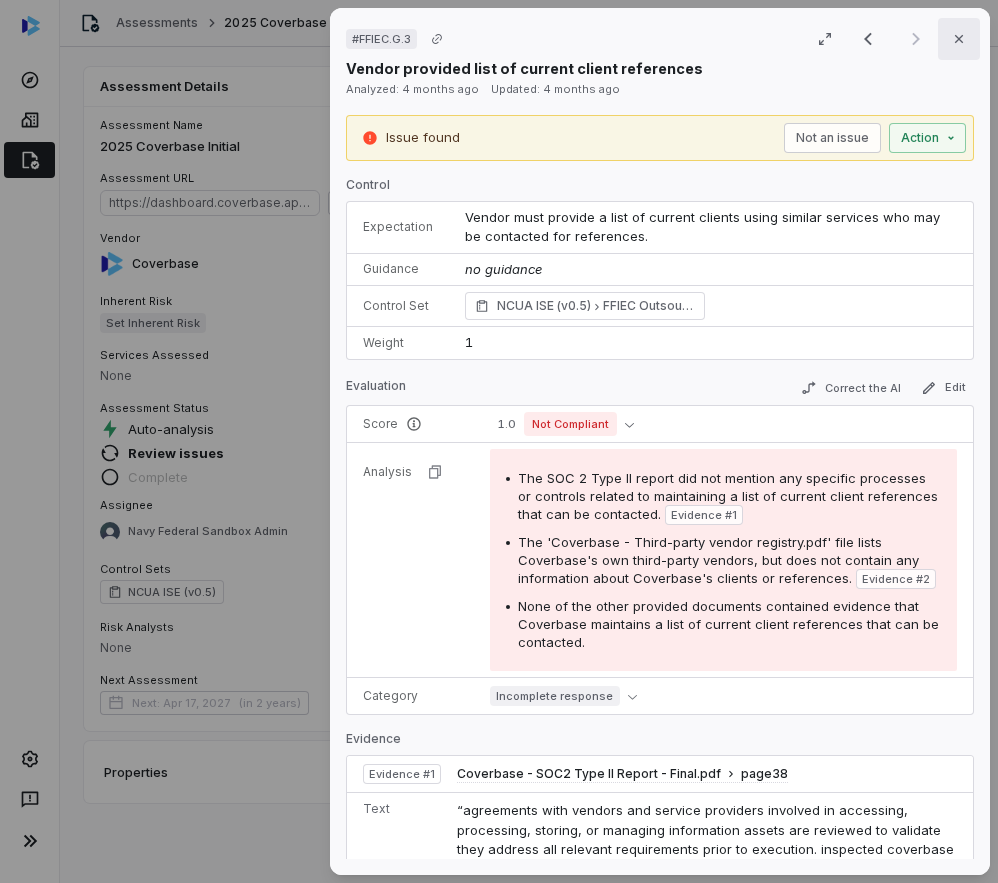 click 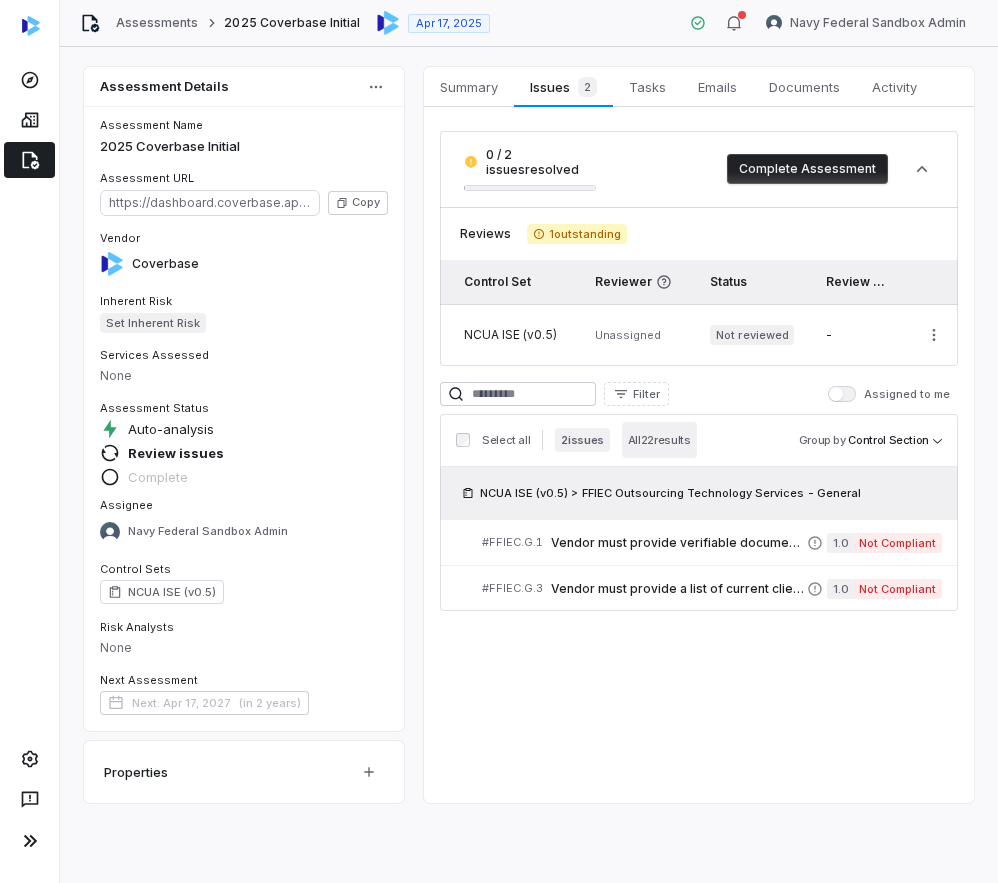 click on "All  22  results" at bounding box center (659, 440) 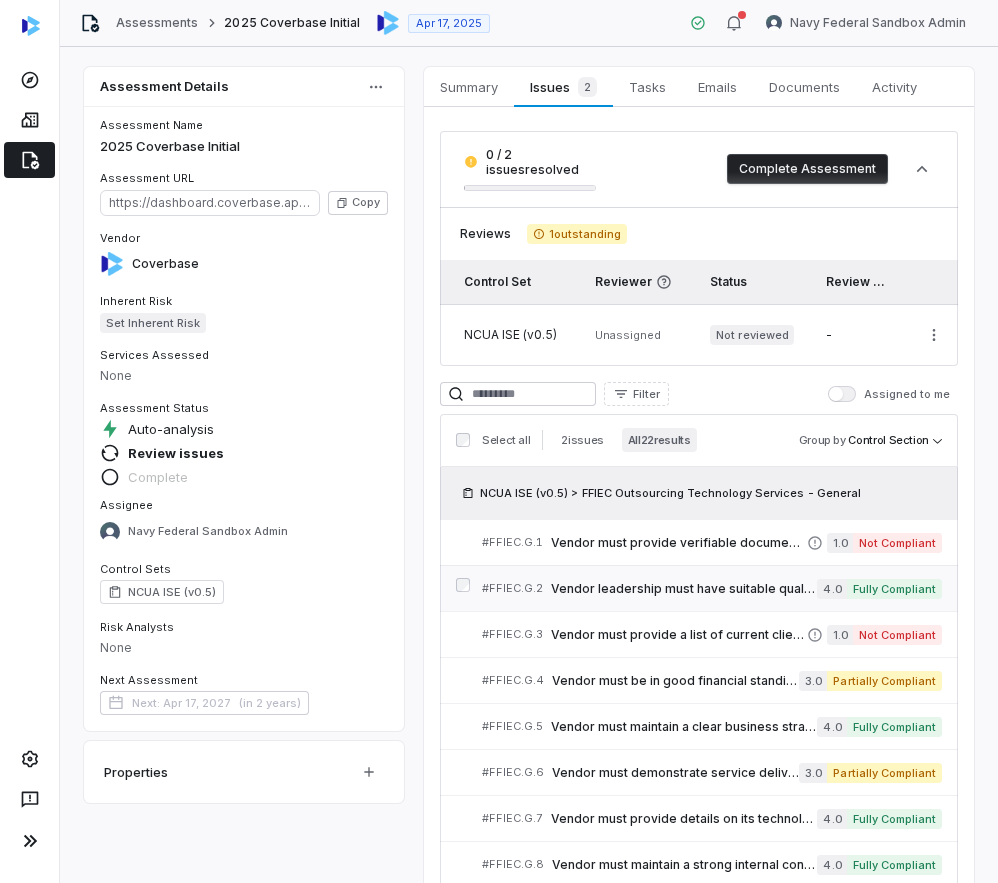 click on "Vendor leadership must have suitable qualifications, backgrounds, and reputations, including criminal background checks where appropriate." at bounding box center (684, 589) 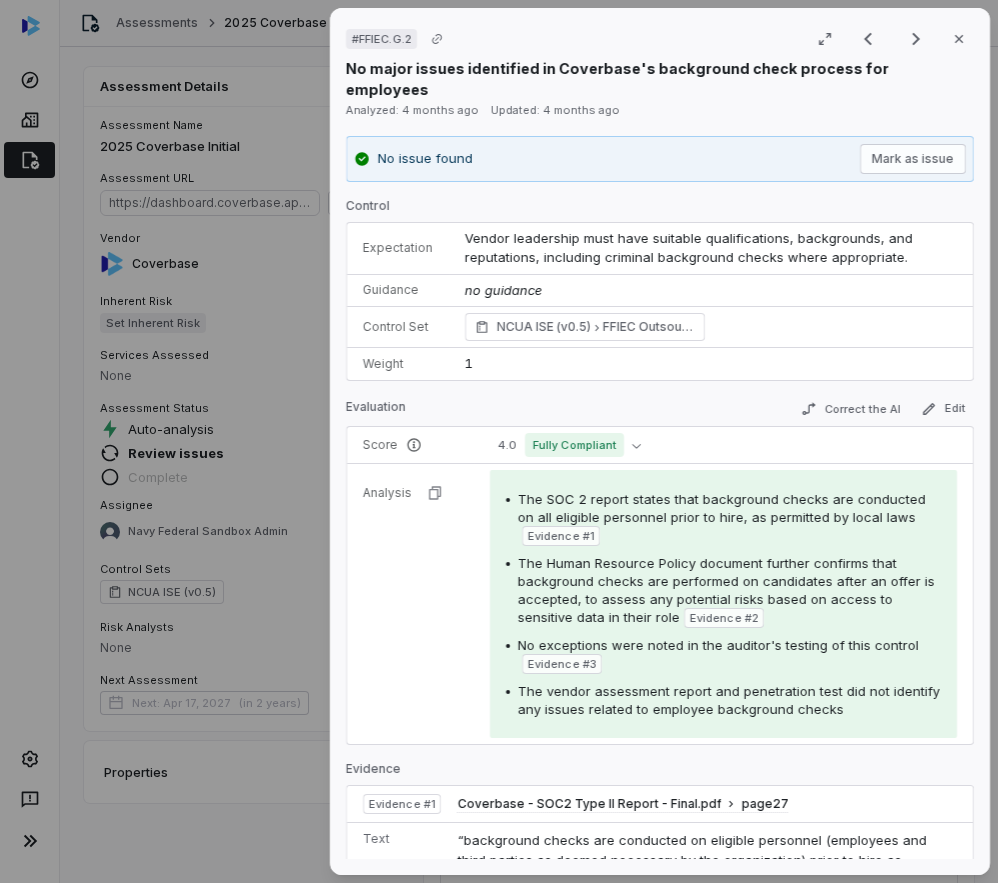click on "Evaluation Correct the AI Edit" at bounding box center [660, 412] 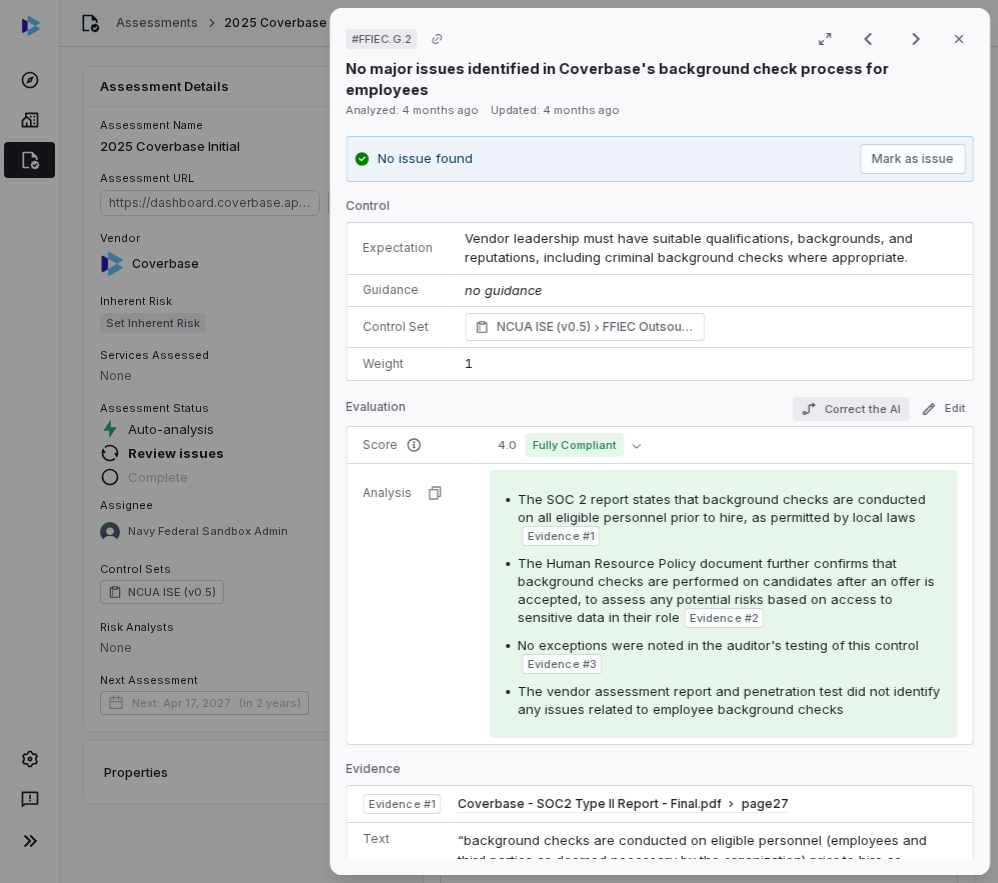 click on "Correct the AI" at bounding box center (851, 409) 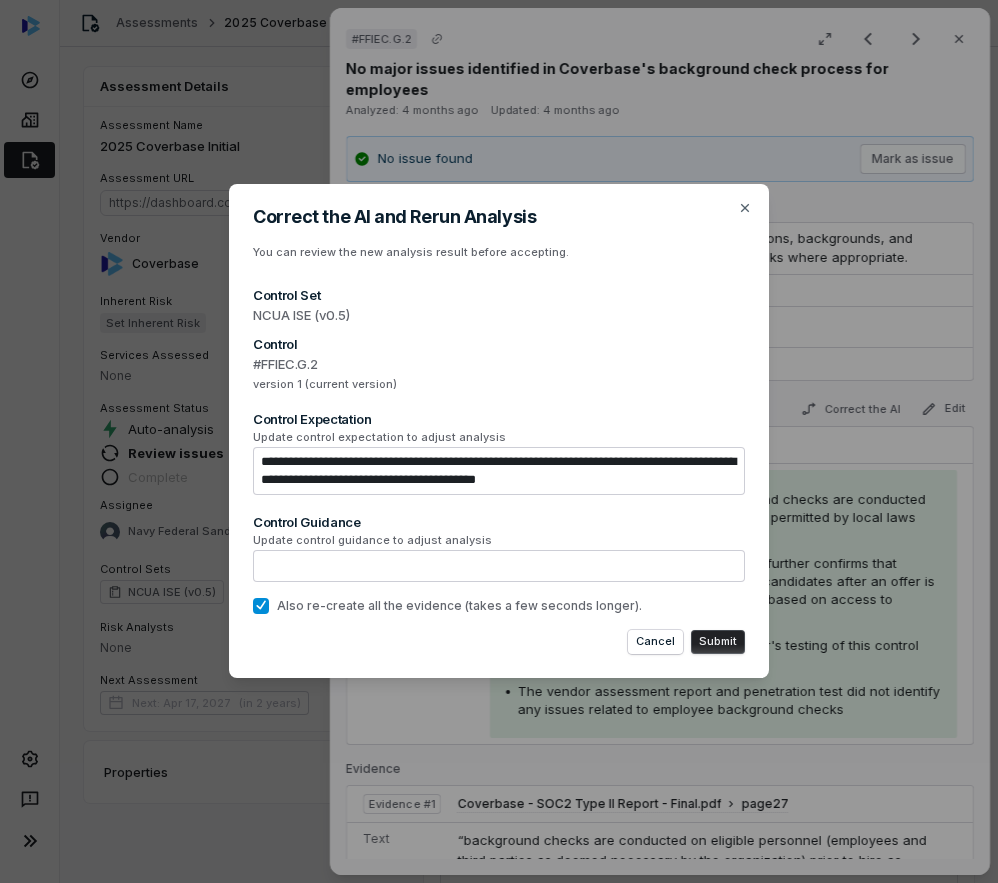 click on "**********" at bounding box center [499, 471] 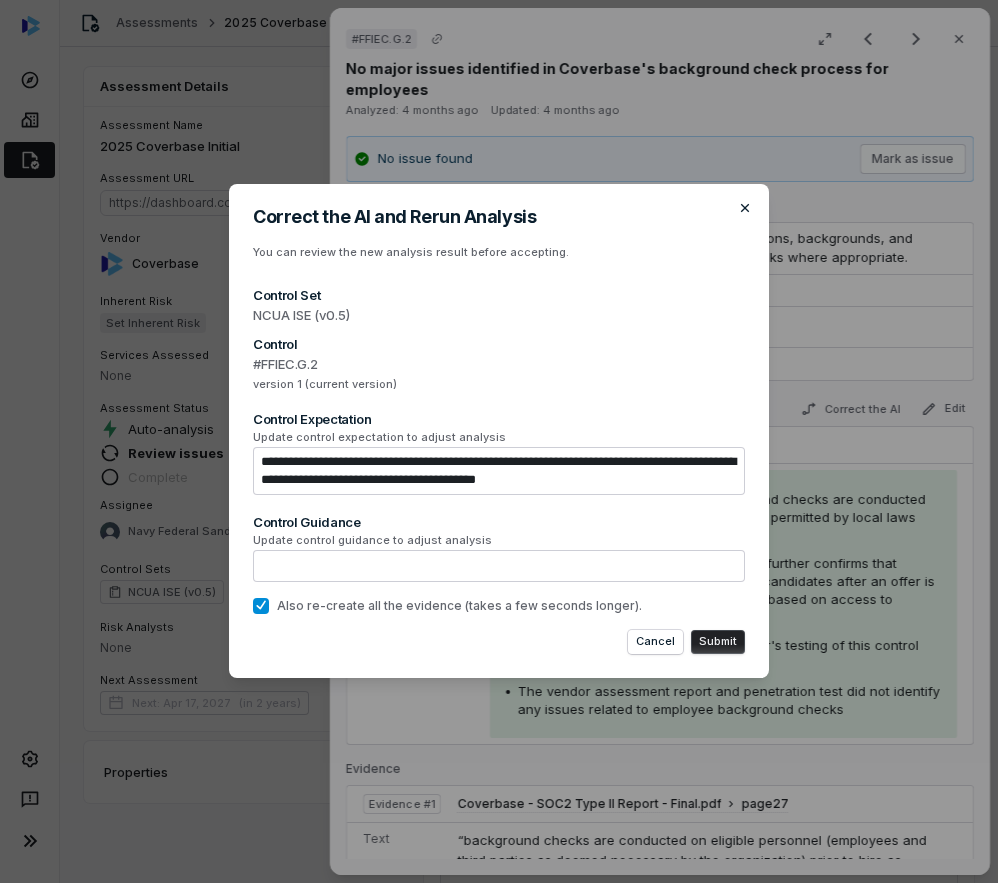 click 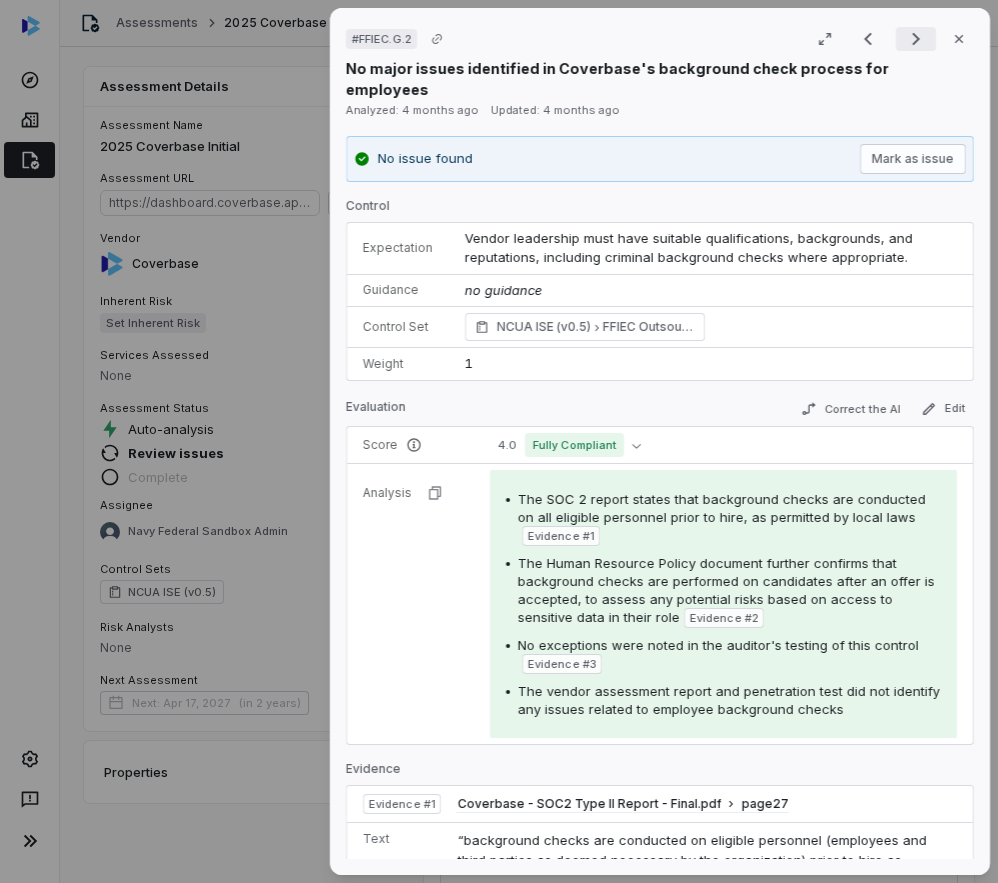 click 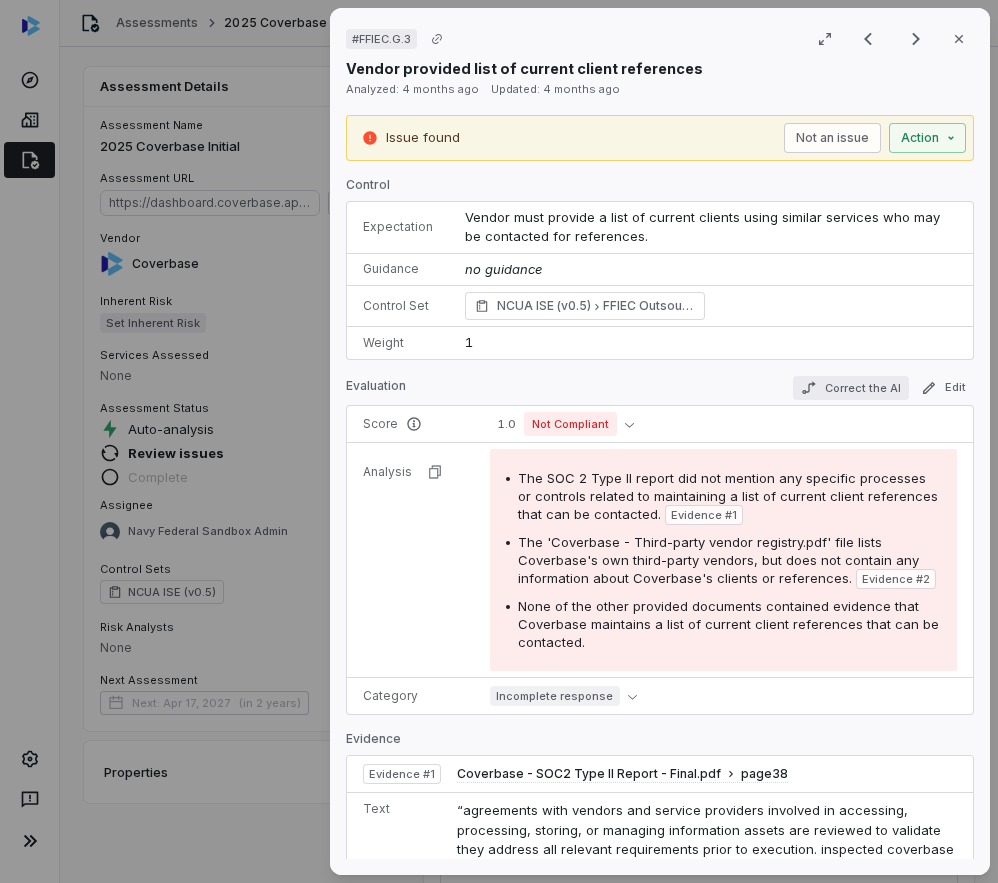 click on "Correct the AI" at bounding box center (851, 388) 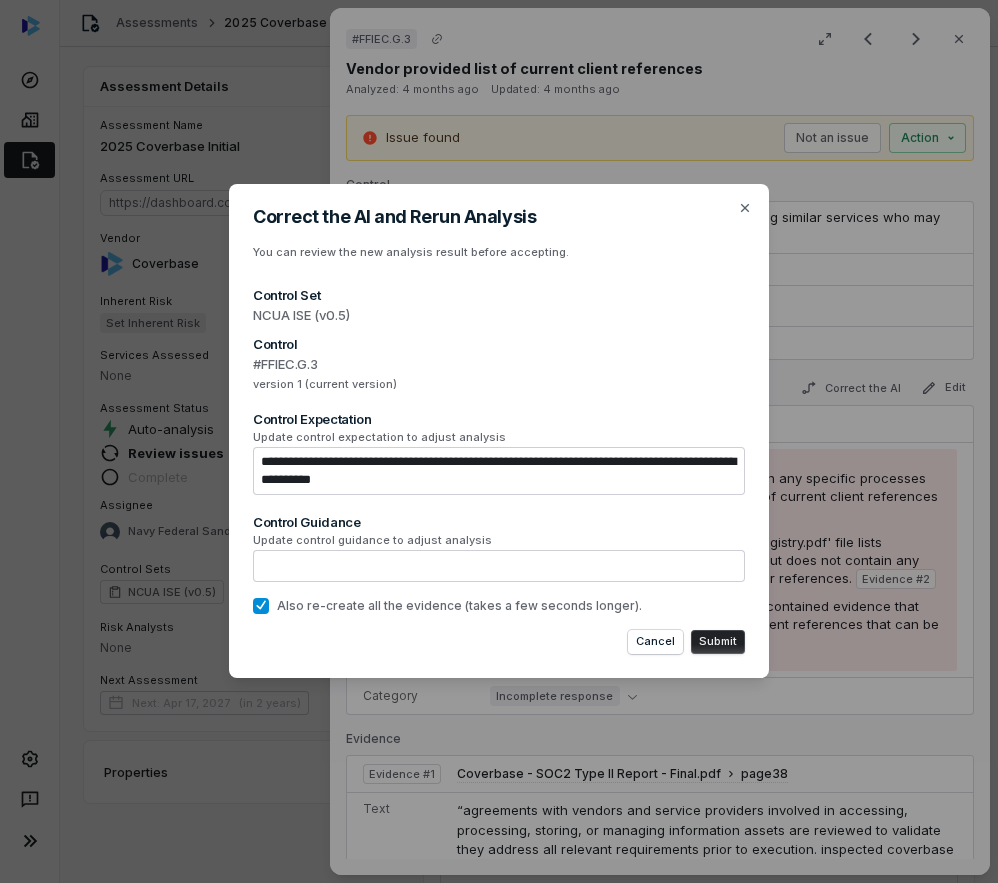 click on "**********" at bounding box center [499, 471] 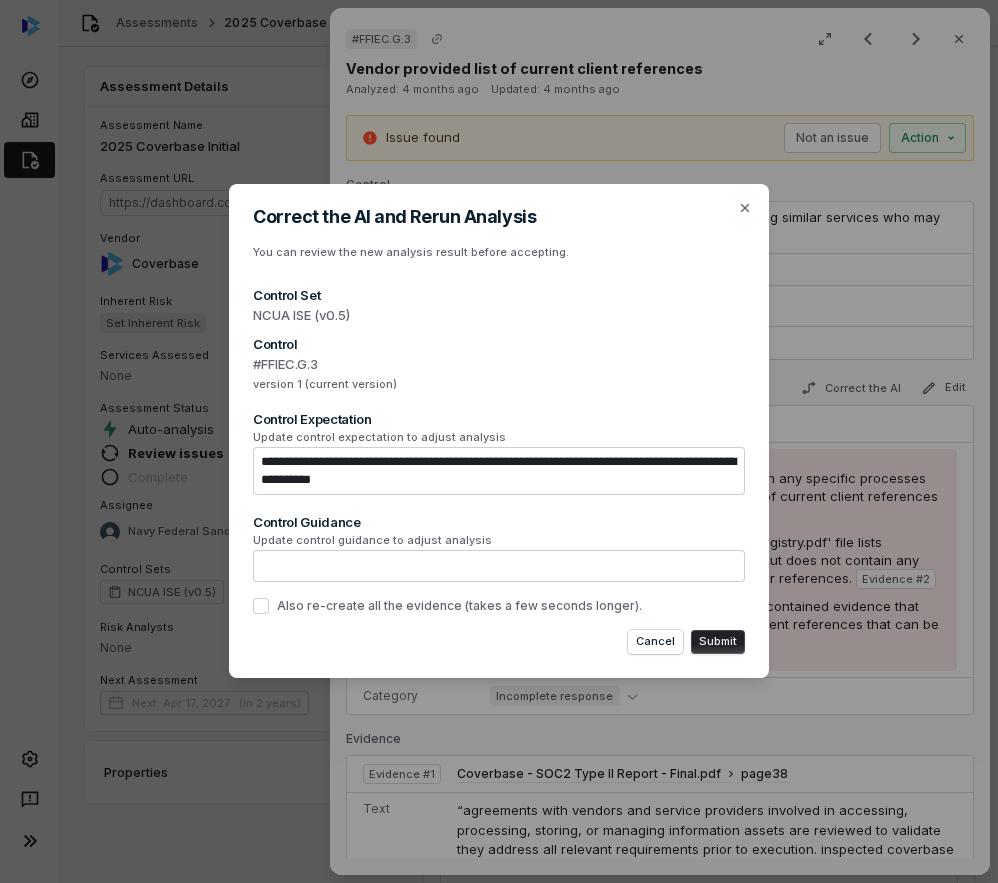 click on "Also re-create all the evidence (takes a few seconds longer)." at bounding box center (261, 606) 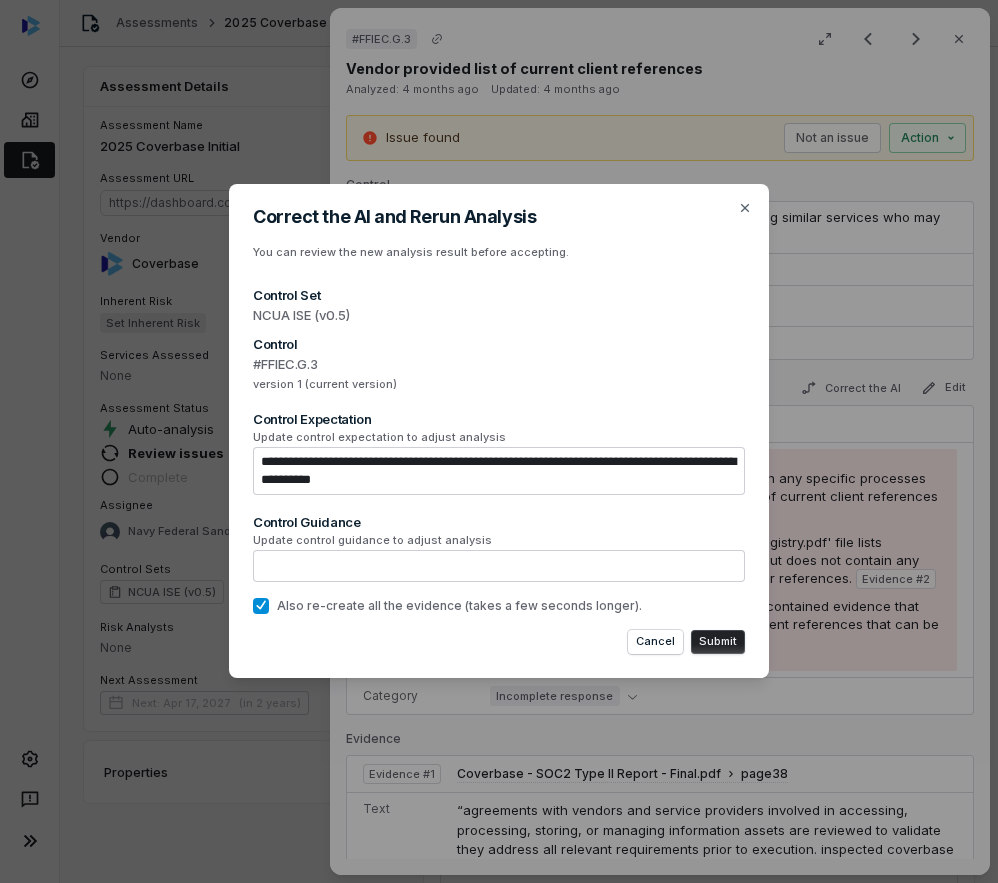 click on "**********" at bounding box center (499, 471) 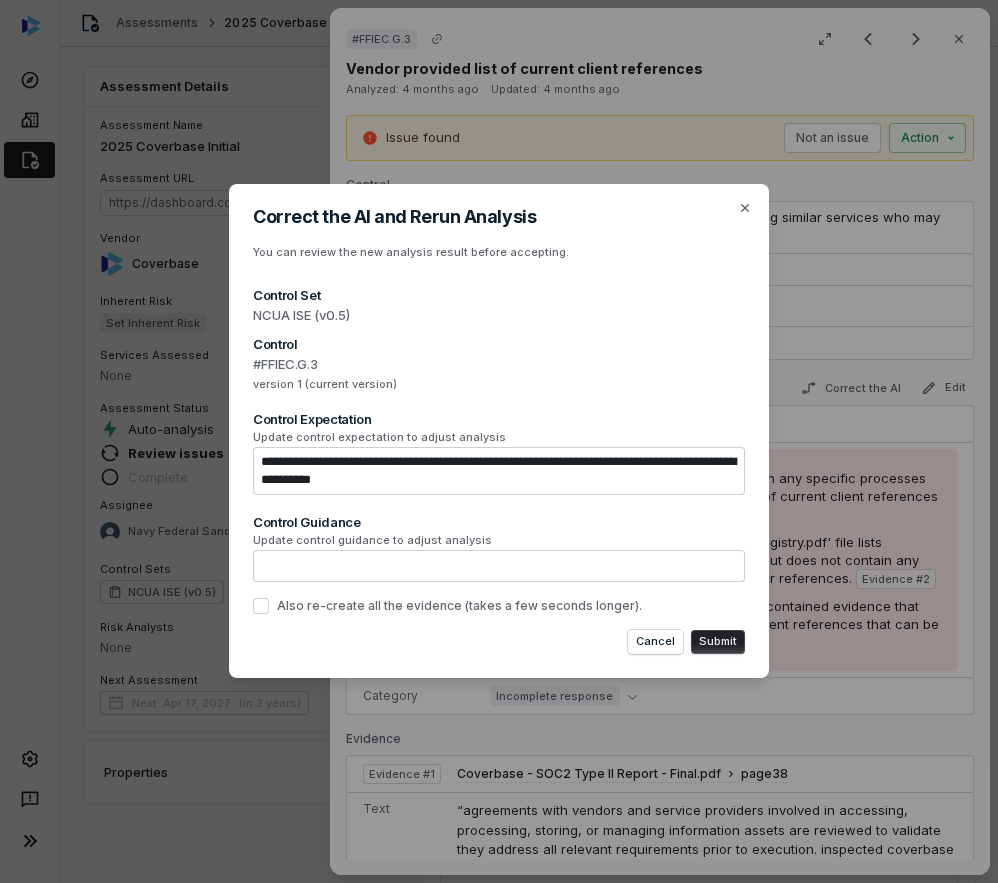 drag, startPoint x: 548, startPoint y: 258, endPoint x: 379, endPoint y: 224, distance: 172.3862 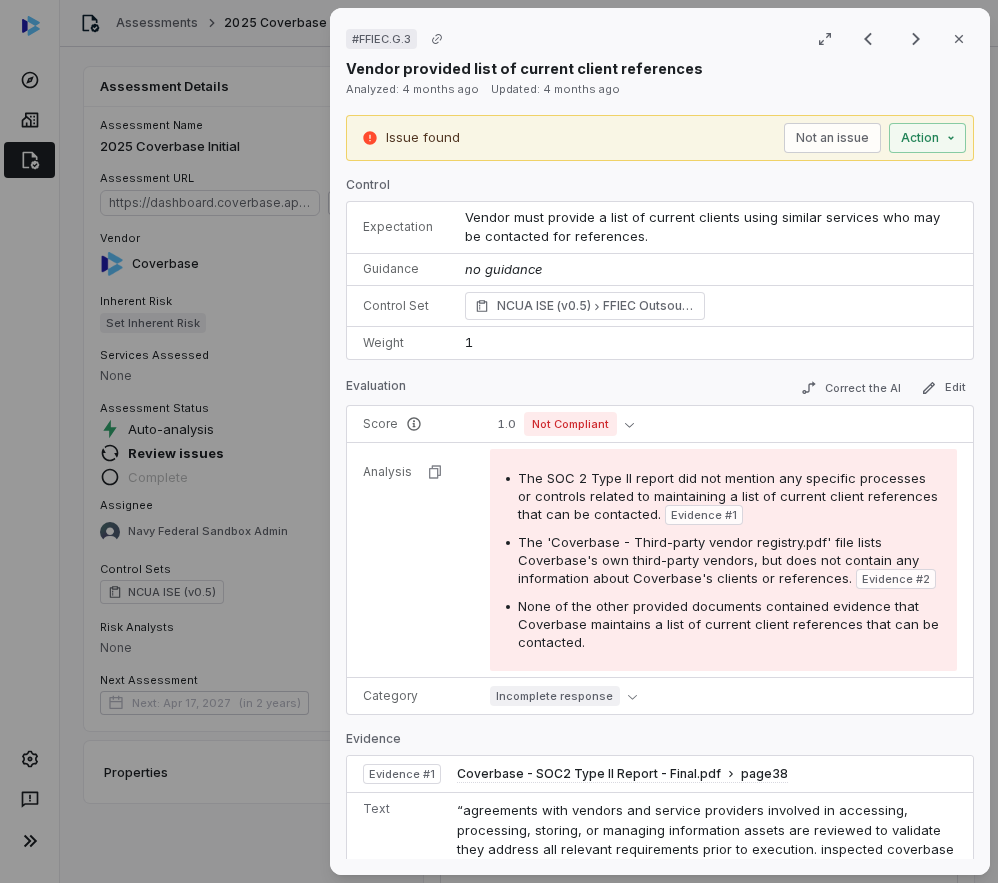 click on "Correct the AI Edit" at bounding box center (883, 389) 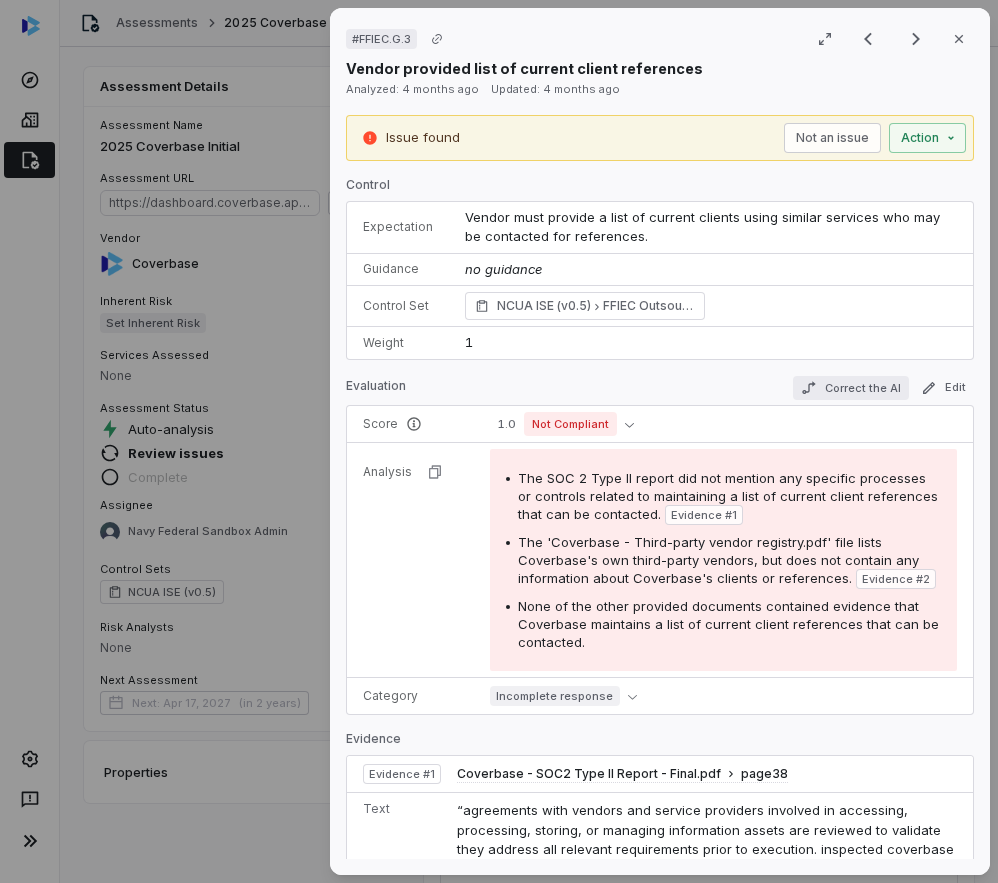 click on "Correct the AI" at bounding box center [851, 388] 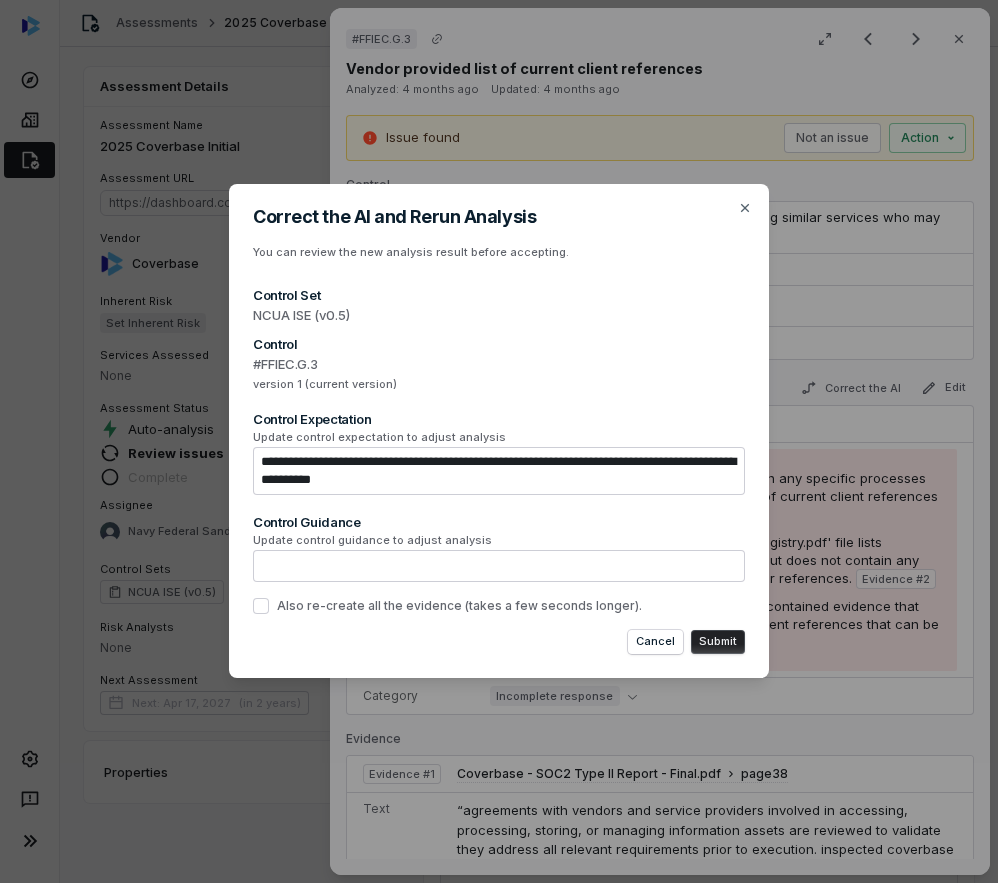 drag, startPoint x: 449, startPoint y: 481, endPoint x: 388, endPoint y: 458, distance: 65.192024 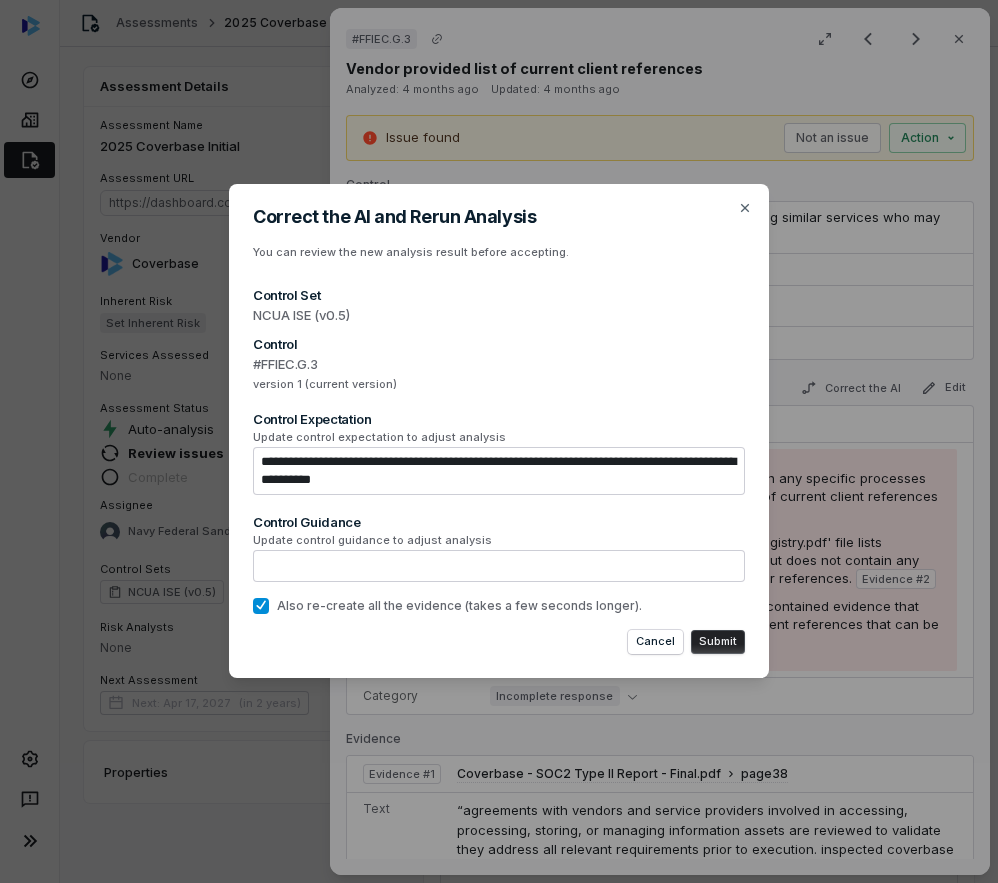 click on "Also re-create all the evidence (takes a few seconds longer)." at bounding box center [459, 606] 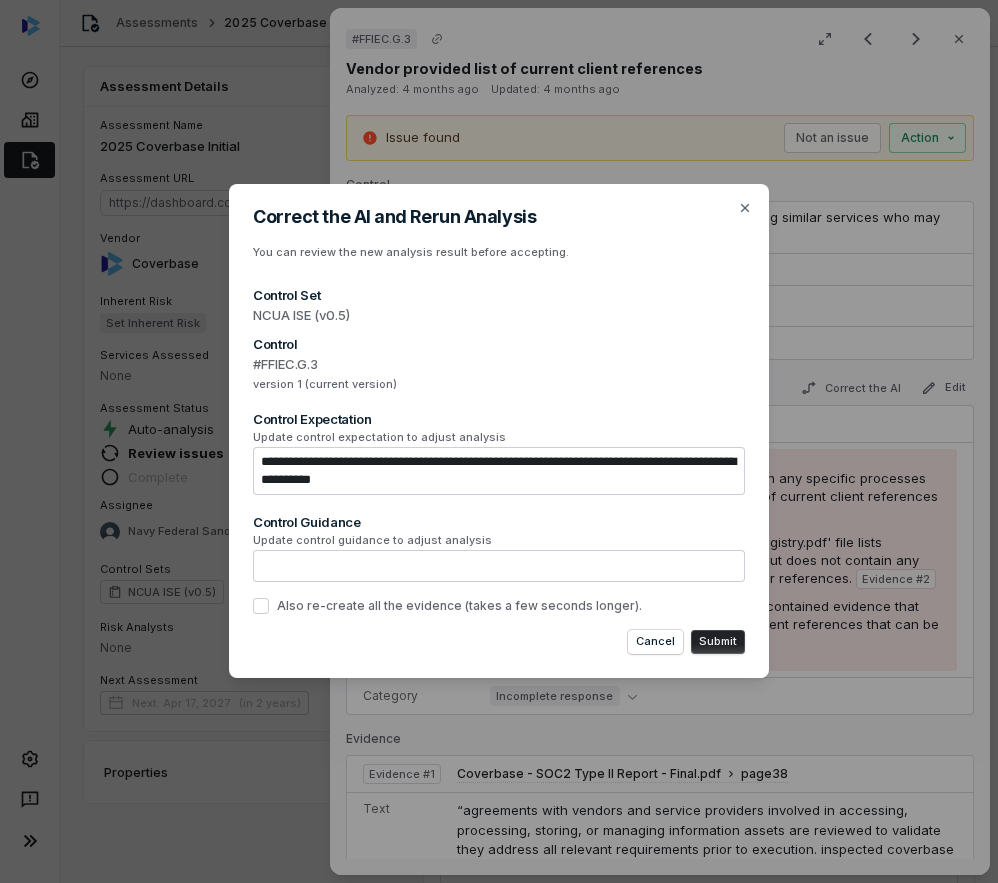click on "Also re-create all the evidence (takes a few seconds longer)." at bounding box center (459, 606) 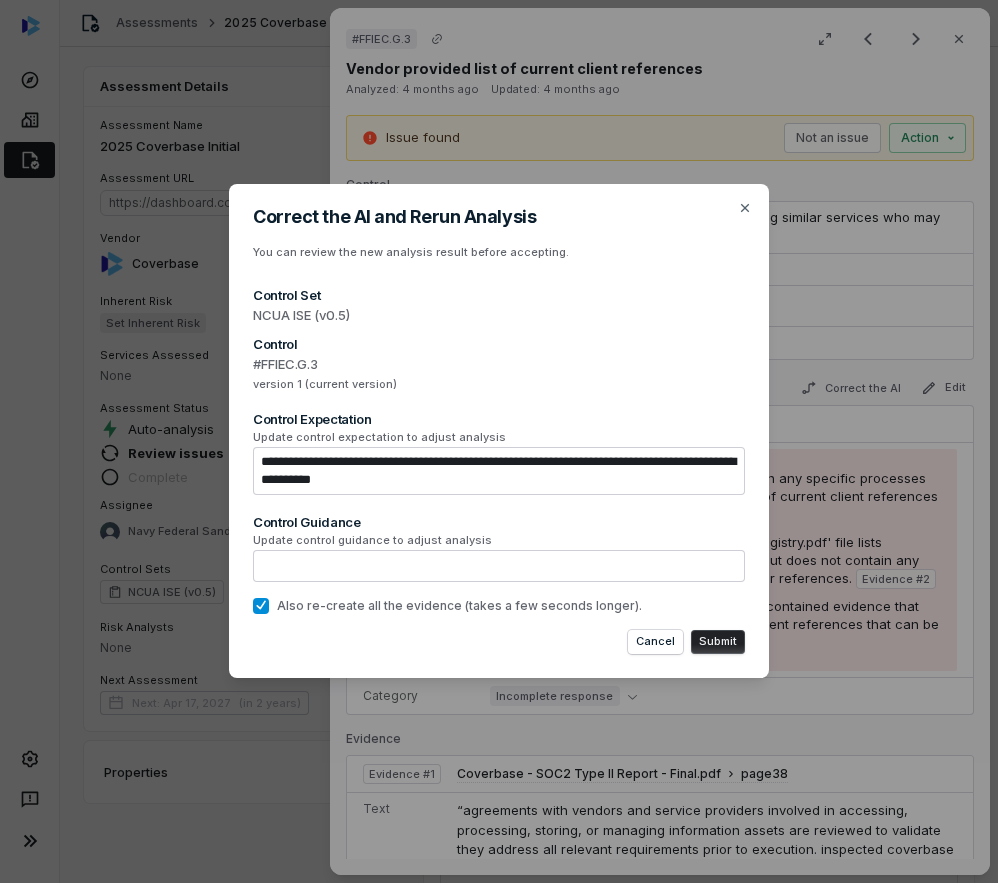 click on "Also re-create all the evidence (takes a few seconds longer)." at bounding box center [459, 606] 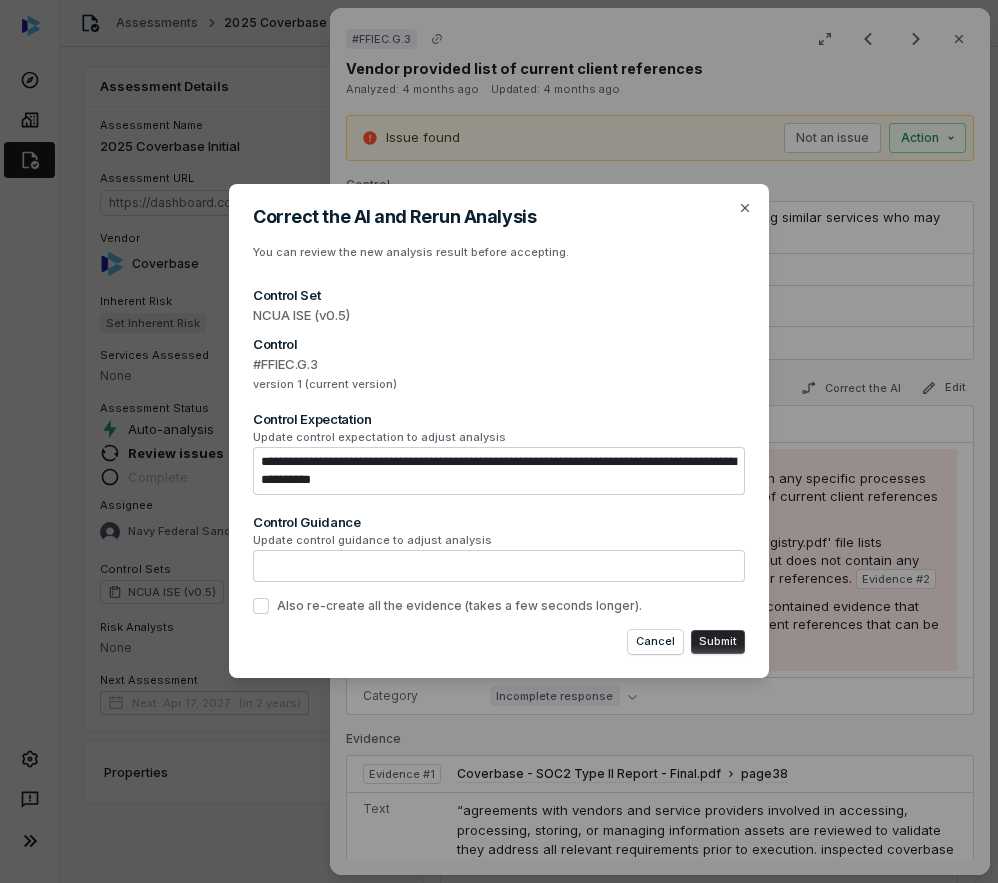 click on "Also re-create all the evidence (takes a few seconds longer)." at bounding box center (459, 606) 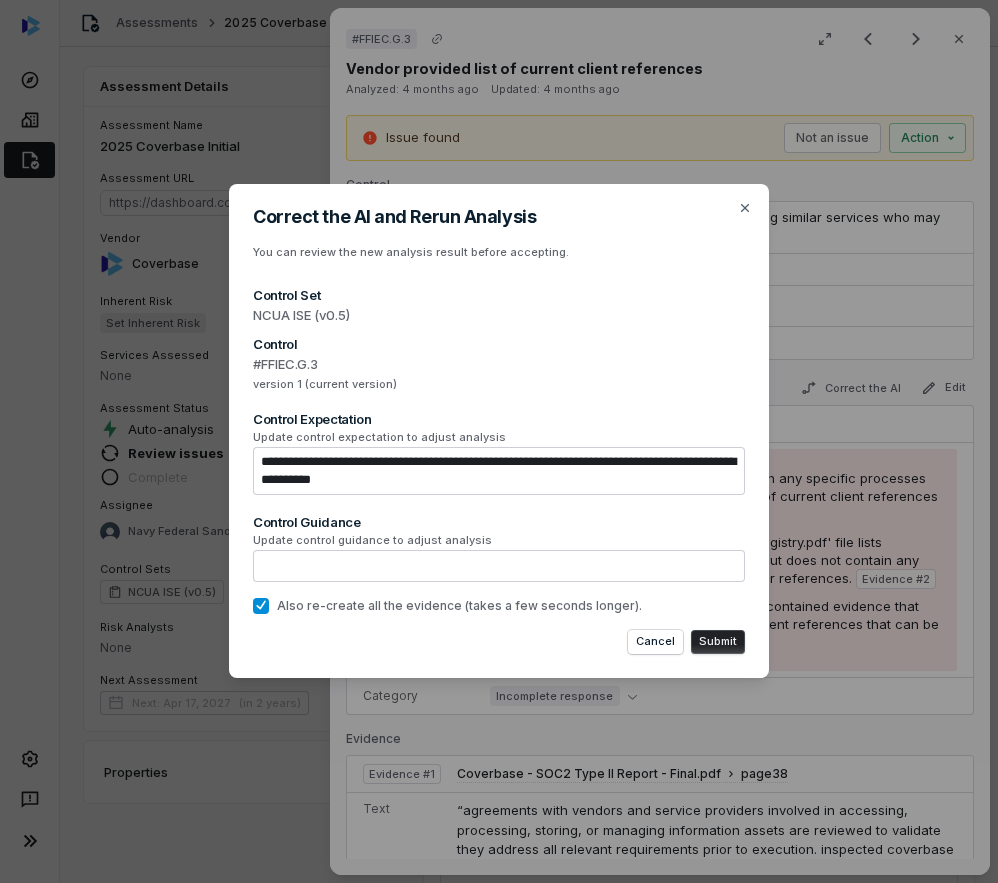 click on "Also re-create all the evidence (takes a few seconds longer)." at bounding box center (459, 606) 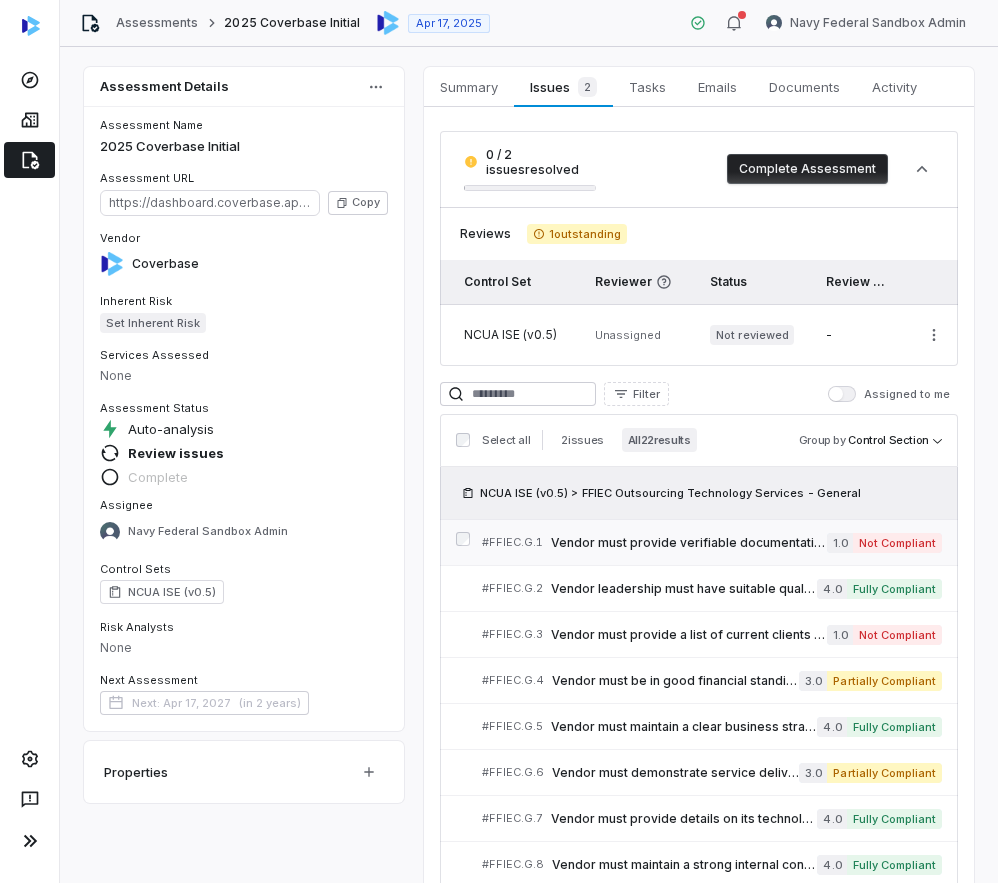 click on "# FFIEC.G.1 Vendor must provide verifiable documentation of corporate existence and history, for example via legal formation records." at bounding box center [654, 542] 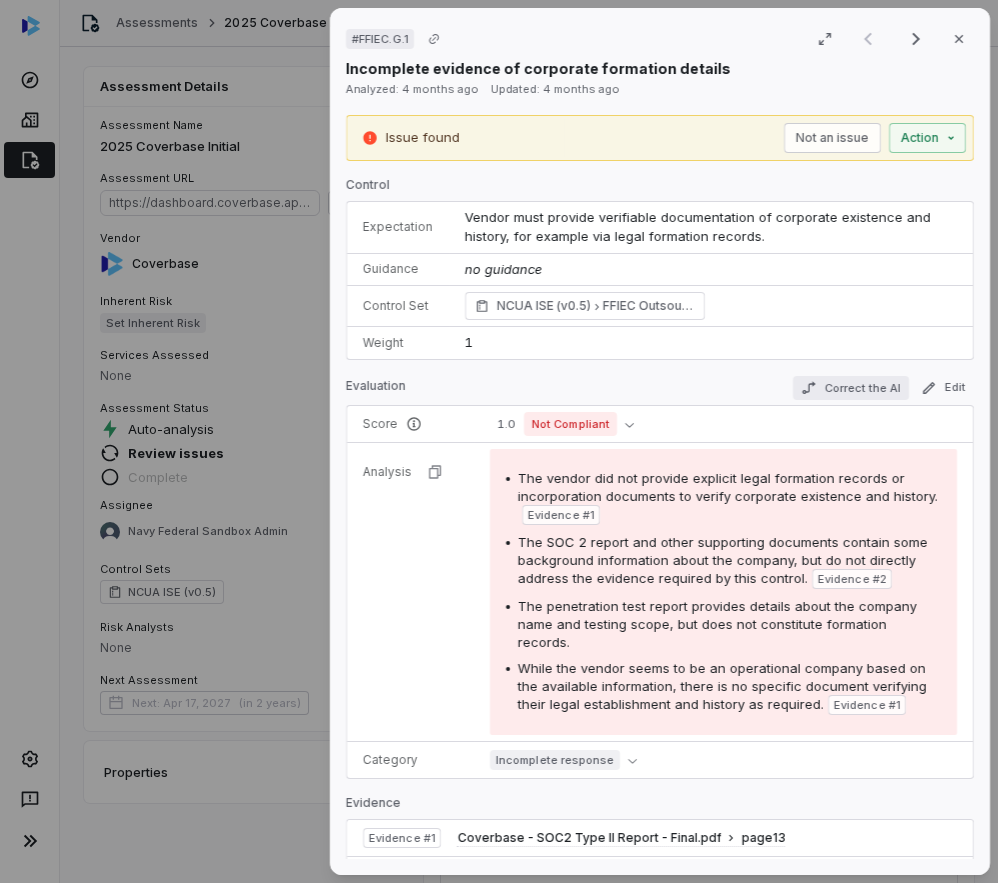 click on "Correct the AI" at bounding box center (851, 388) 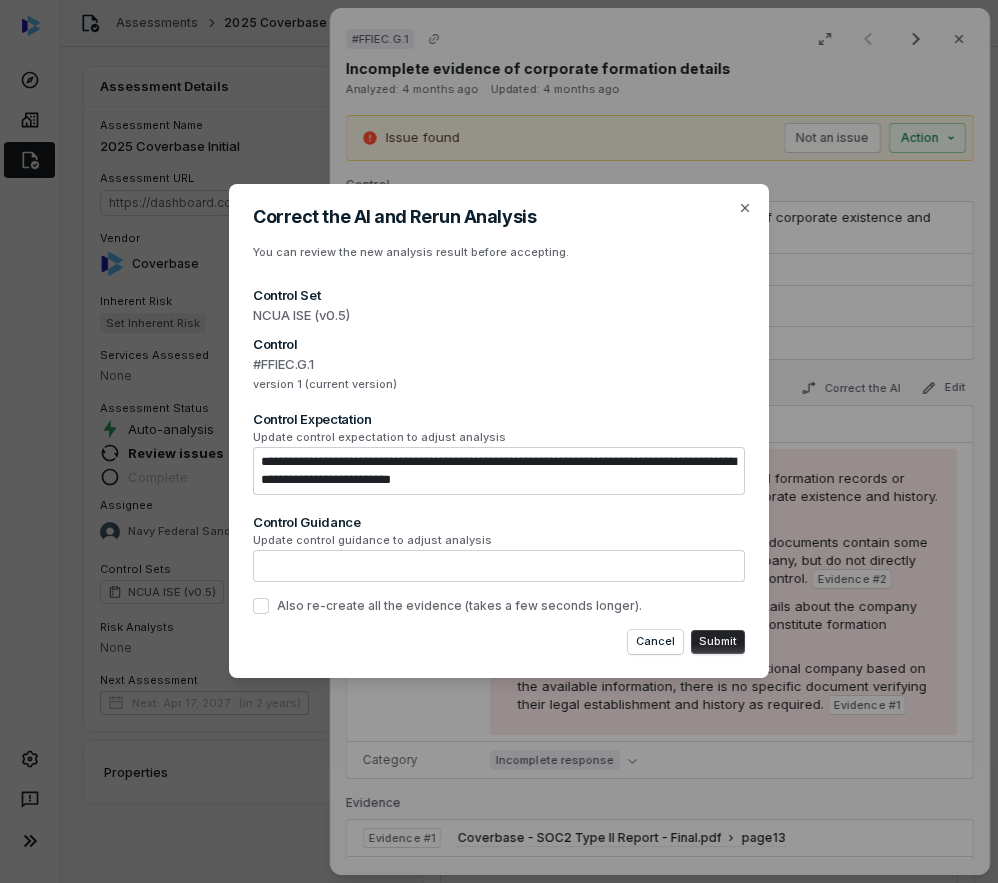 click on "**********" at bounding box center [499, 471] 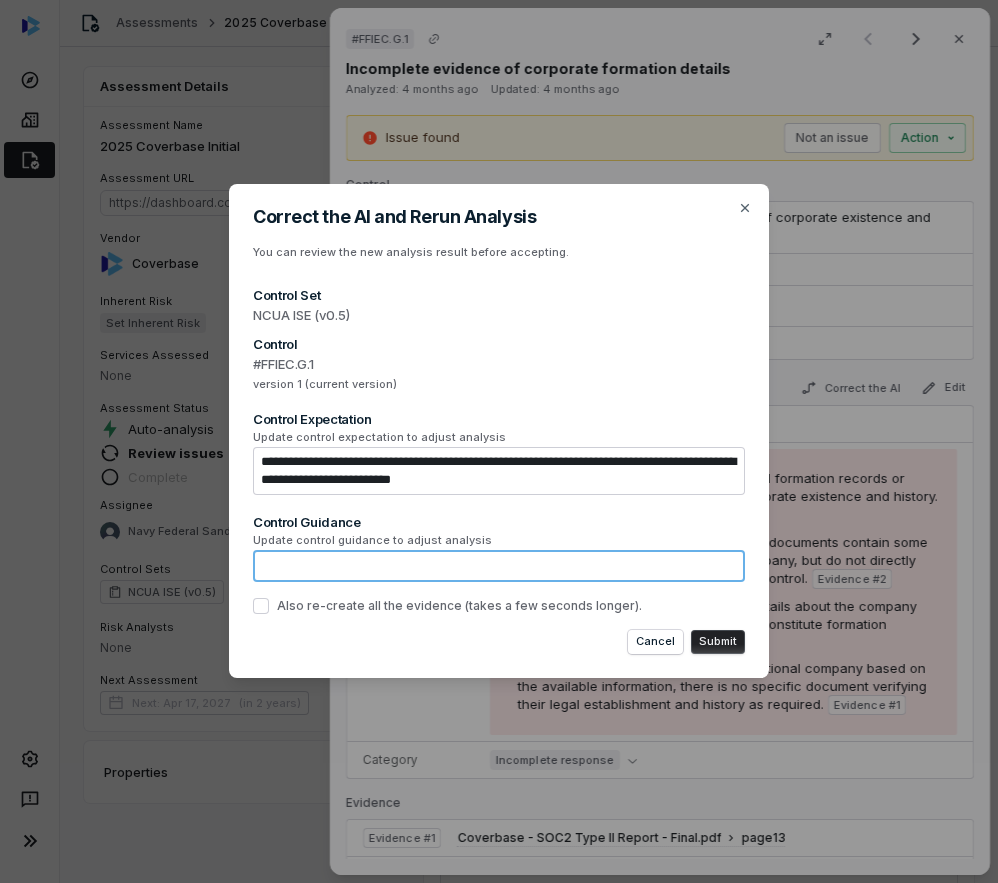 click at bounding box center [499, 566] 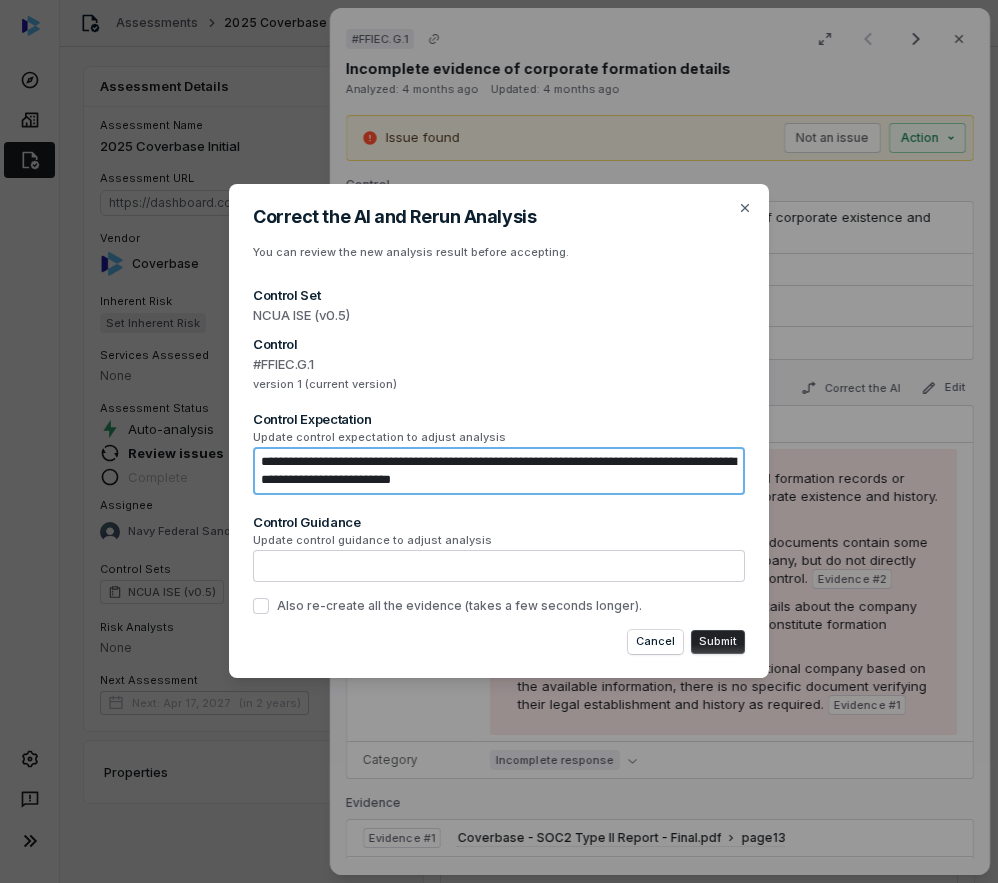click on "**********" at bounding box center (499, 471) 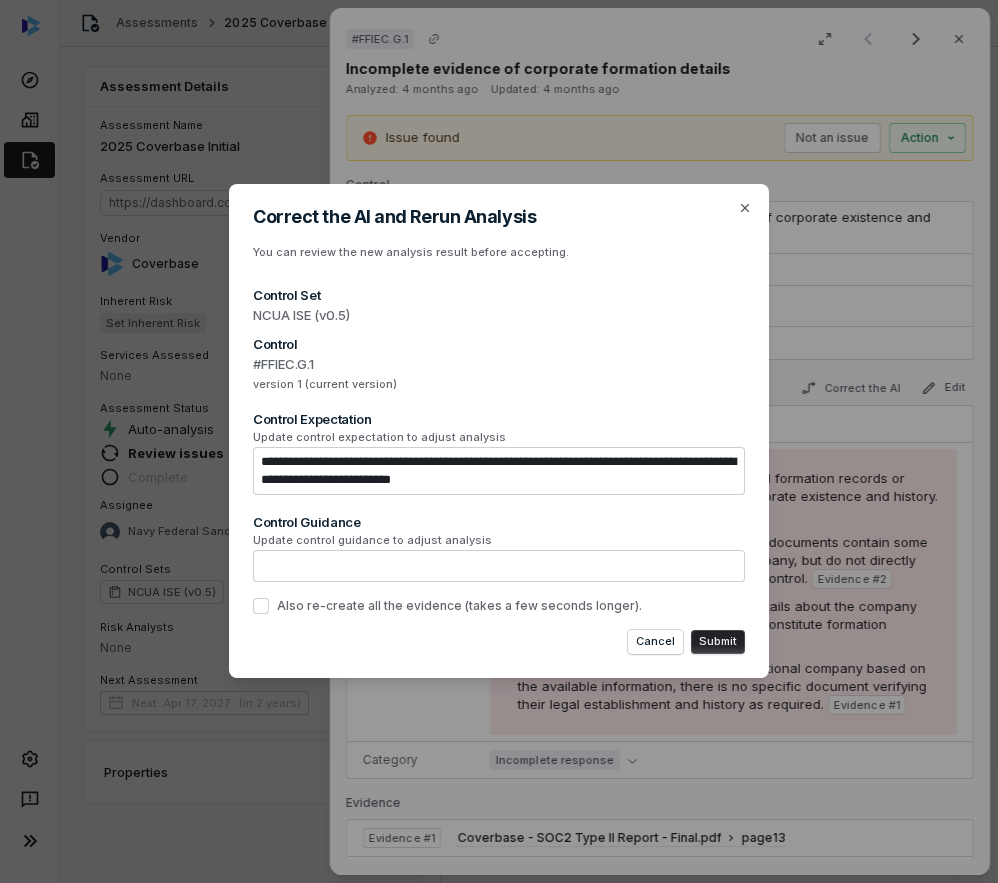 click on "**********" at bounding box center (499, 431) 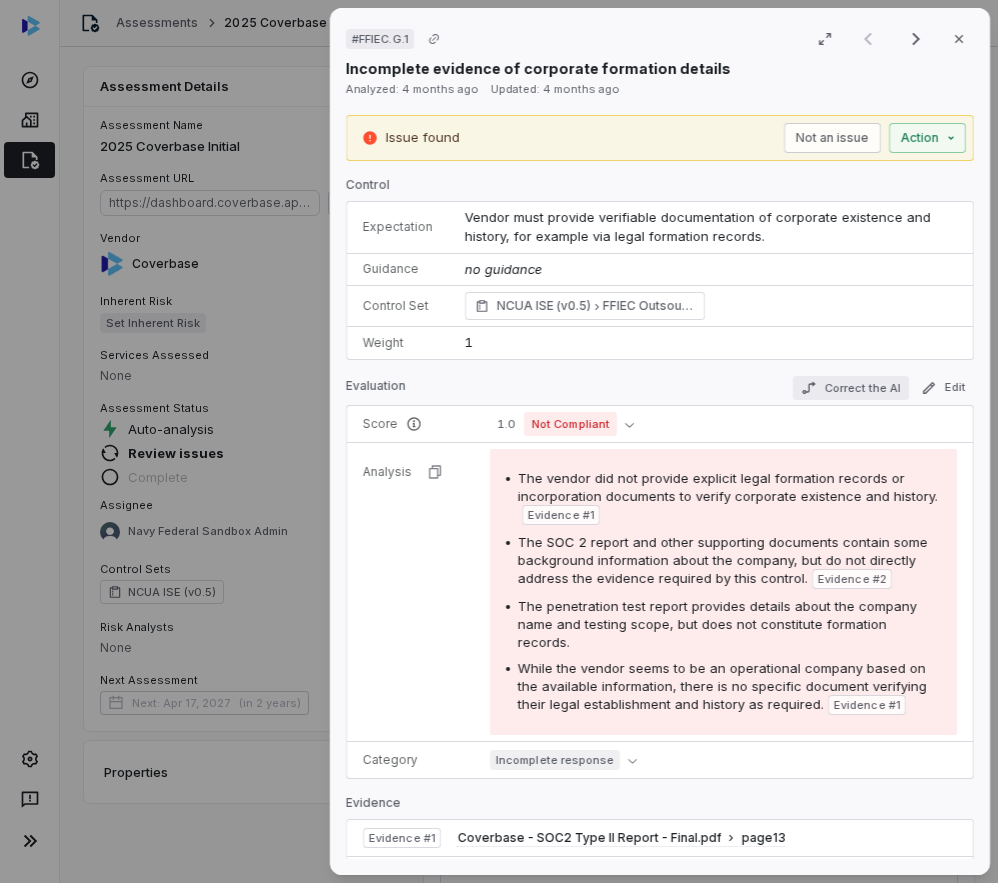 click on "Correct the AI" at bounding box center (851, 388) 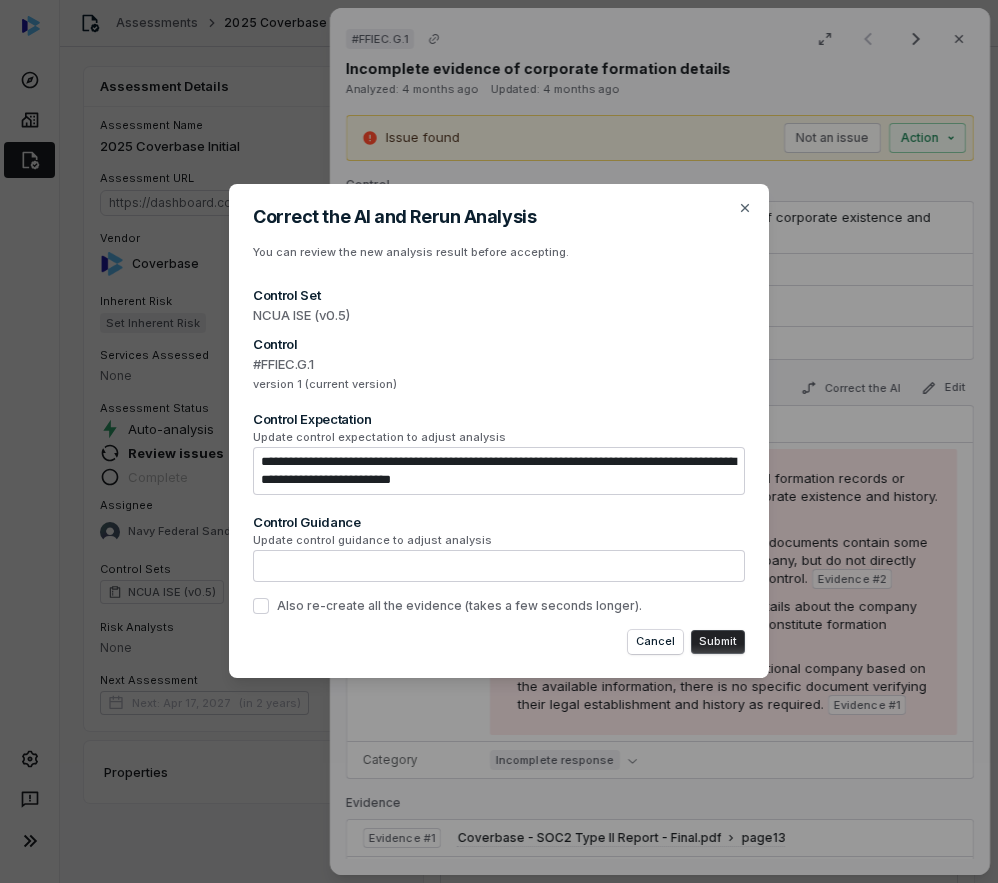 click on "**********" at bounding box center [499, 471] 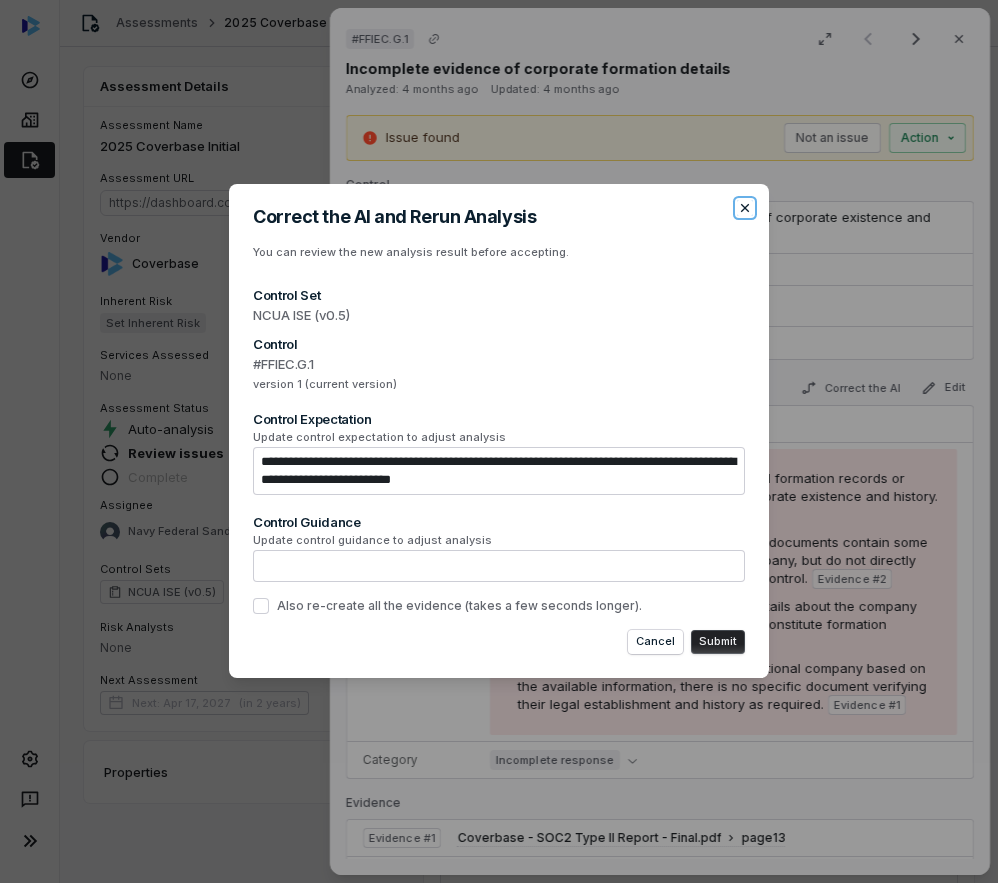 click 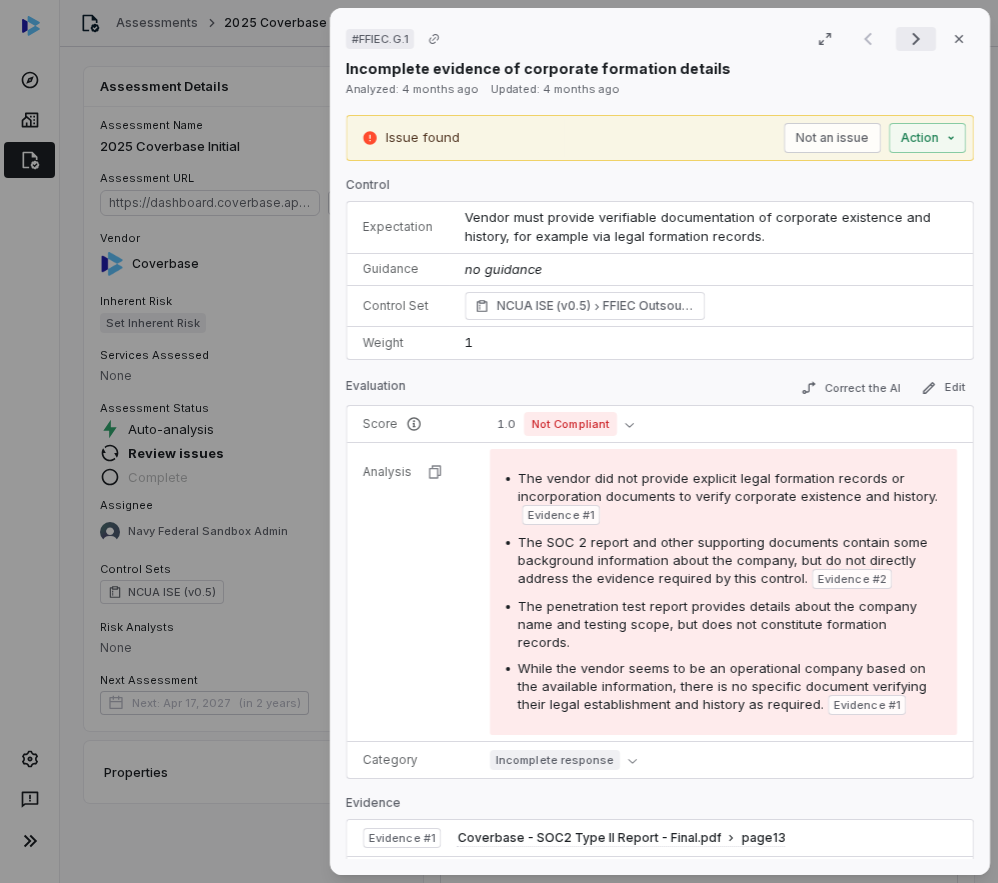 click 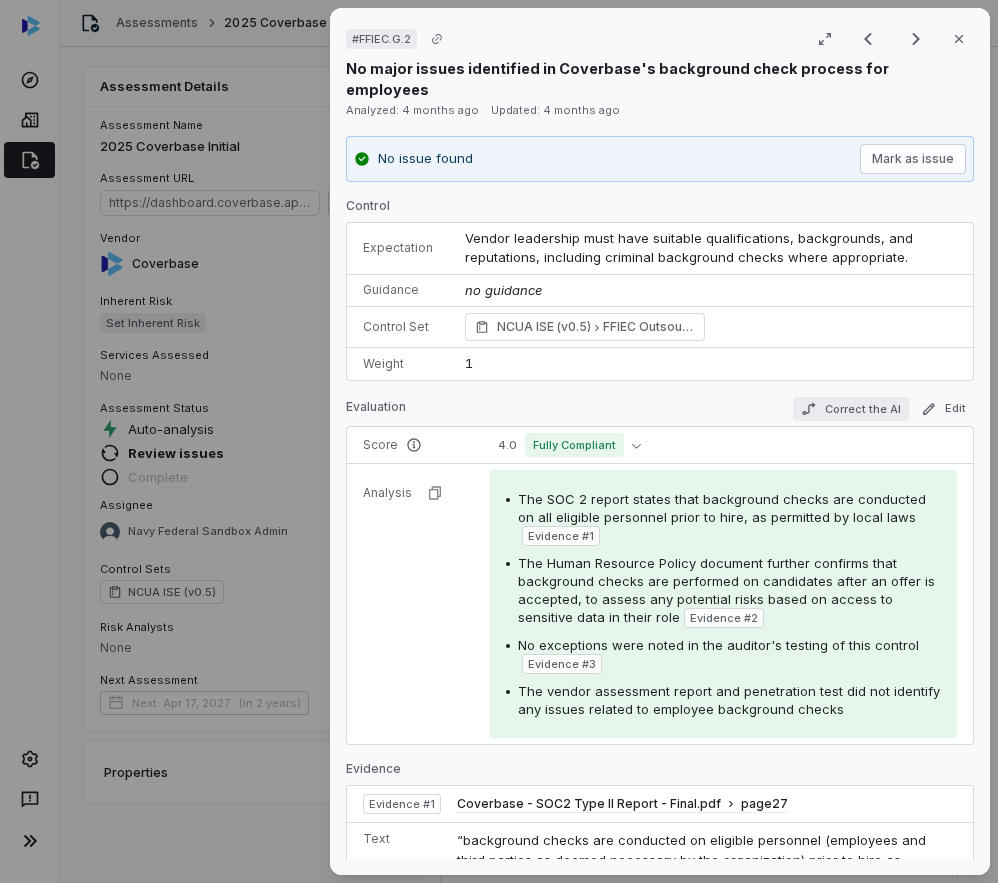 click on "Correct the AI" at bounding box center (851, 409) 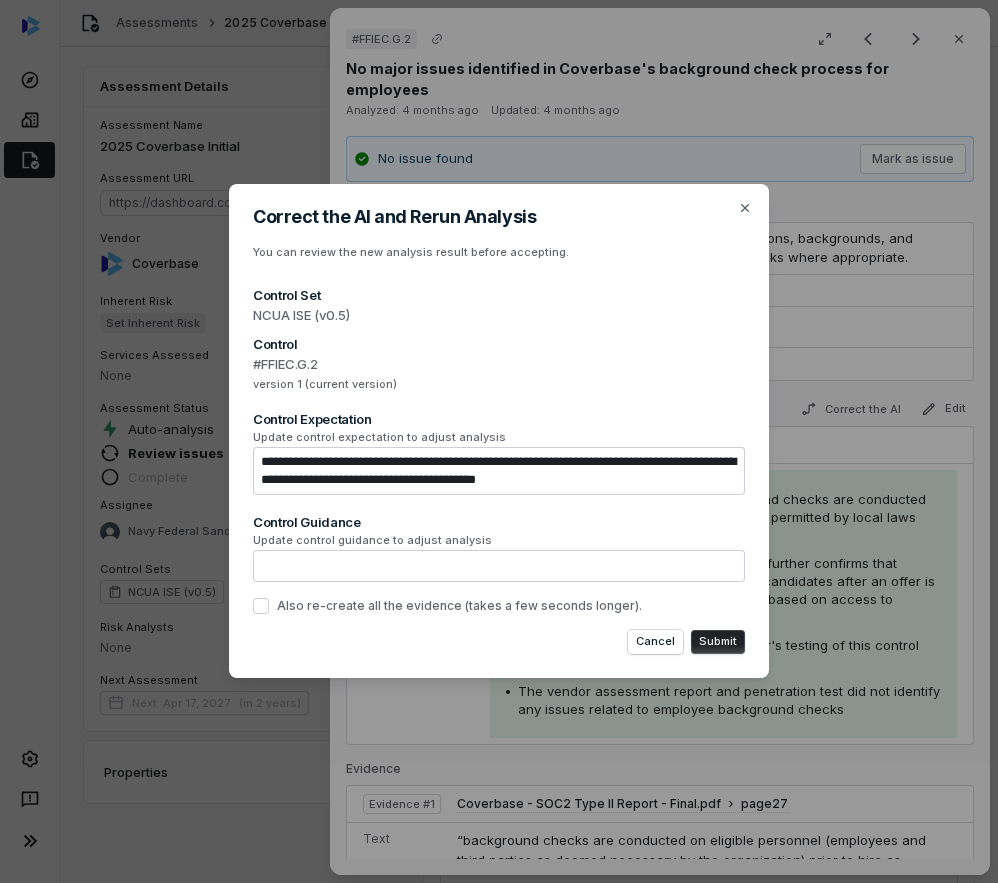 click on "**********" at bounding box center (499, 471) 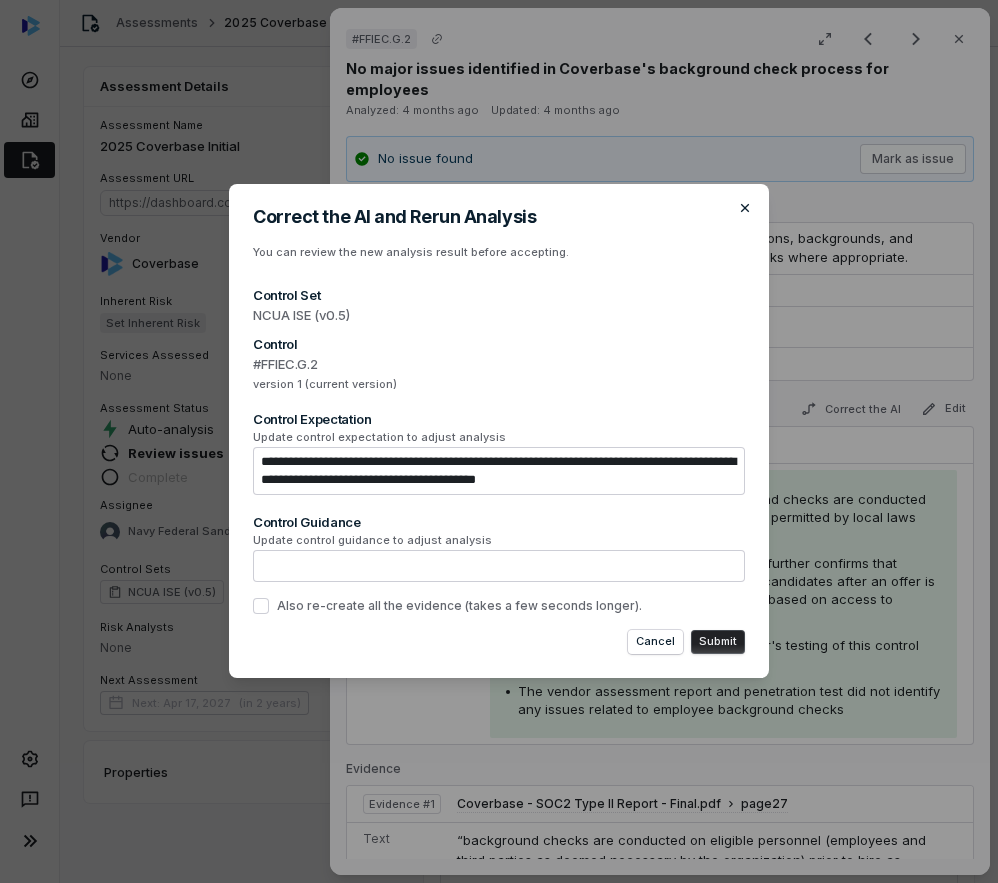 click 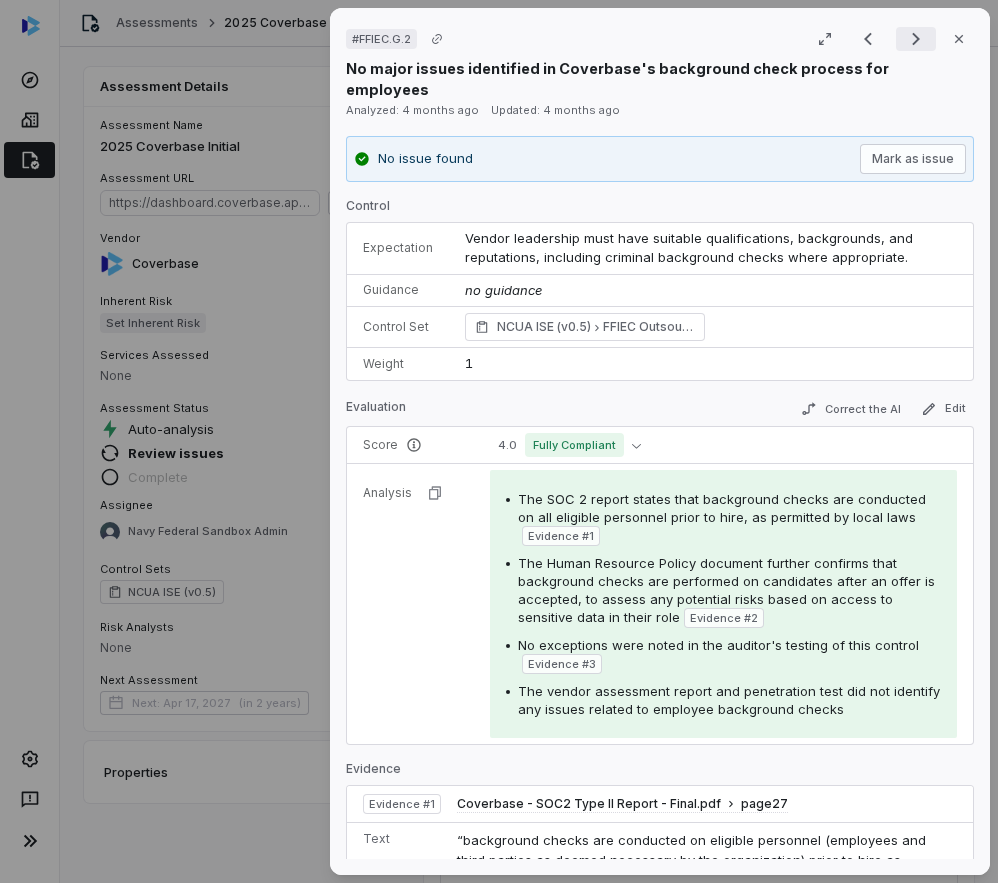 click 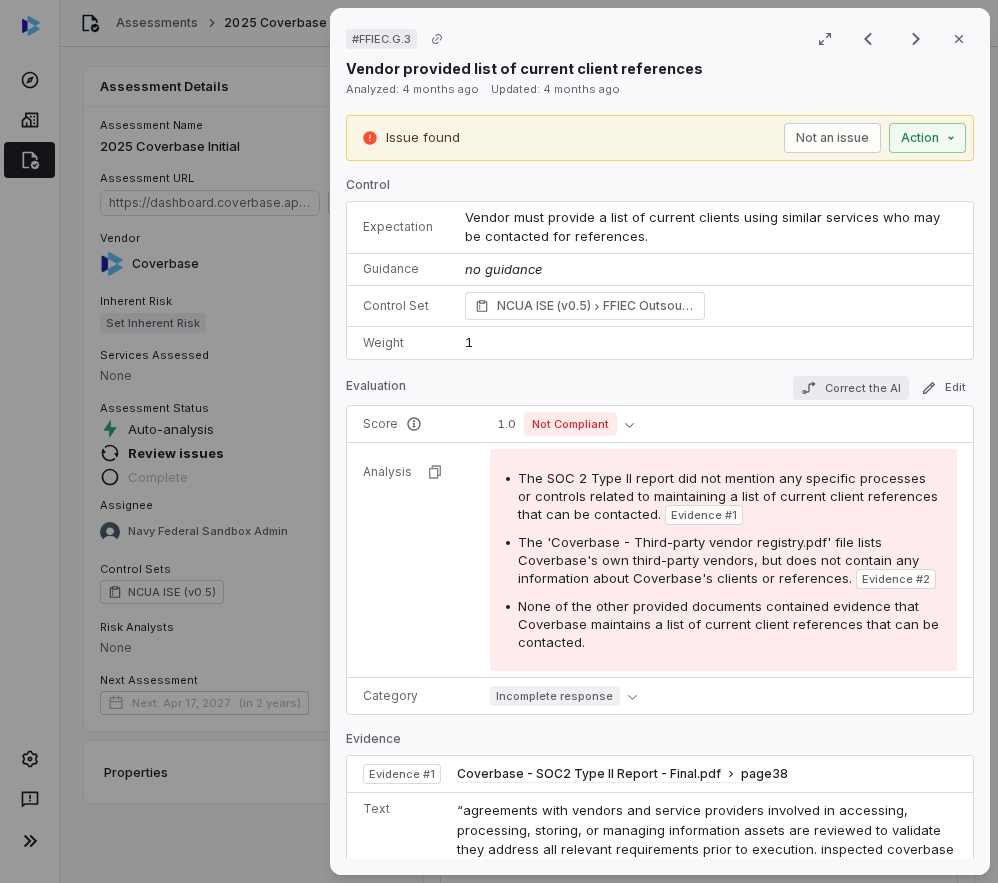 click on "Correct the AI" at bounding box center (851, 388) 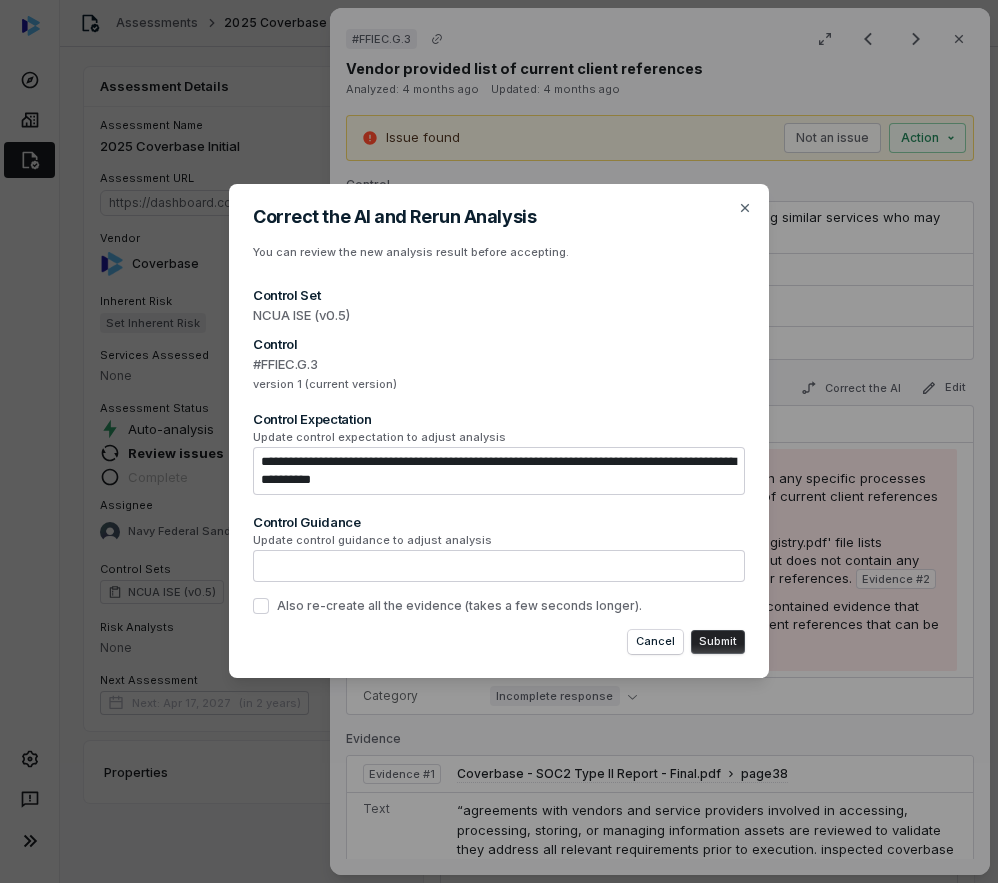 click on "**********" at bounding box center [499, 471] 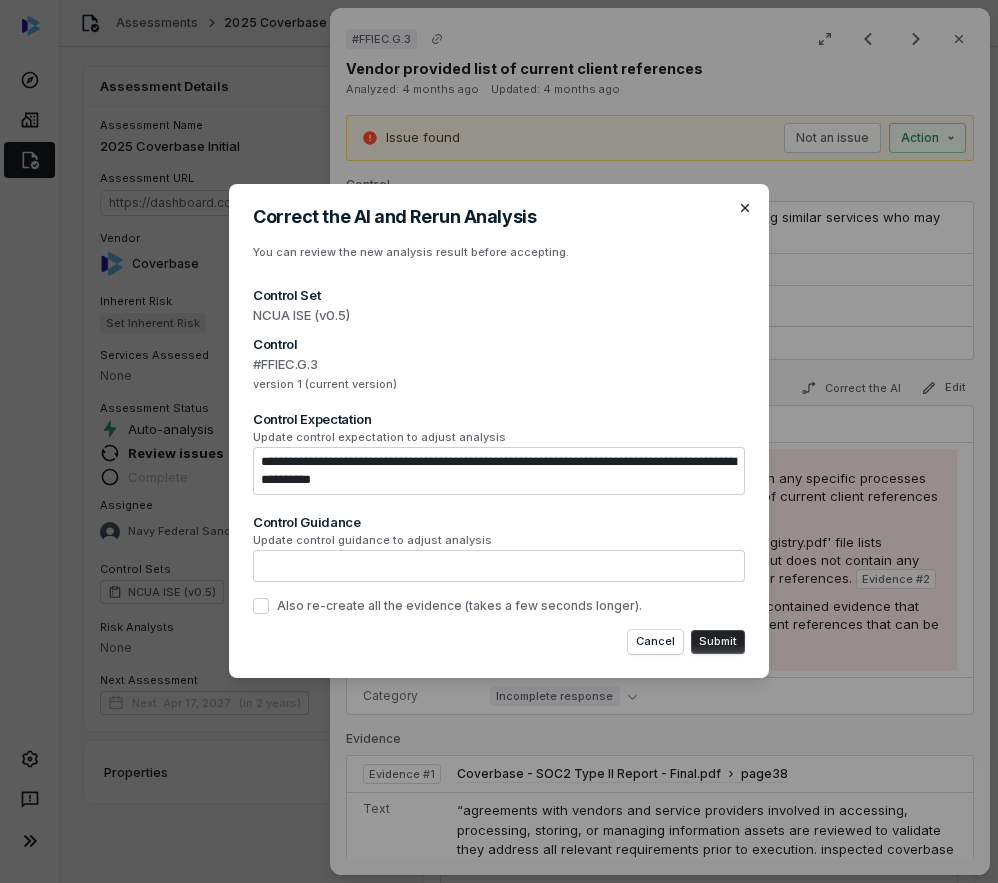 click 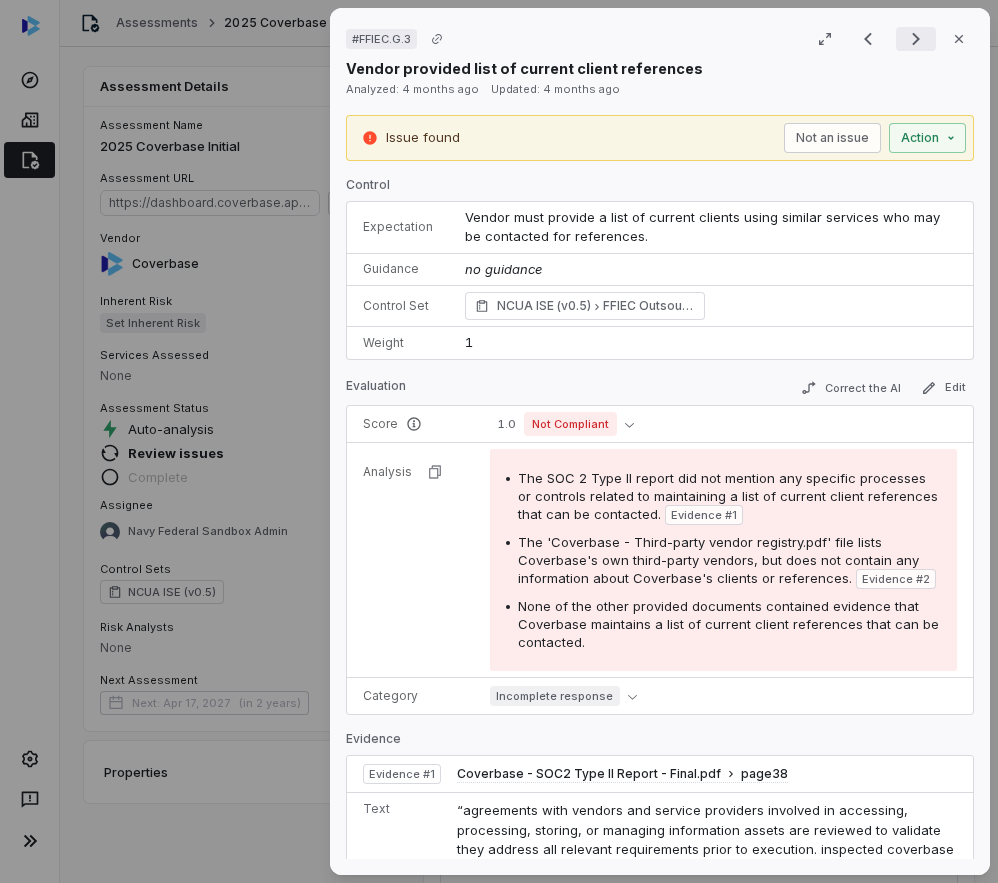 click 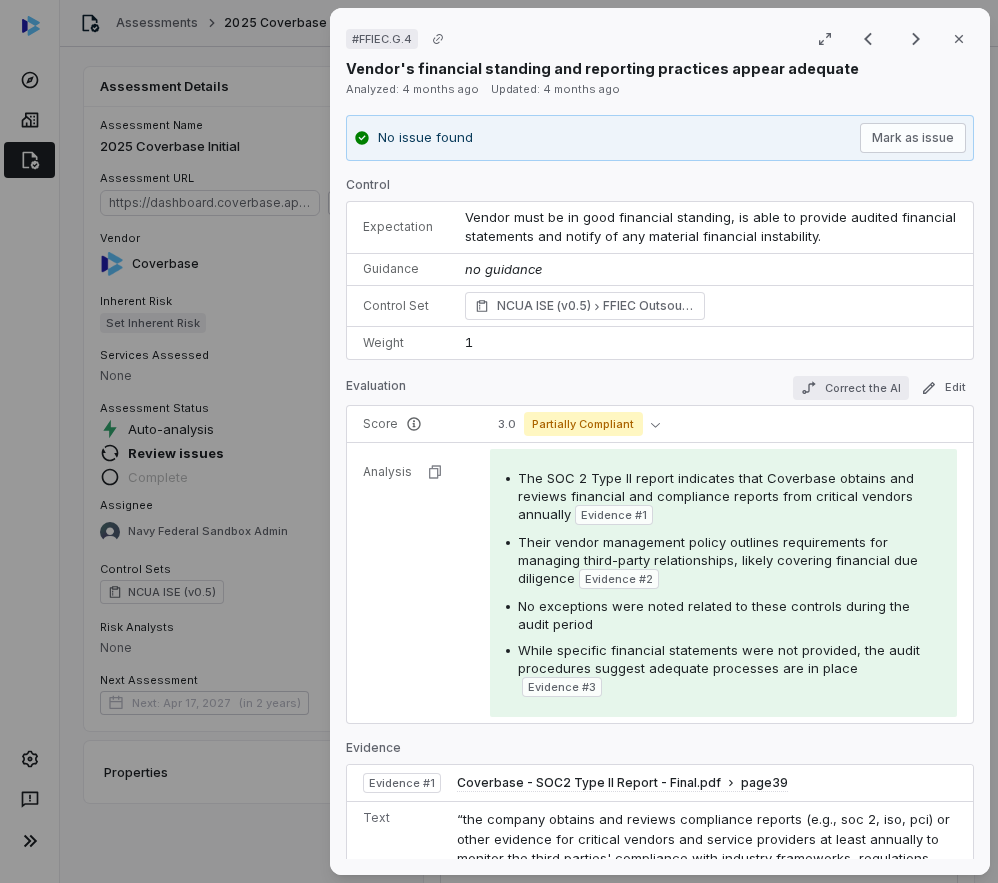 click on "Correct the AI" at bounding box center (851, 388) 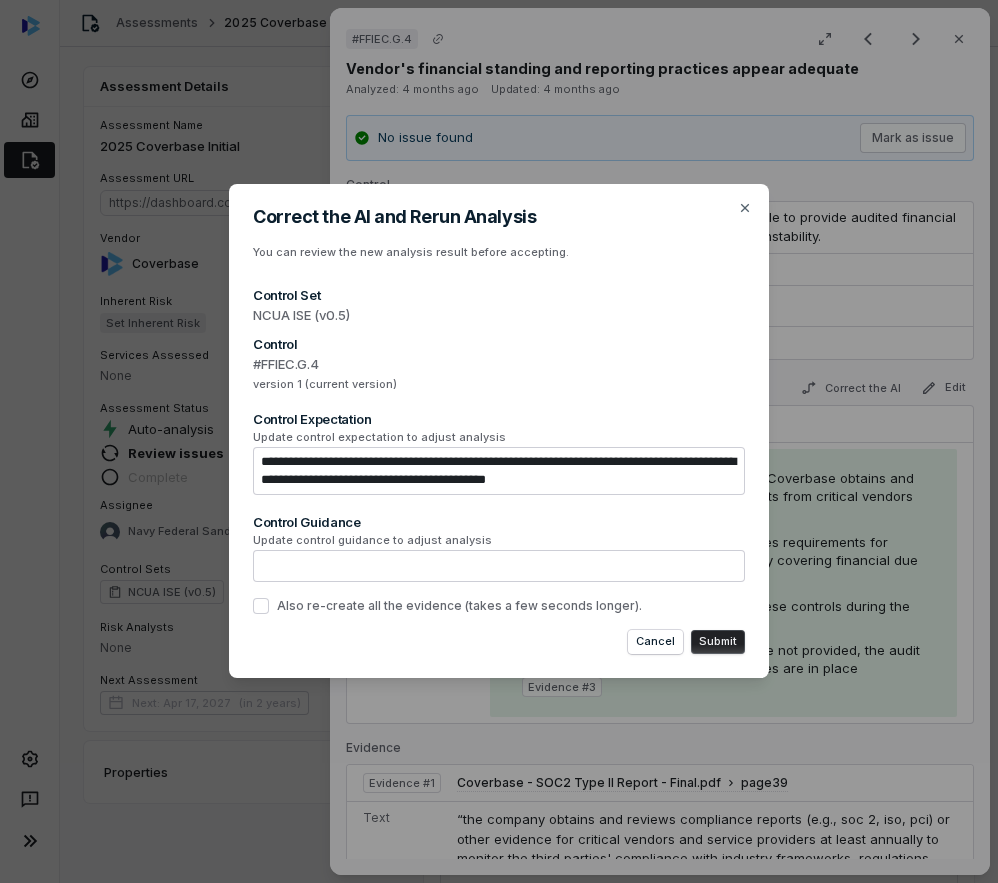click on "**********" at bounding box center (499, 471) 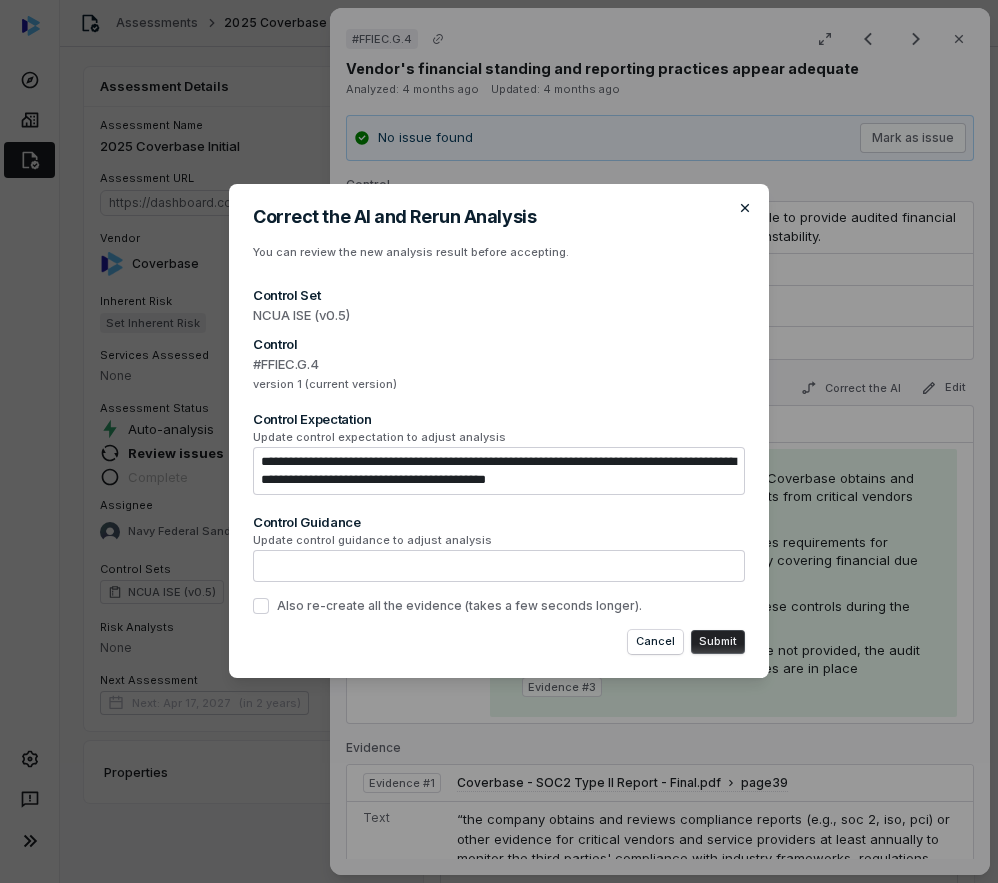 click 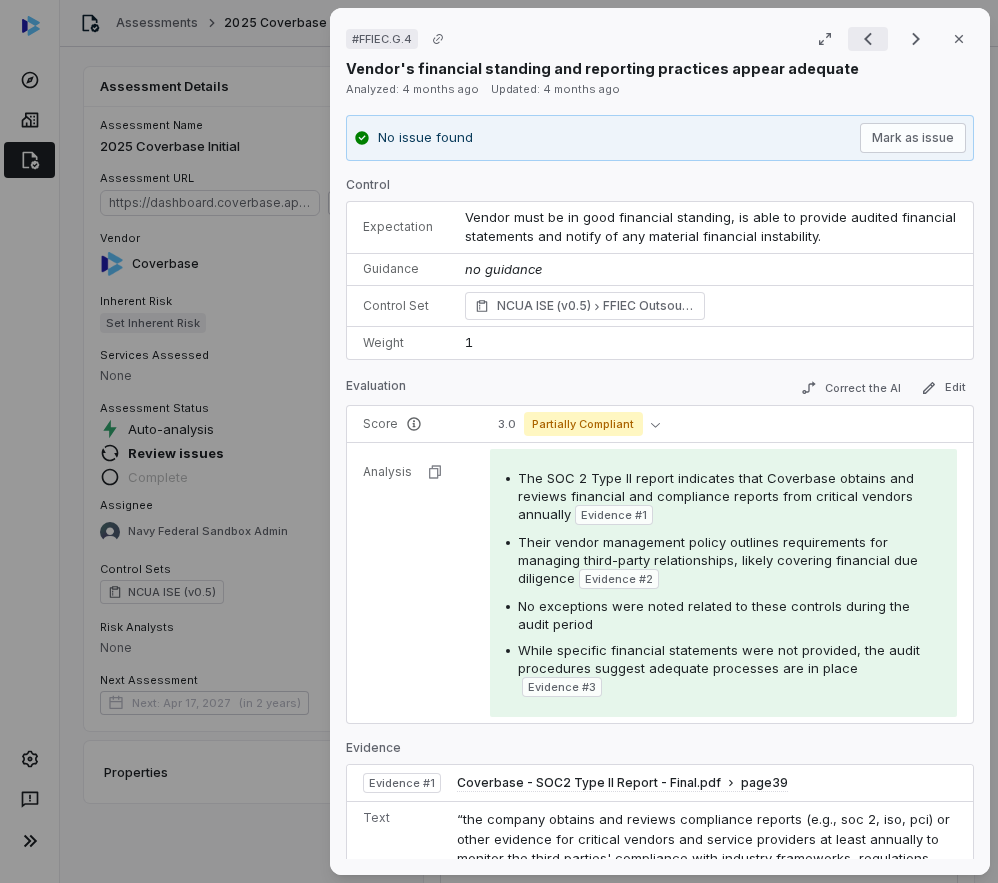 click 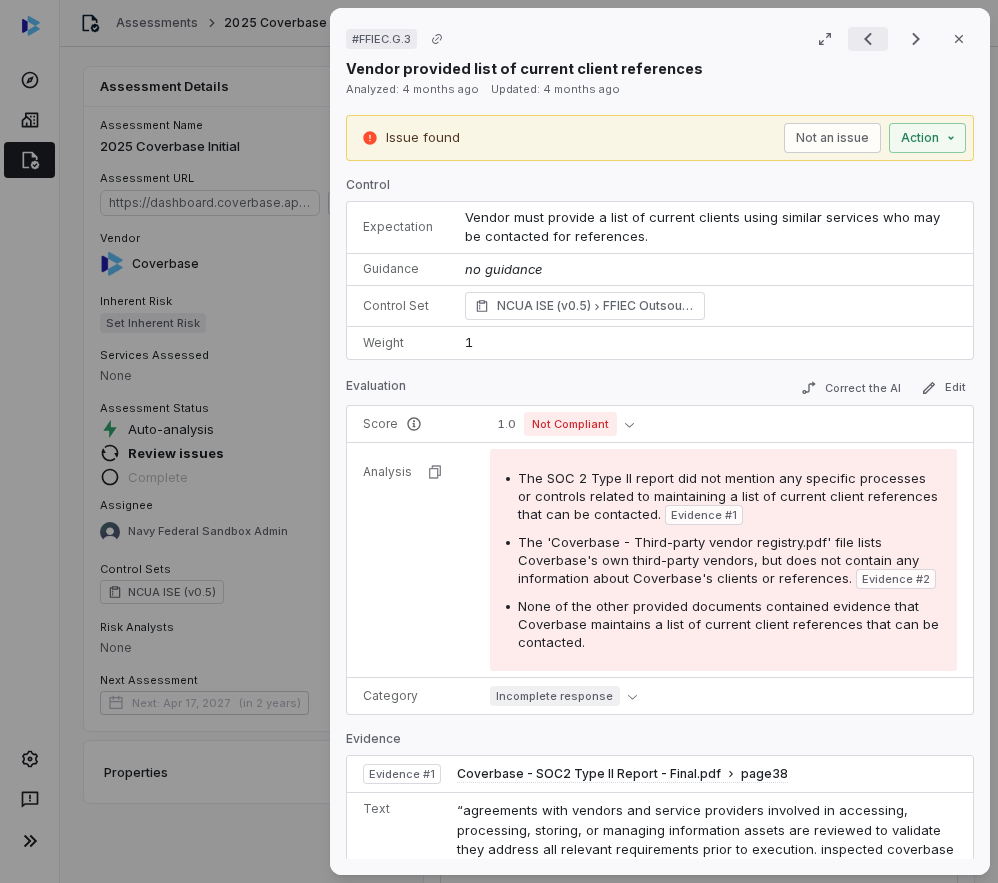 click 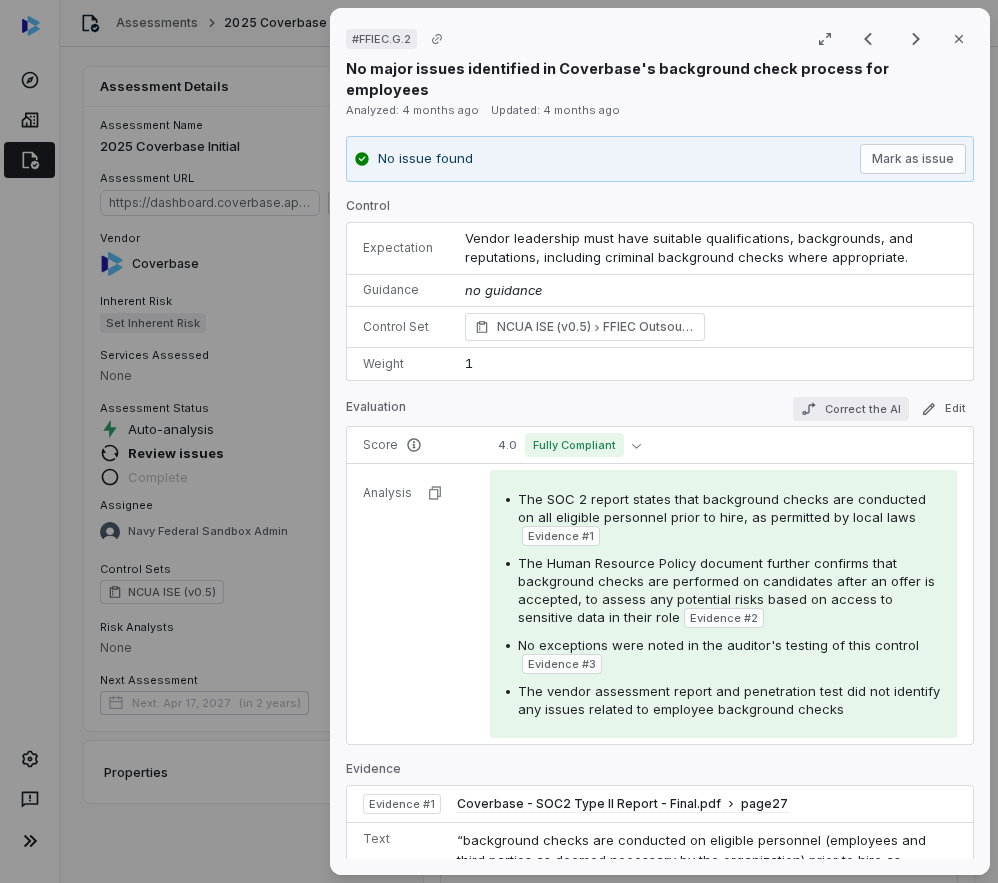 click 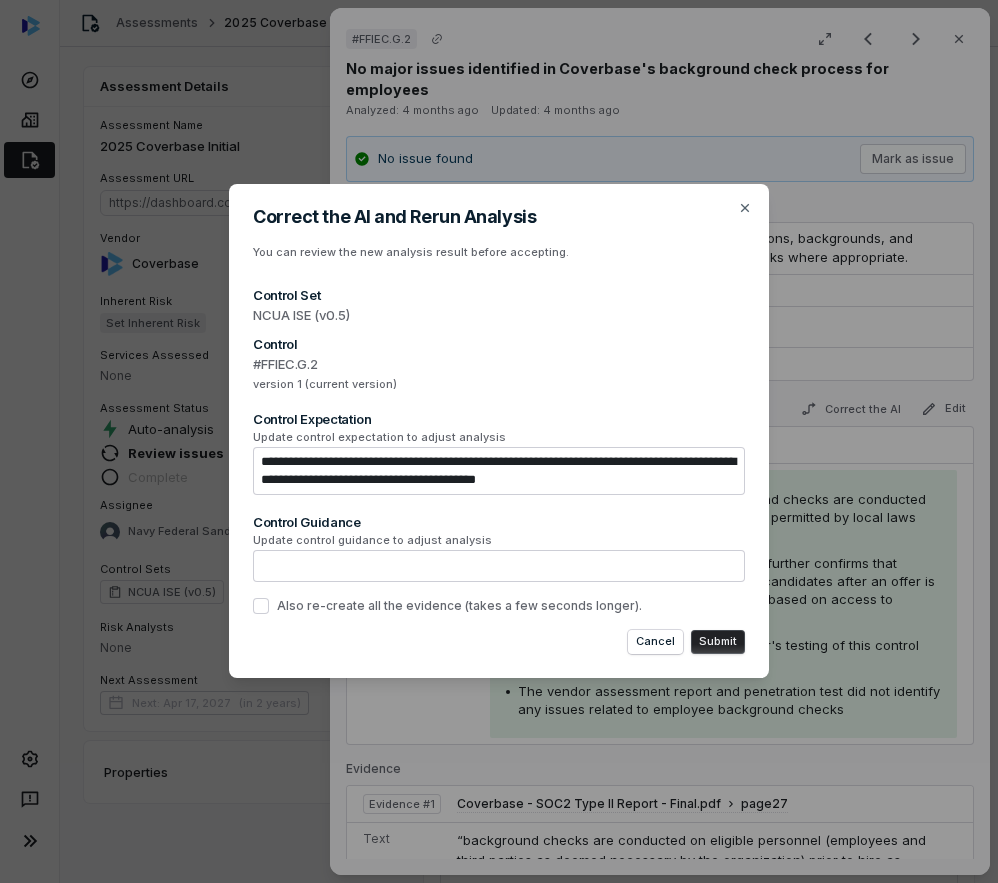 click on "**********" at bounding box center (499, 471) 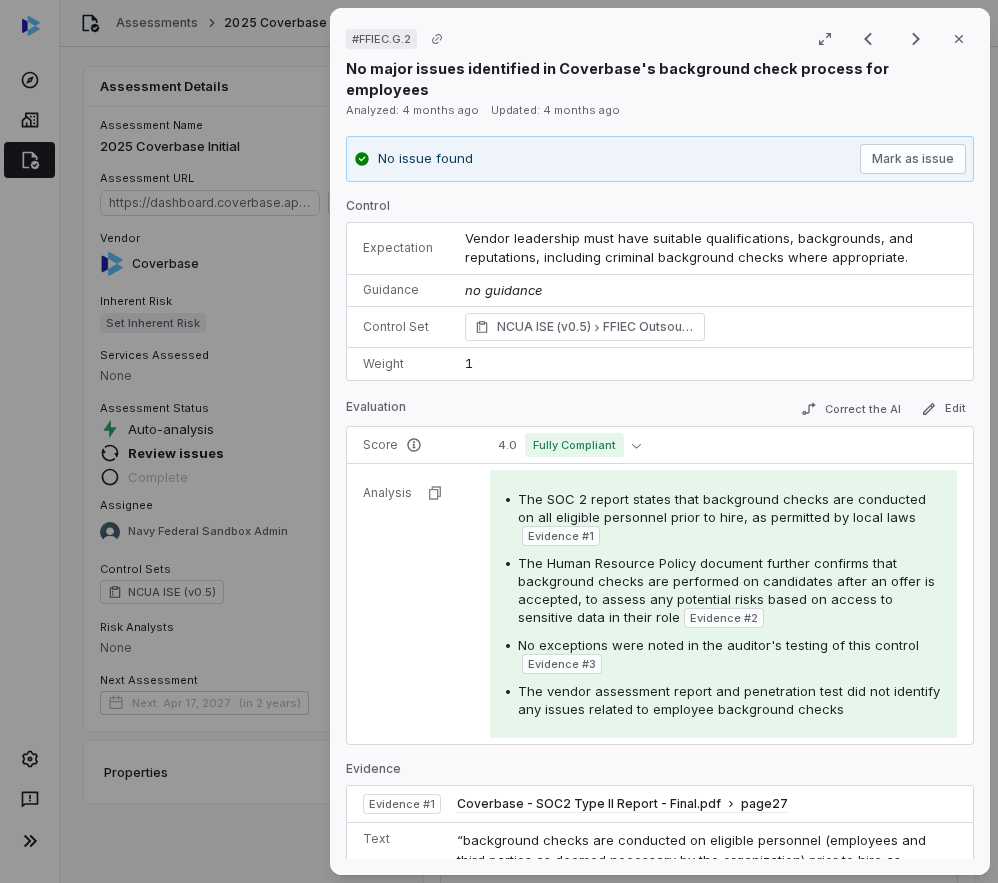 click on "# FFIEC.G.2 Result 2 of 22 Close No major issues identified in Coverbase's background check process for employees Analyzed: 4 months ago Updated: 4 months ago No issue found Mark as issue Control Expectation Vendor leadership must have suitable qualifications, backgrounds, and reputations, including criminal background checks where appropriate. Guidance no guidance Control Set NCUA ISE (v0.5) FFIEC Outsourcing Technology Services - General Weight 1 Evaluation Correct the AI Edit   Score 4.0 Fully Compliant Analysis The SOC 2 report states that background checks are conducted on all eligible personnel prior to hire, as permitted by local laws Evidence # 1 The Human Resource Policy document further confirms that background checks are performed on candidates after an offer is accepted, to assess any potential risks based on access to sensitive data in their role Evidence # 2 No exceptions were noted in the auditor's testing of this control Evidence # 3 Evidence Evidence # 1 page  27 Text Preview Evidence # 2 1 3" at bounding box center (499, 441) 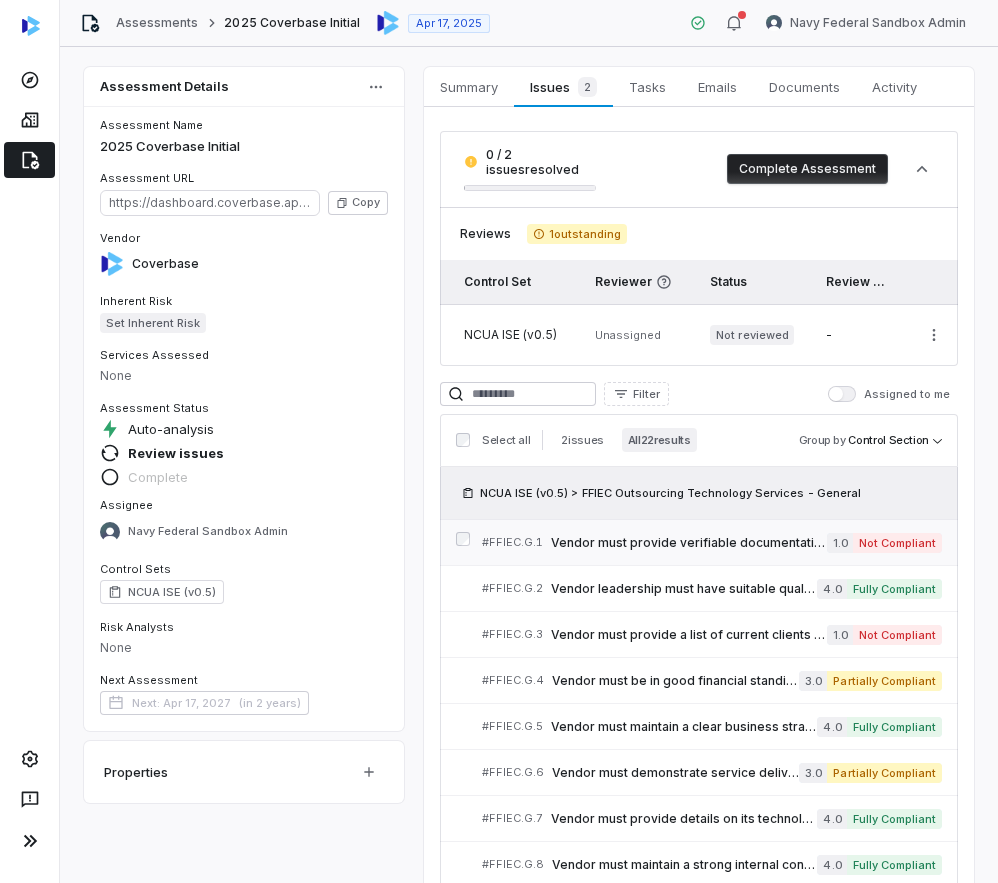 click on "# FFIEC.G.1 Vendor must provide verifiable documentation of corporate existence and history, for example via legal formation records. 1.0 Not Compliant" at bounding box center [712, 542] 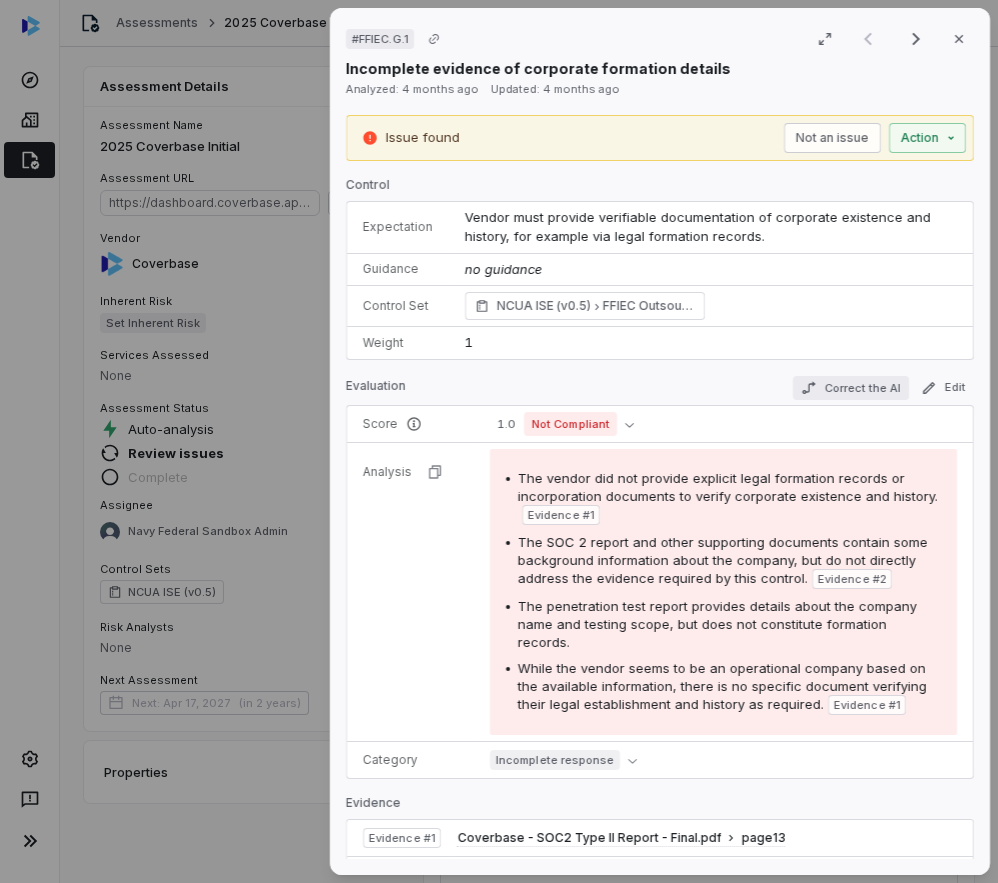 click on "Correct the AI" at bounding box center [851, 388] 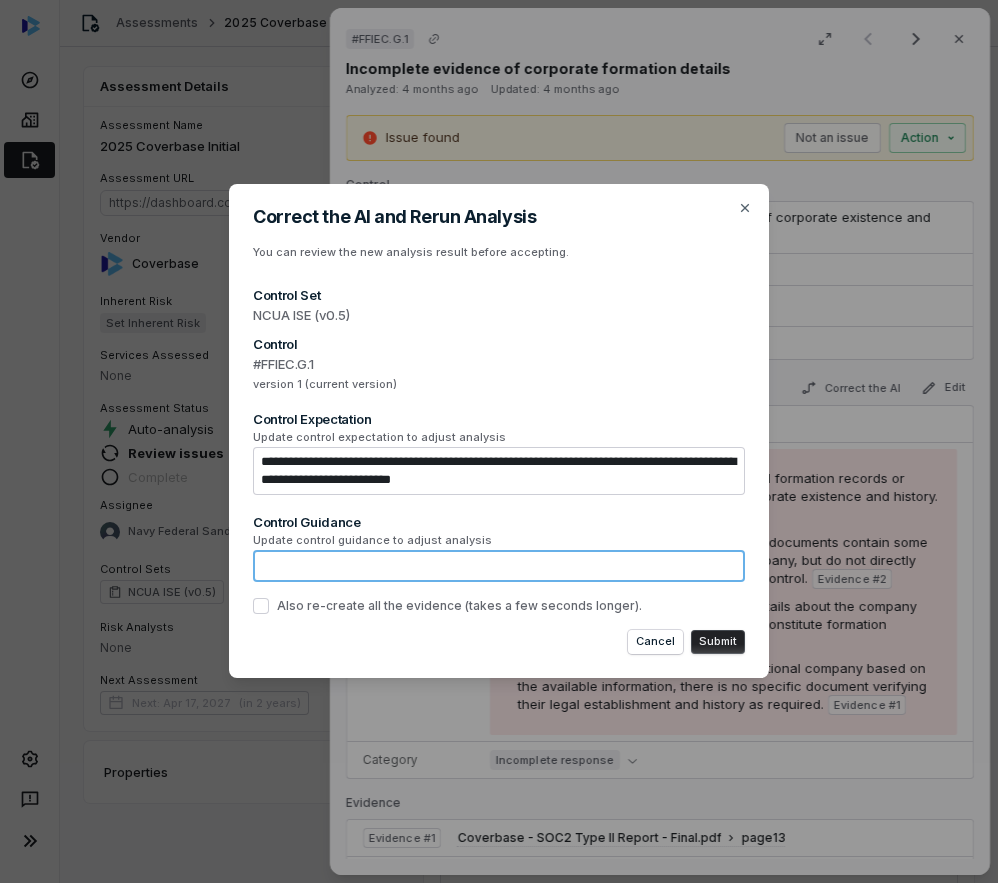 click at bounding box center [499, 566] 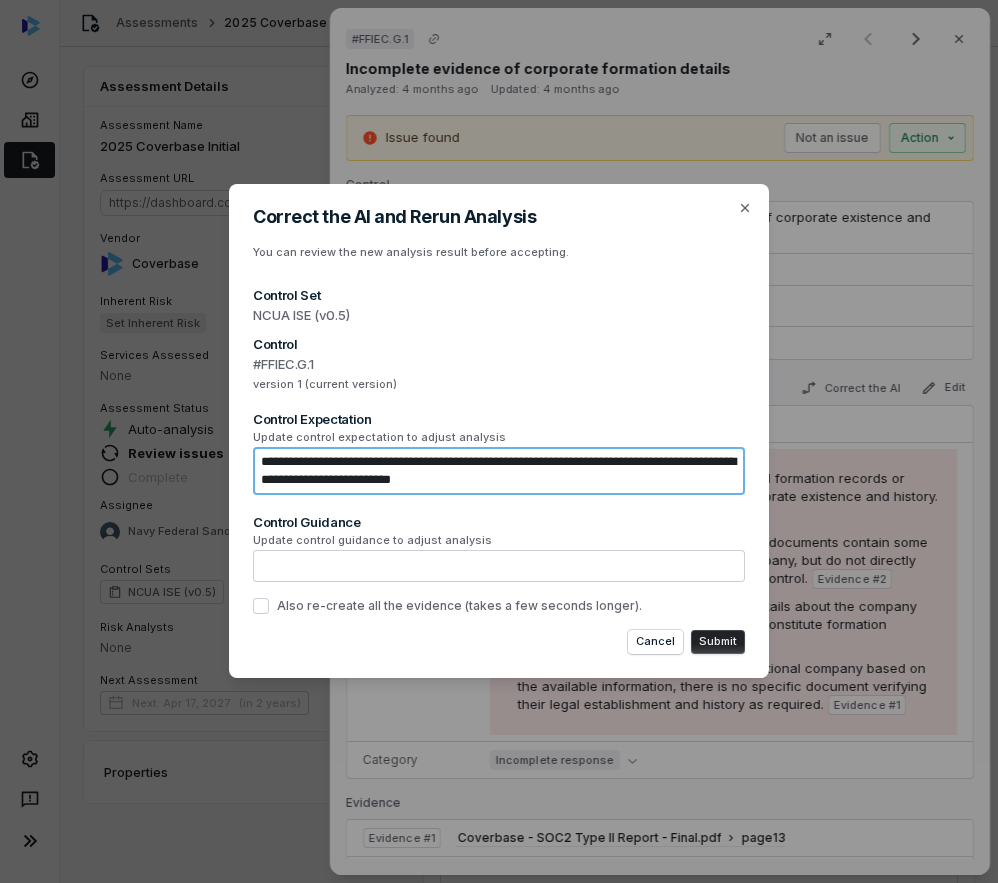 click on "**********" at bounding box center (499, 471) 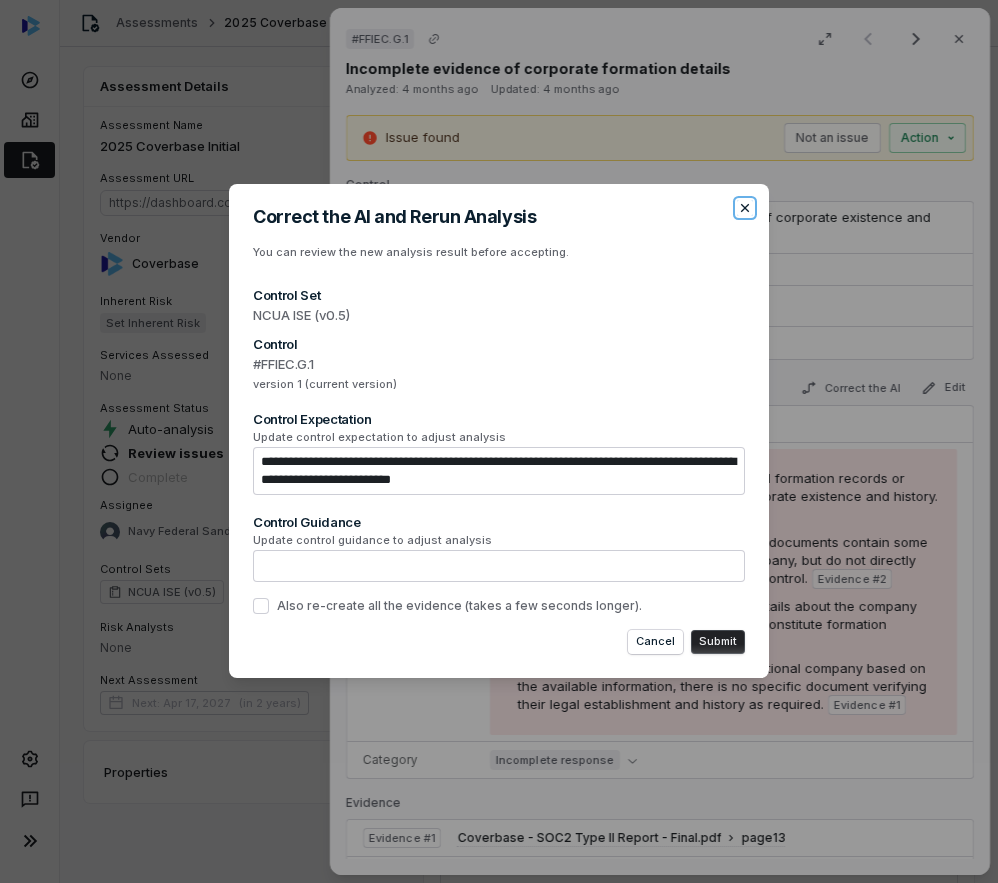 click 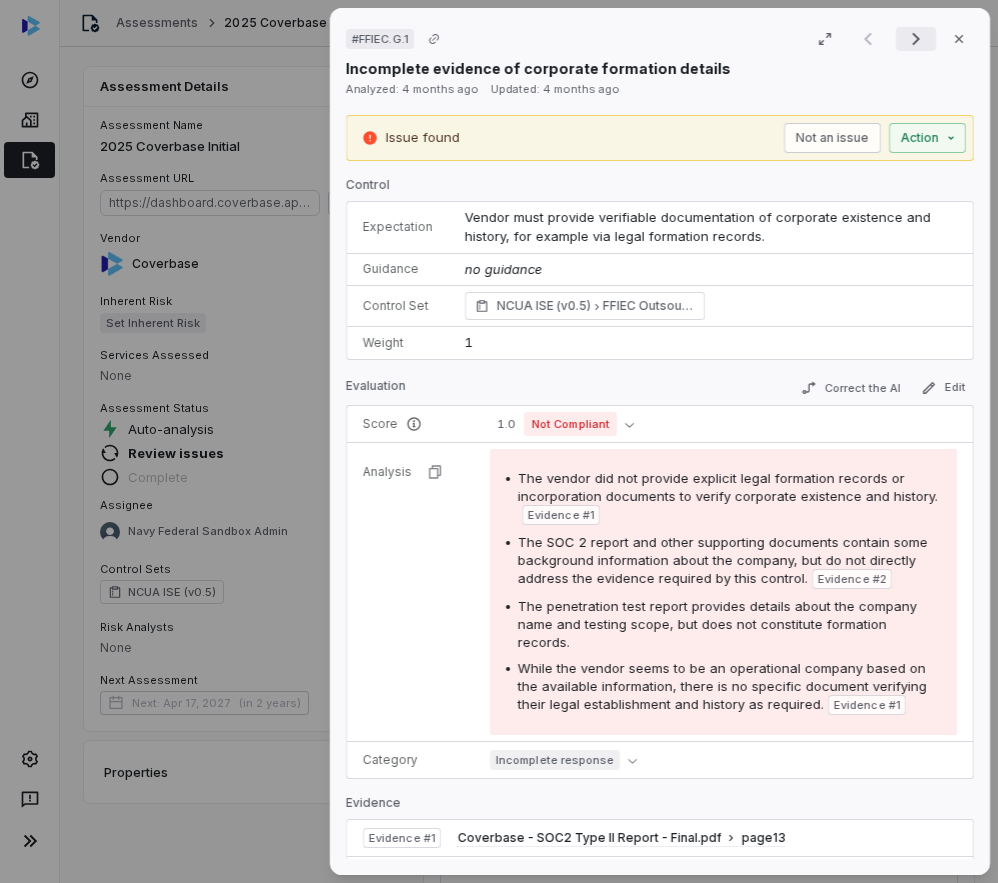 click 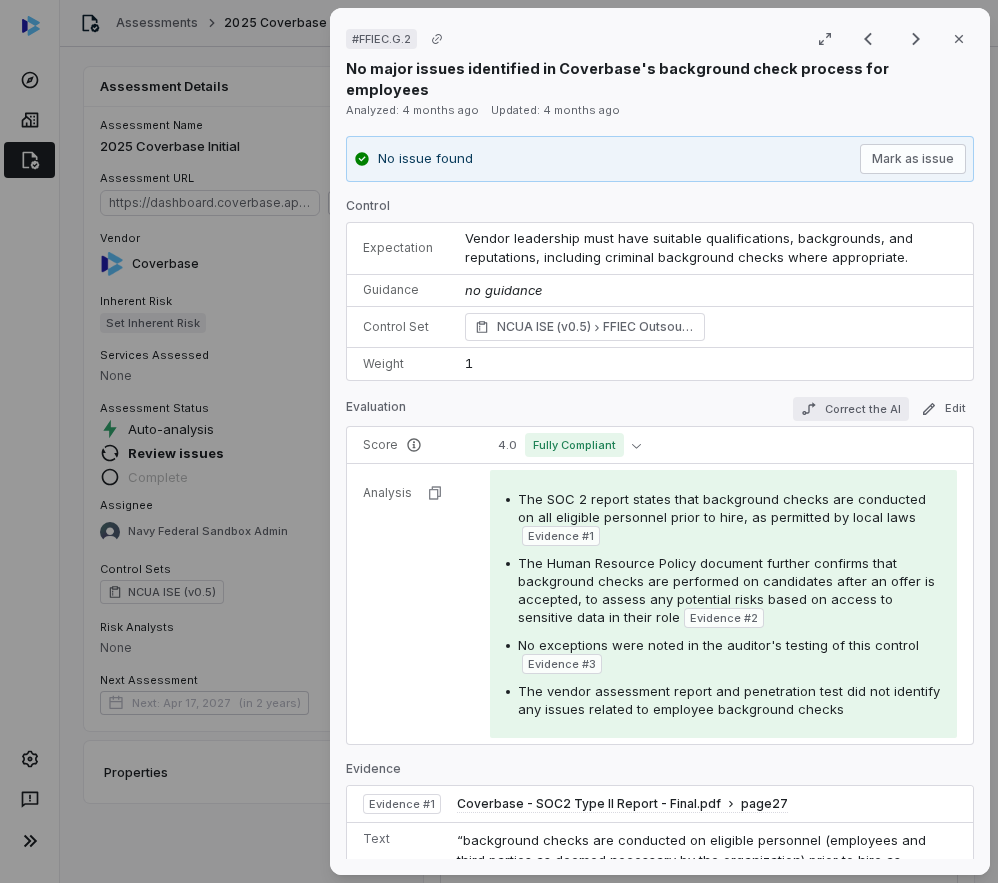 click on "Correct the AI" at bounding box center [851, 409] 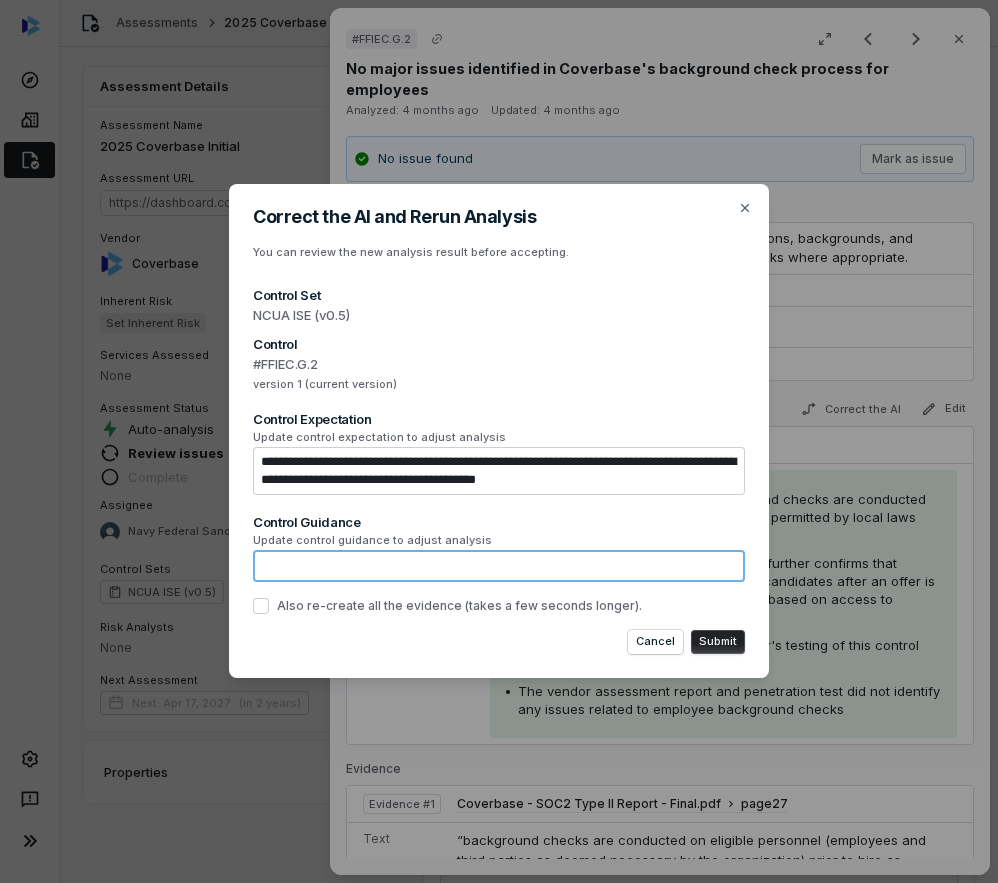 click at bounding box center (499, 566) 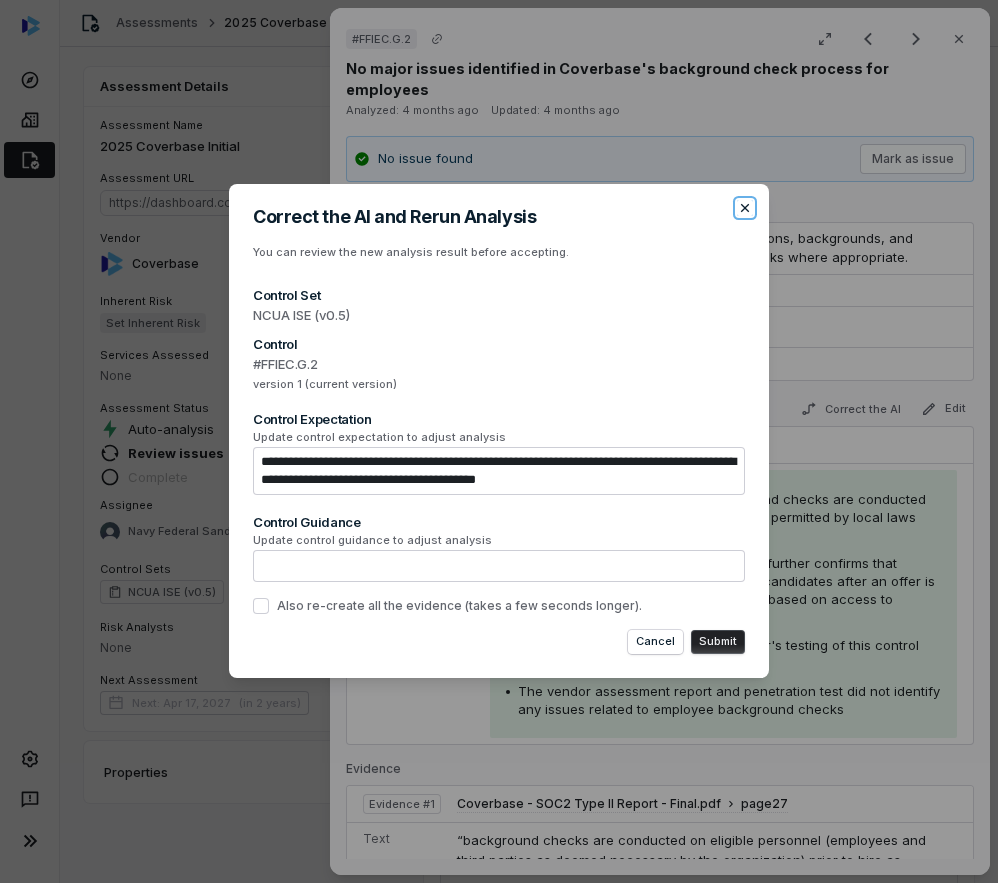 click 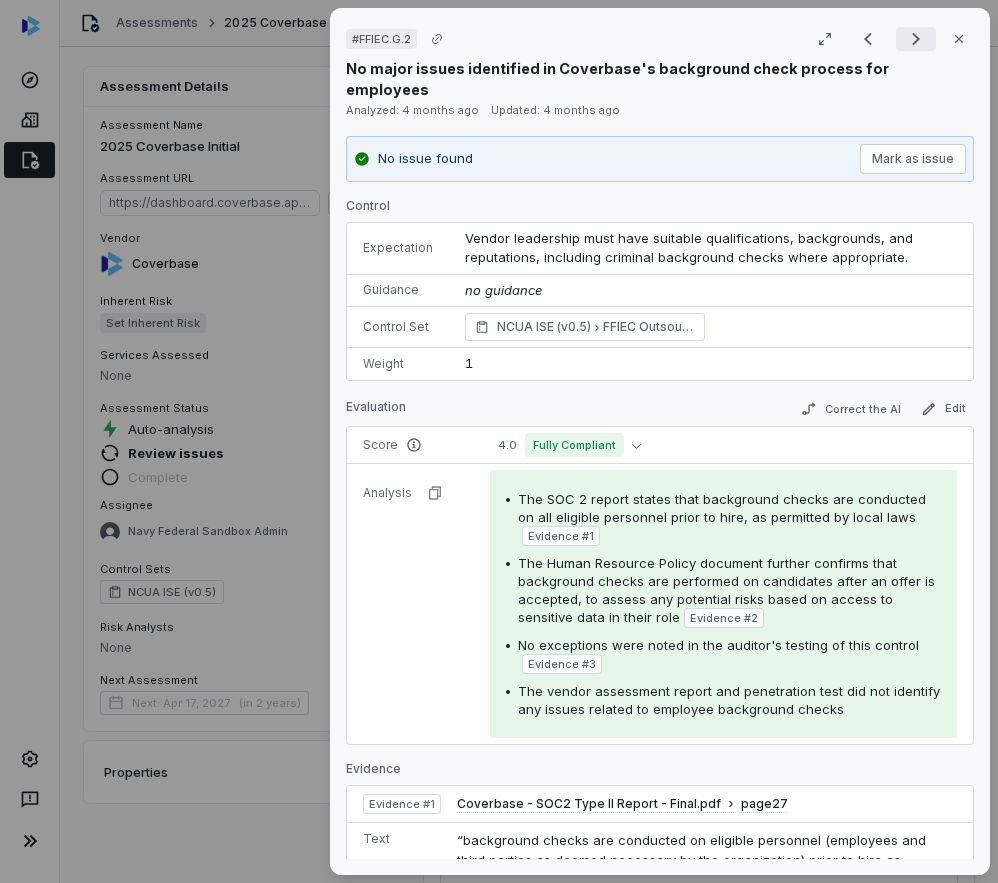 click 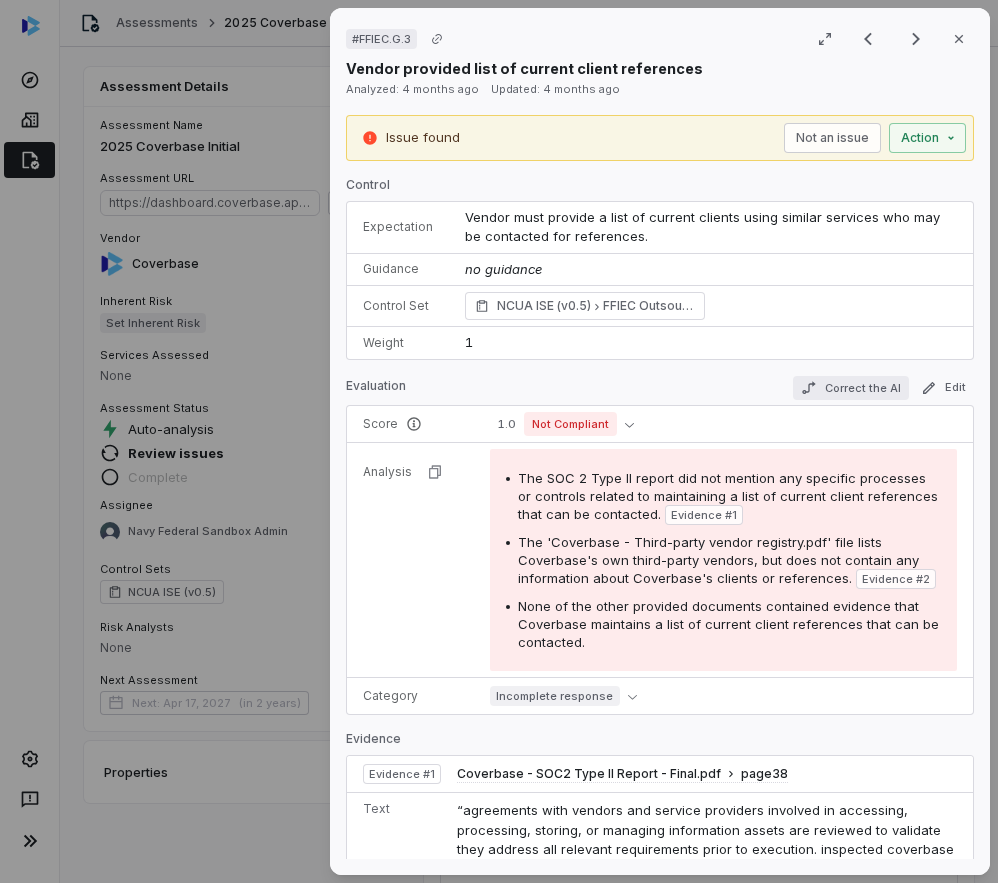 click on "Correct the AI" at bounding box center [851, 388] 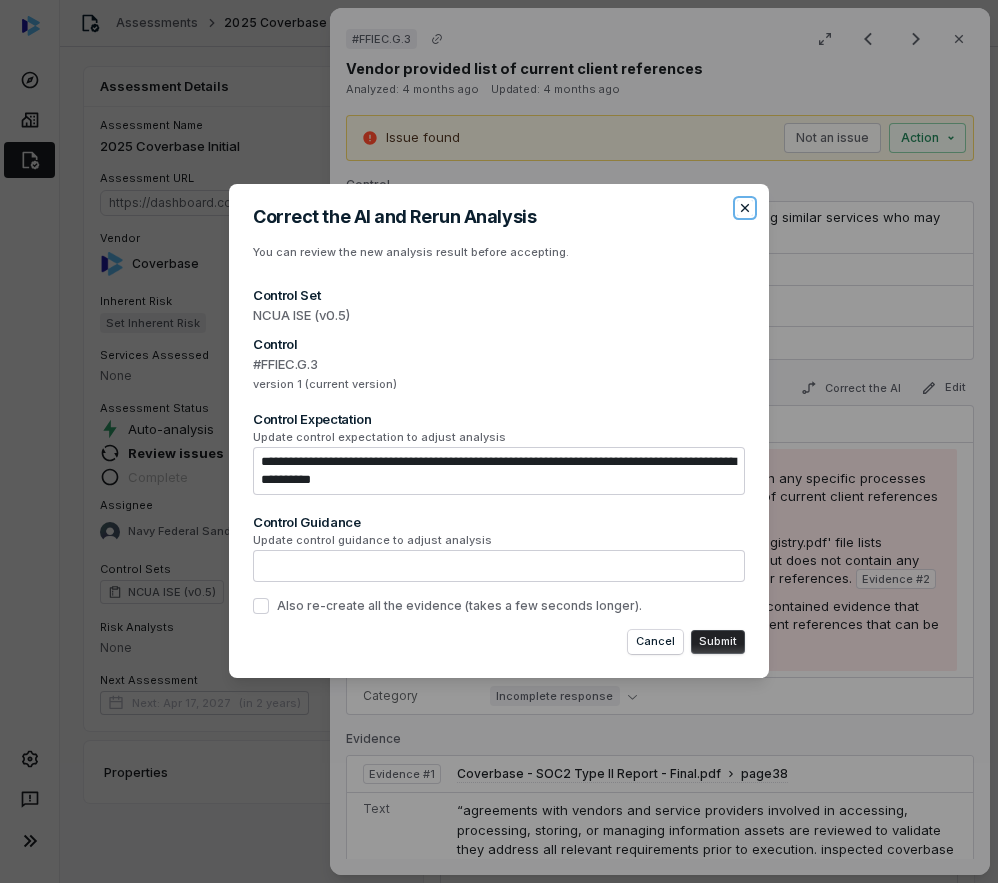 click 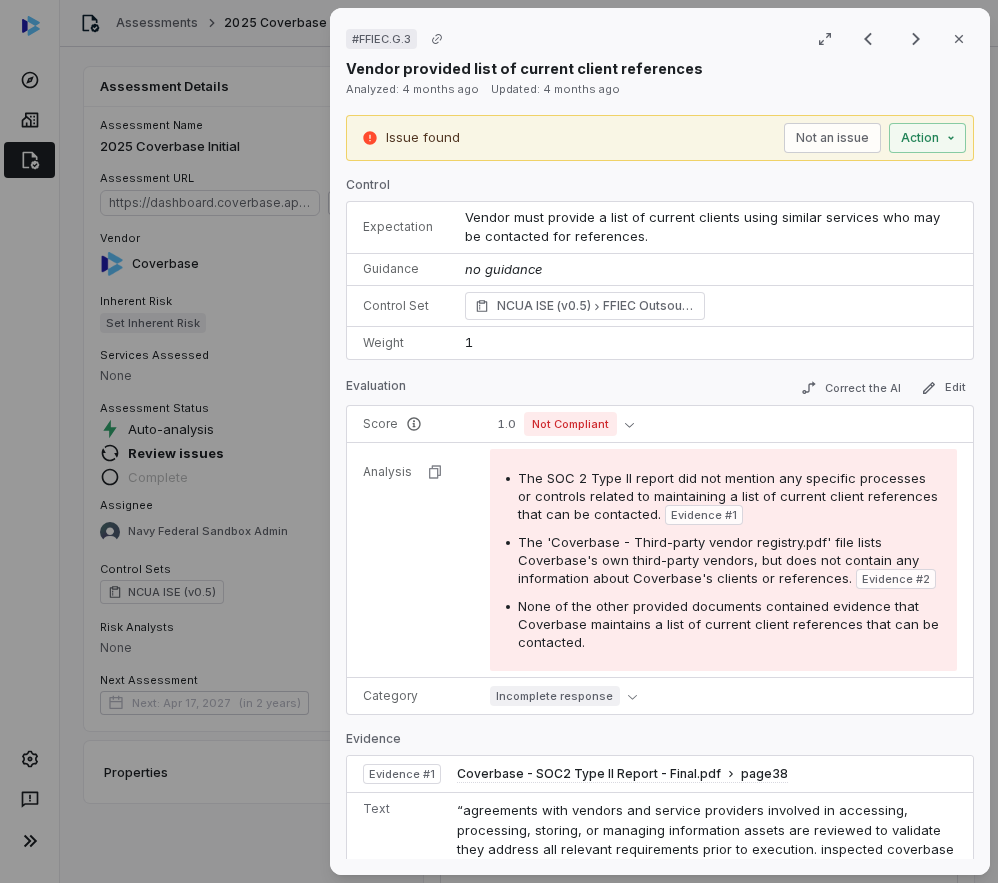 click on "Result 3 of 22 Close" at bounding box center (911, 39) 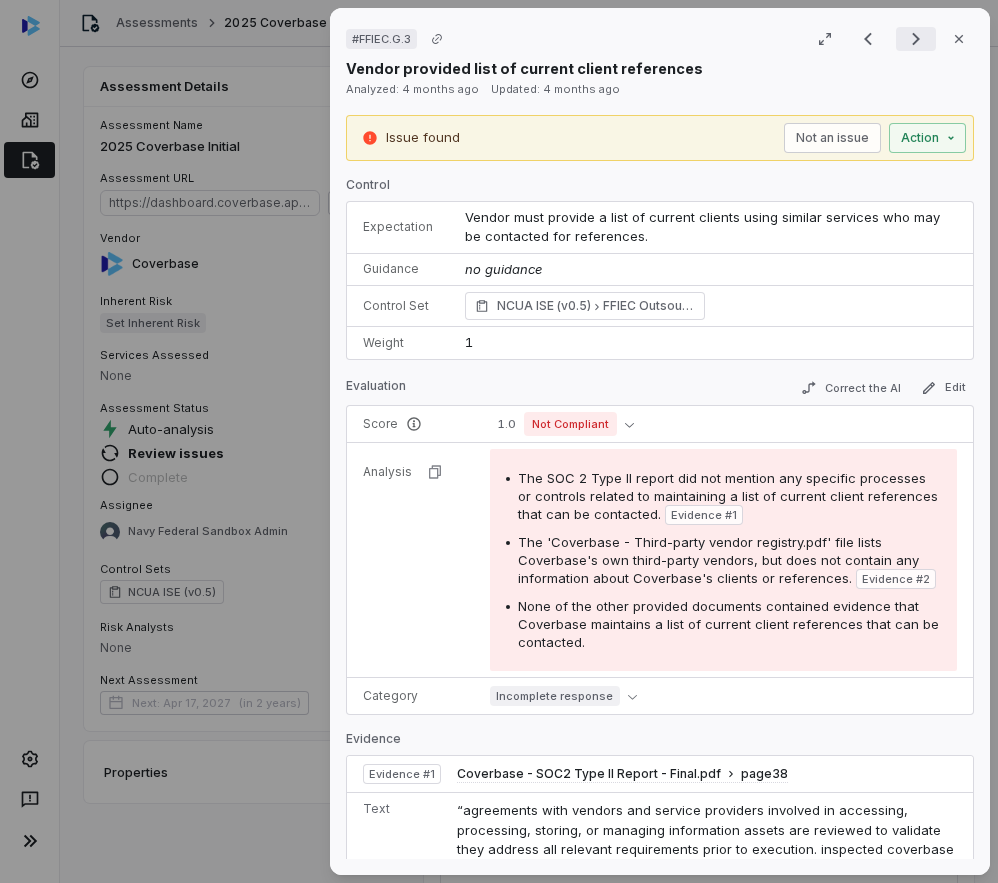 click 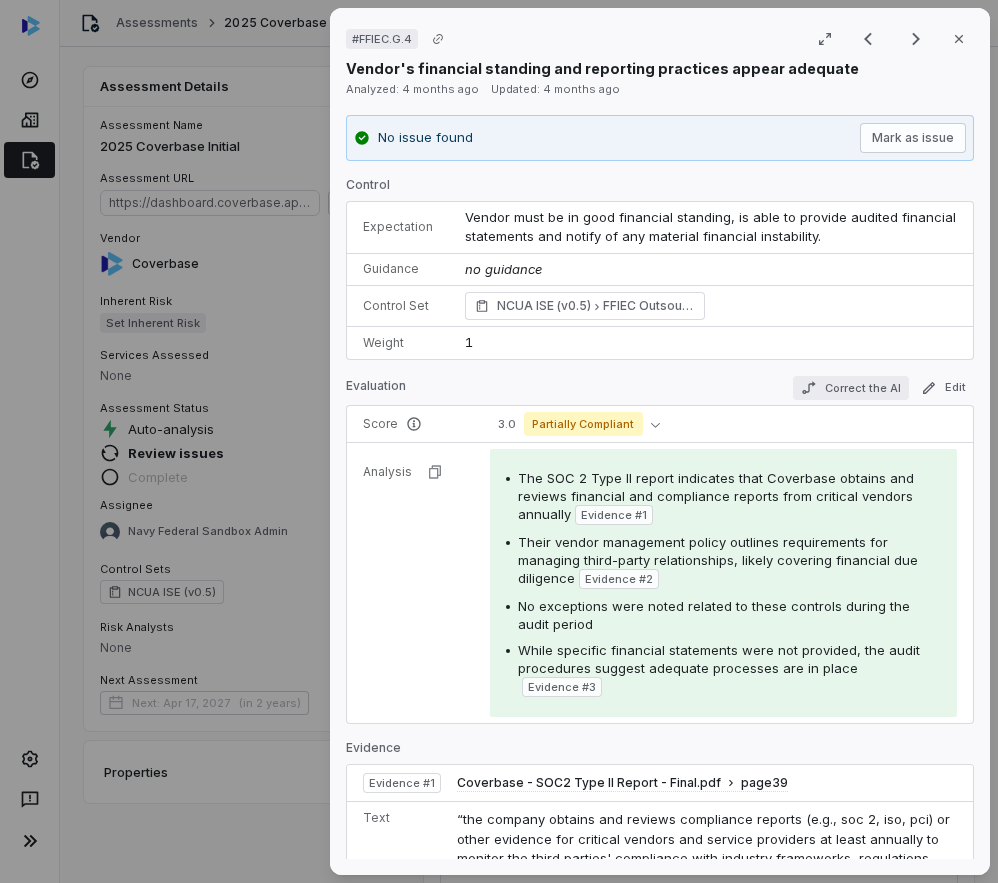 click on "Correct the AI" at bounding box center [851, 388] 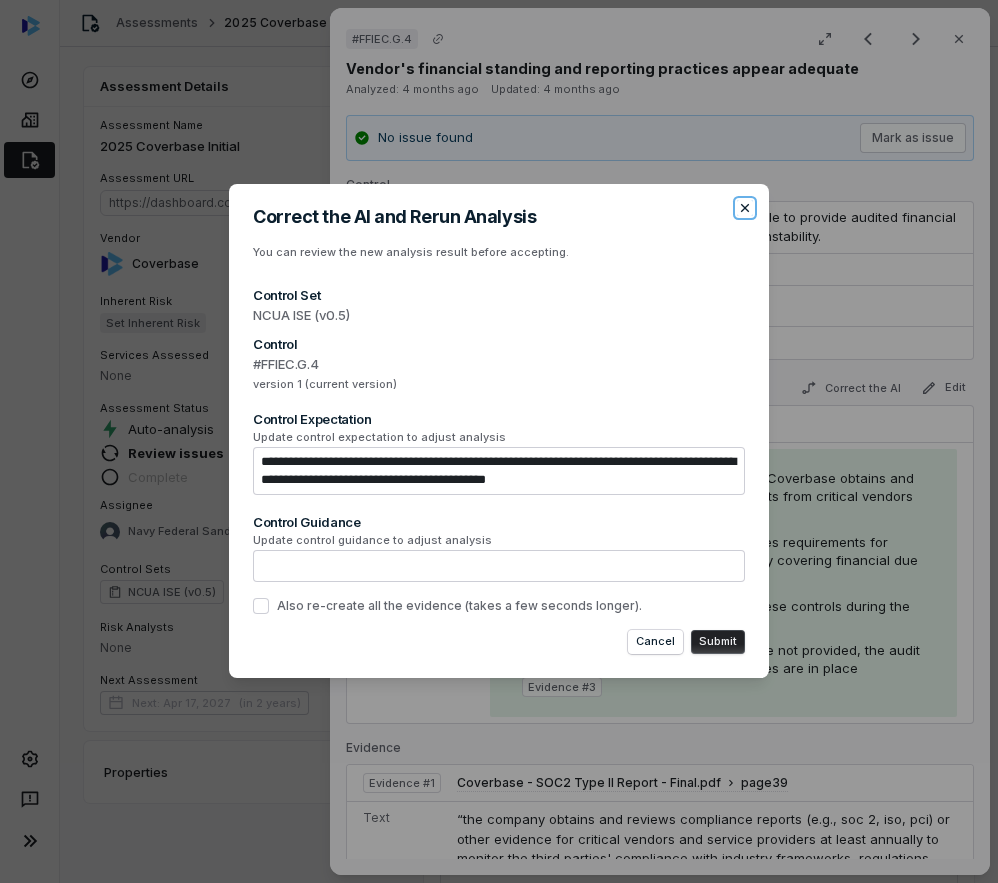 click 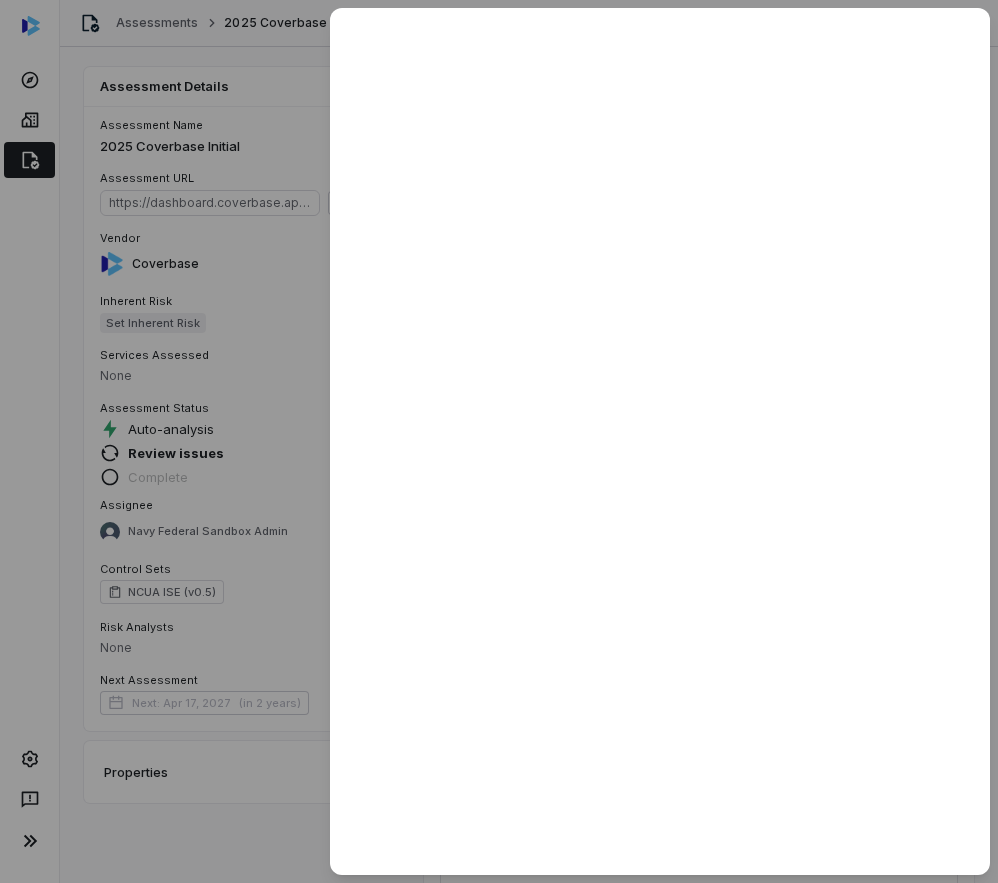 click at bounding box center [499, 441] 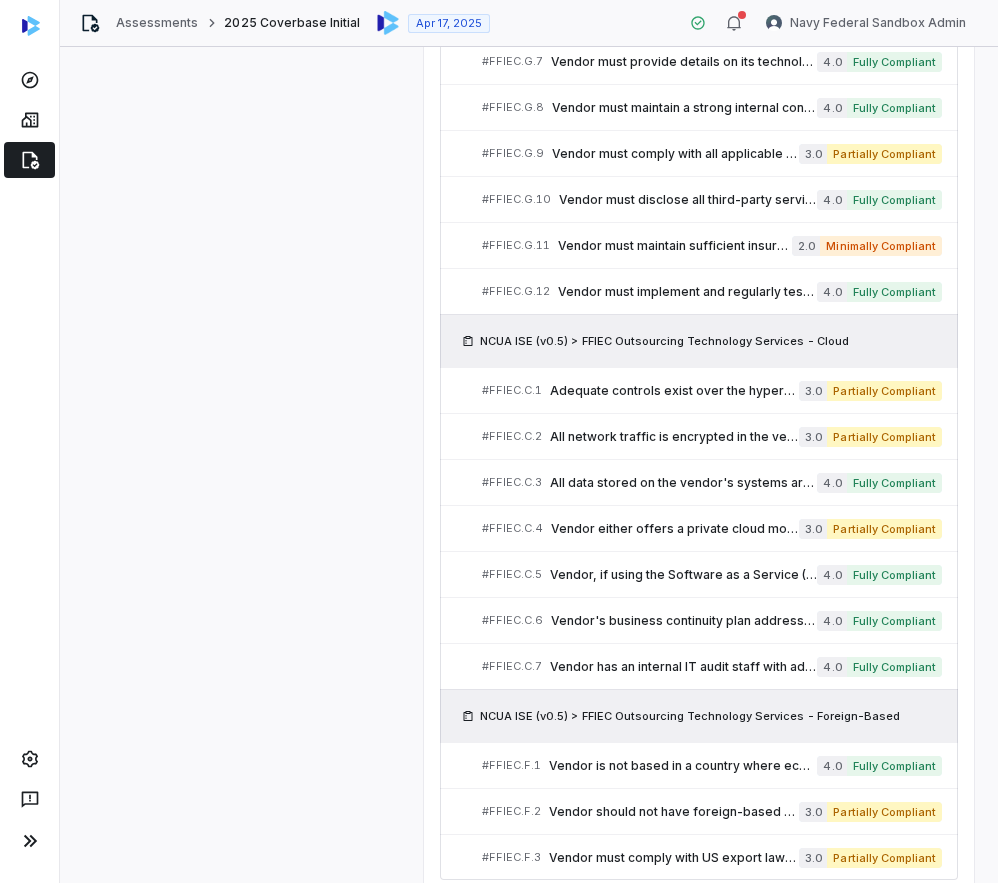 scroll, scrollTop: 798, scrollLeft: 0, axis: vertical 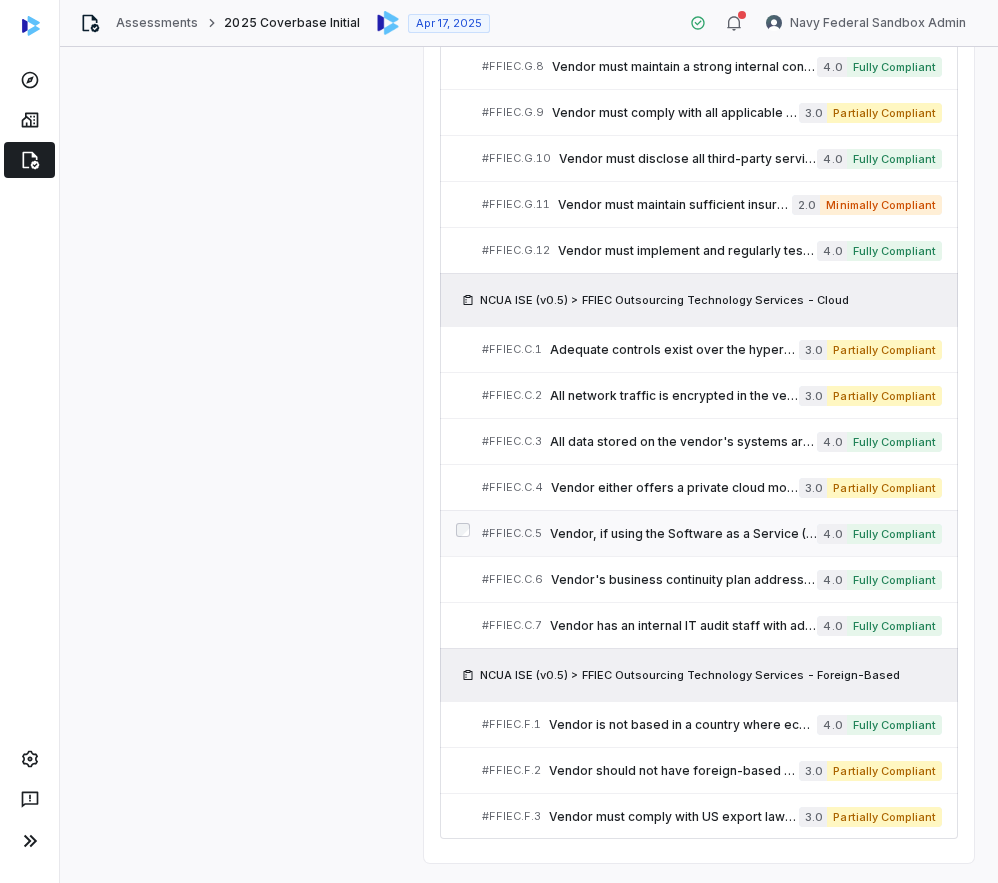 click on "Vendor, if using the Software as a Service (SaaS) model, makes regular backup copies of the data in a format that can be read by this organization." at bounding box center [683, 534] 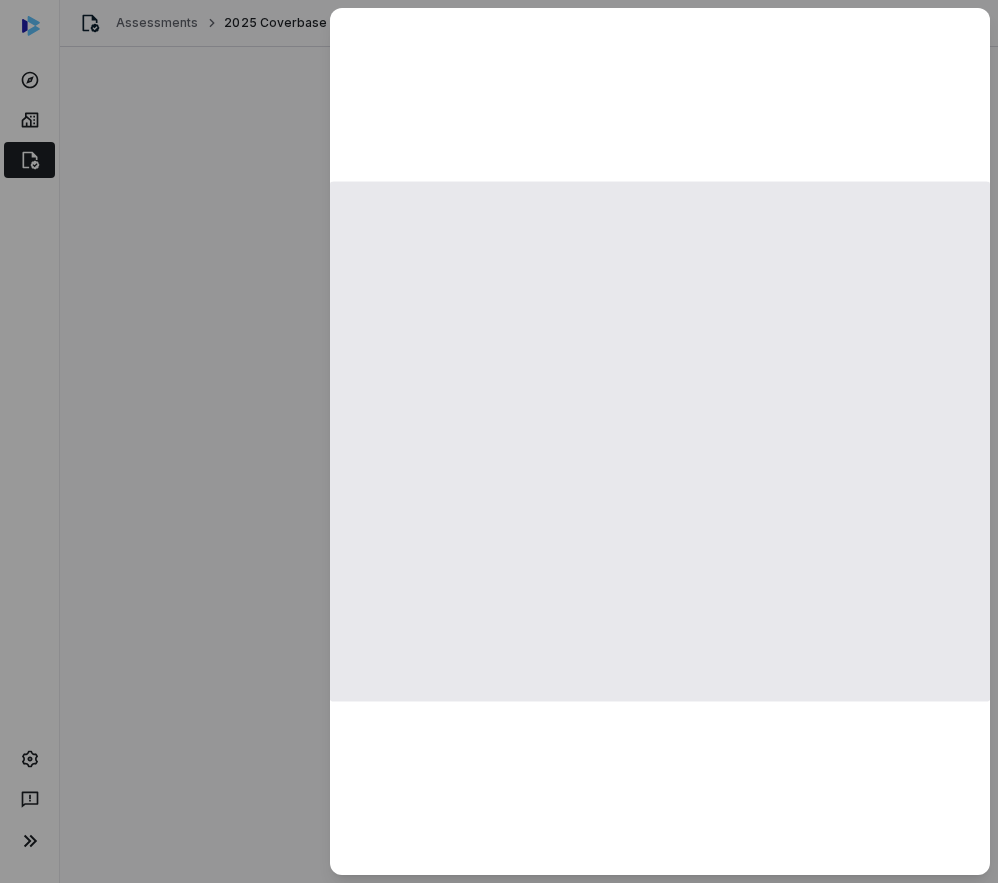 scroll, scrollTop: 0, scrollLeft: 0, axis: both 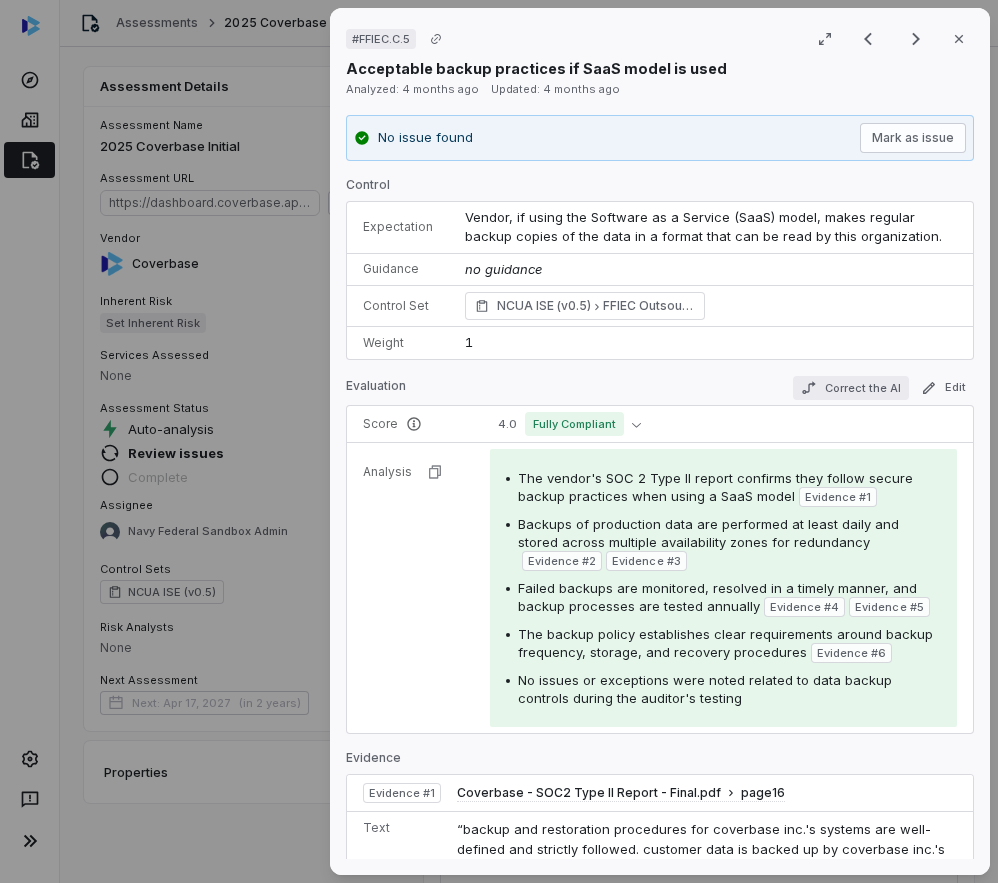click on "Correct the AI" at bounding box center [851, 388] 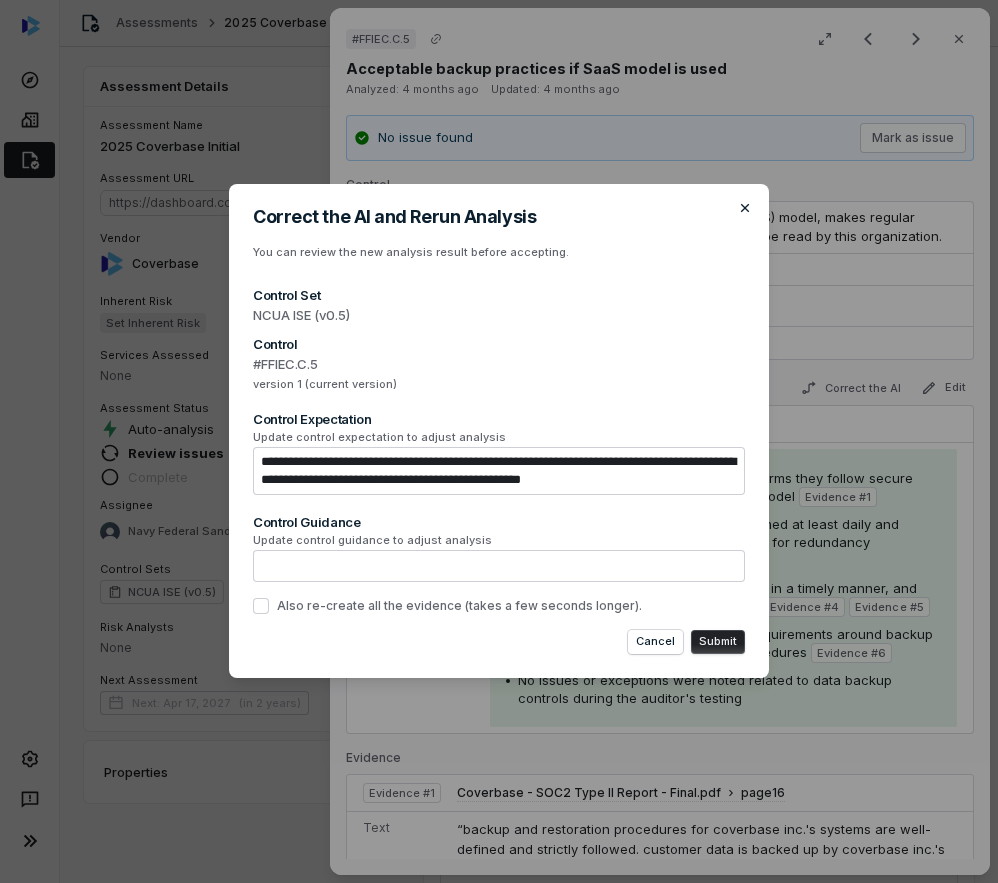 click 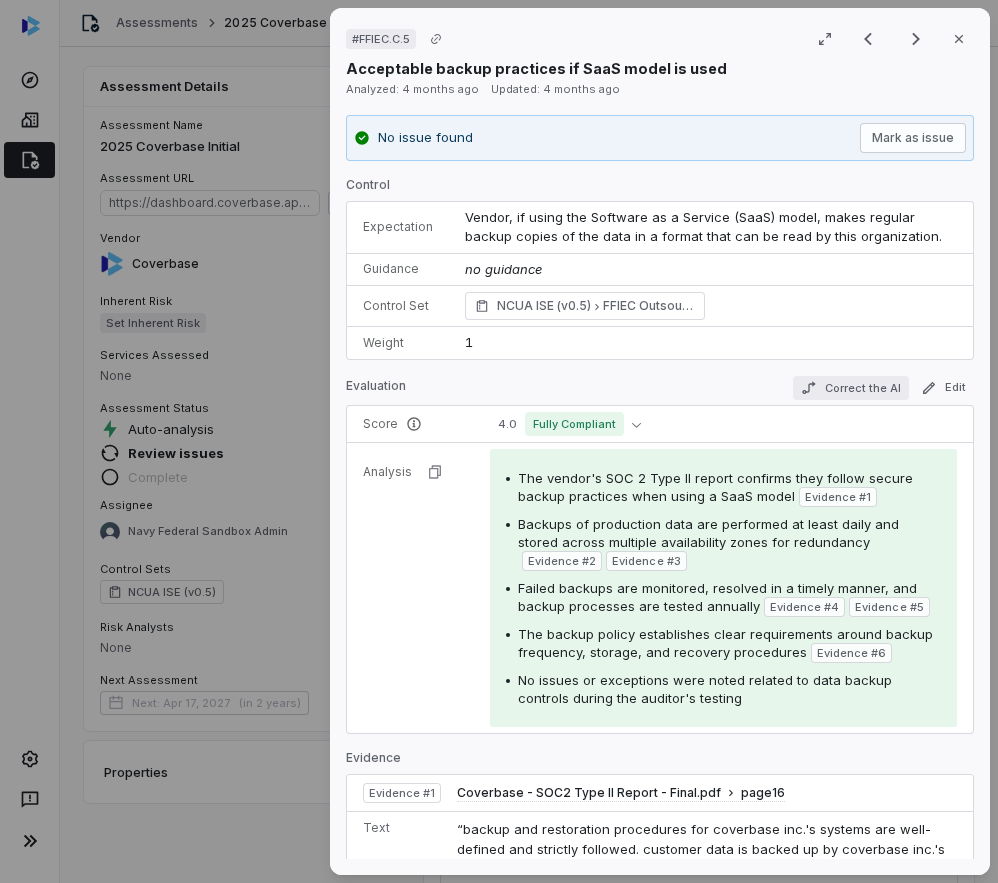 click on "Correct the AI" at bounding box center (851, 388) 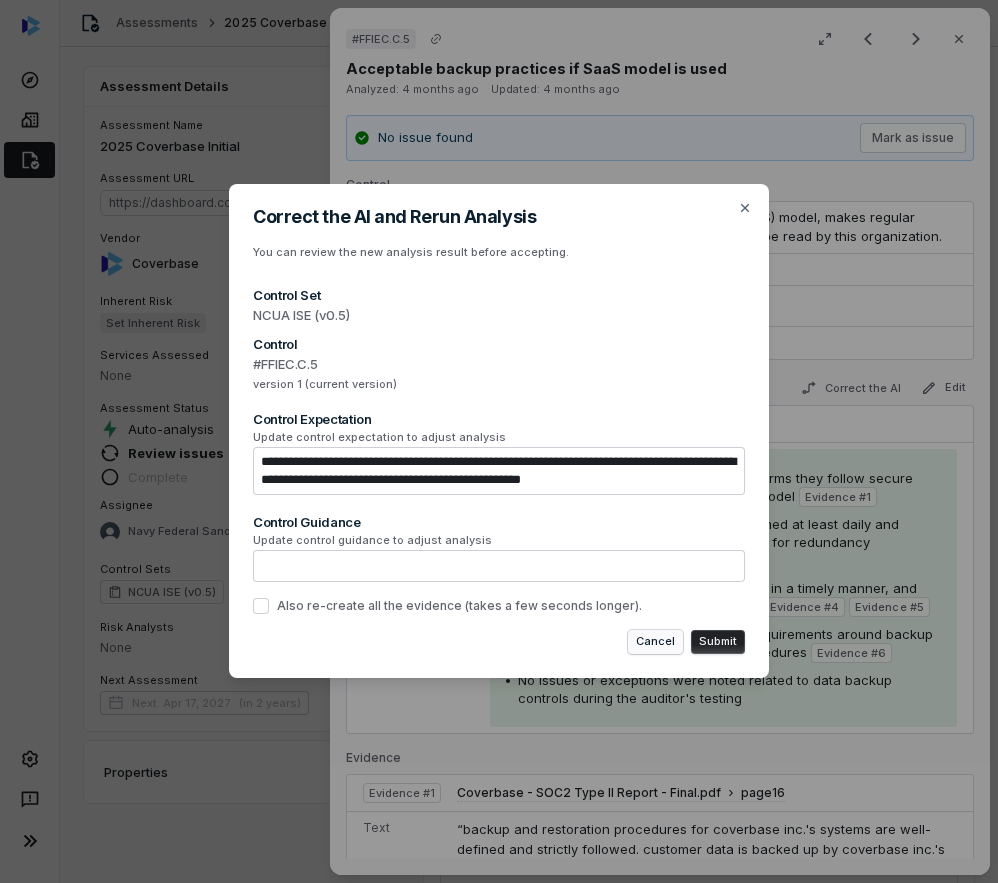 click on "Cancel" at bounding box center [655, 642] 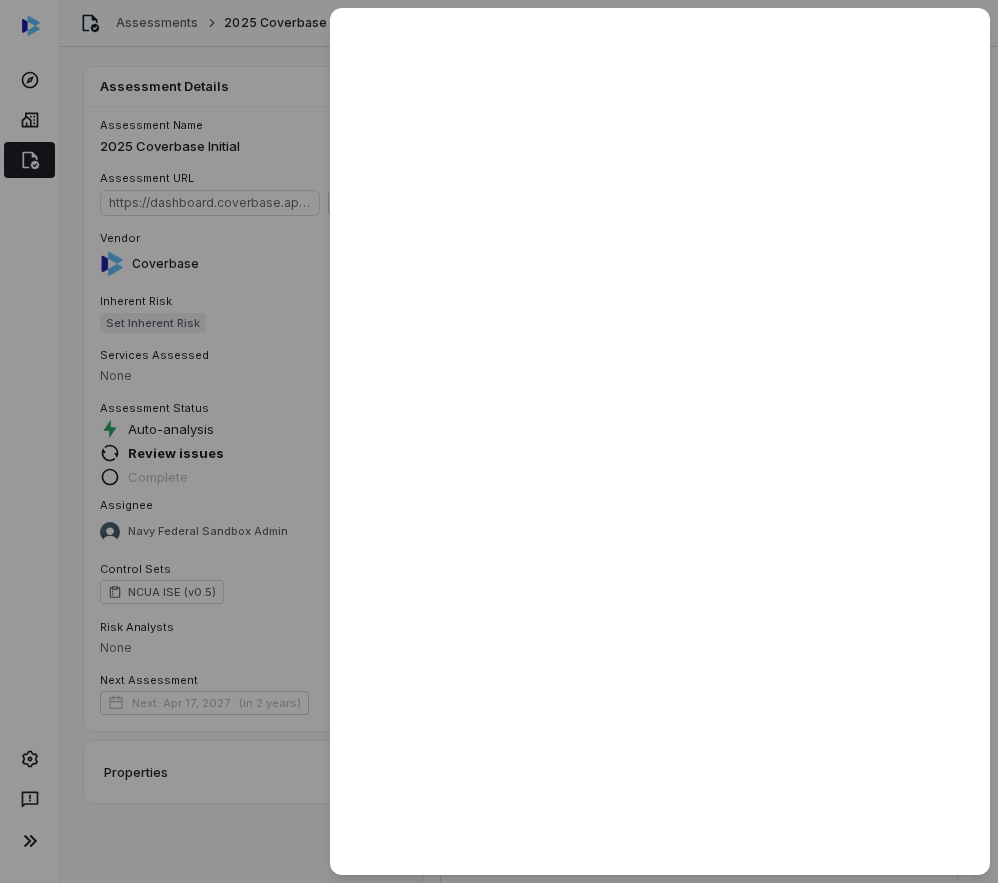 click at bounding box center (499, 441) 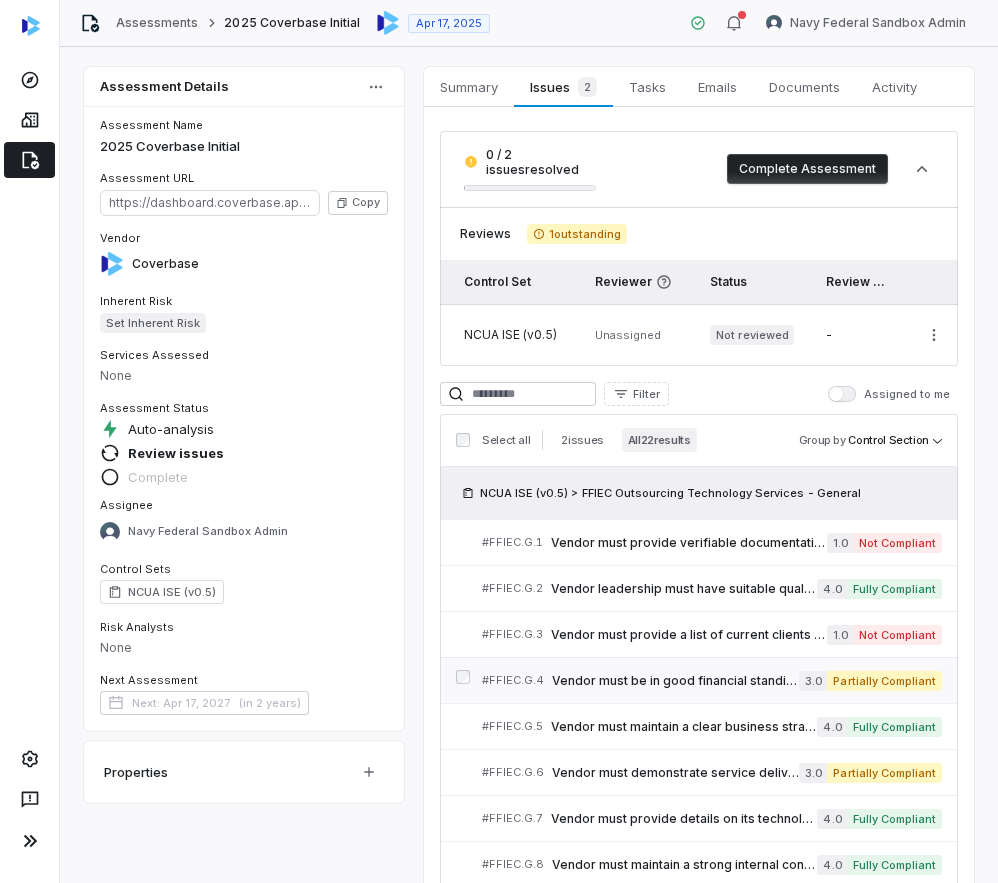 click on "Vendor must be in good financial standing, is able to provide audited financial statements and notify of any material financial instability." at bounding box center (675, 681) 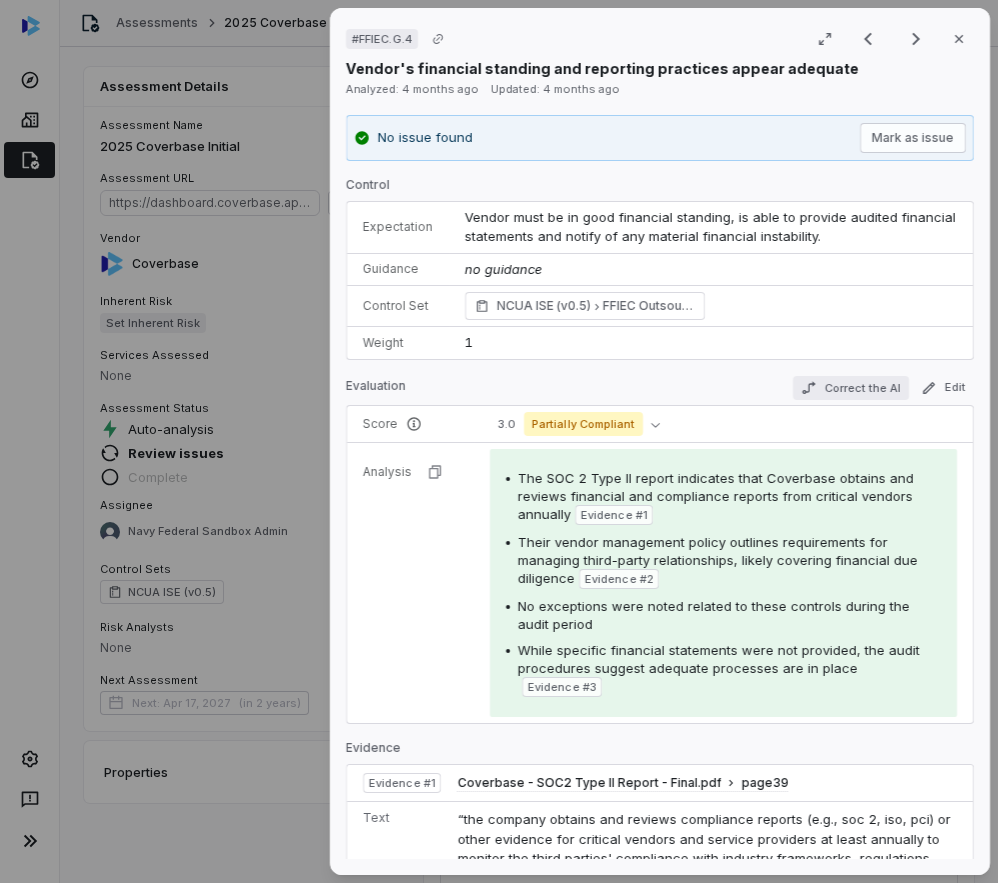 click on "Correct the AI" at bounding box center (851, 388) 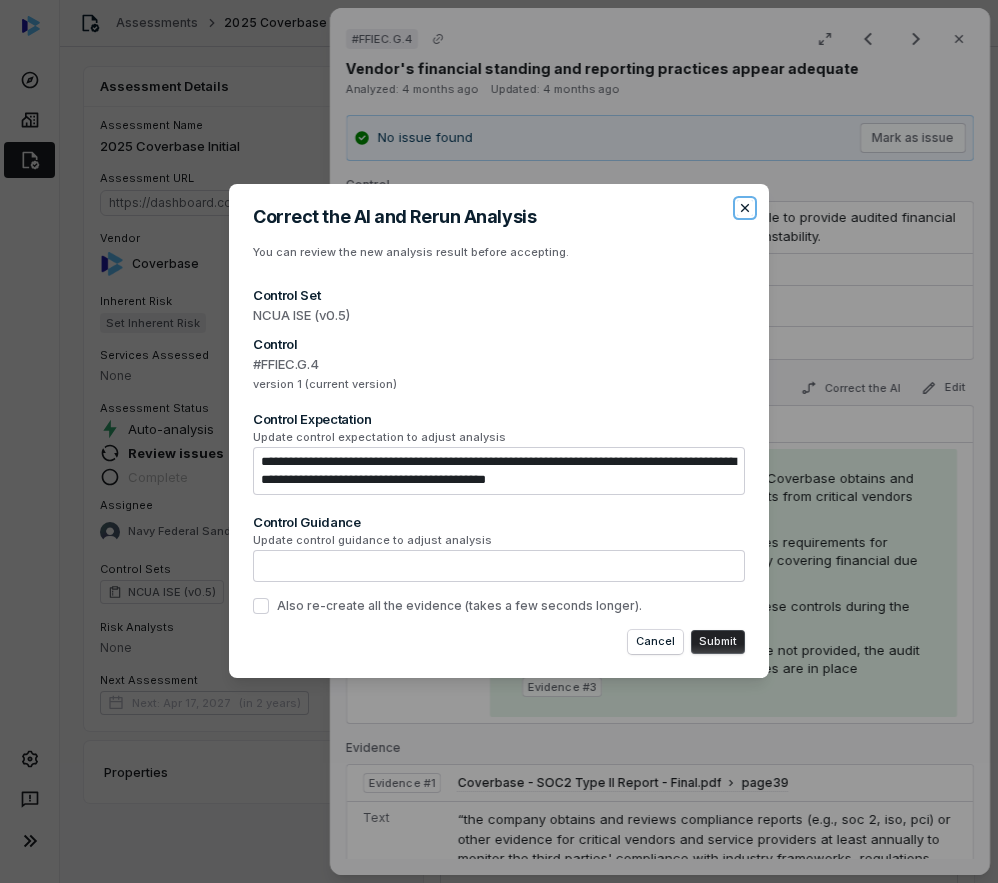 click 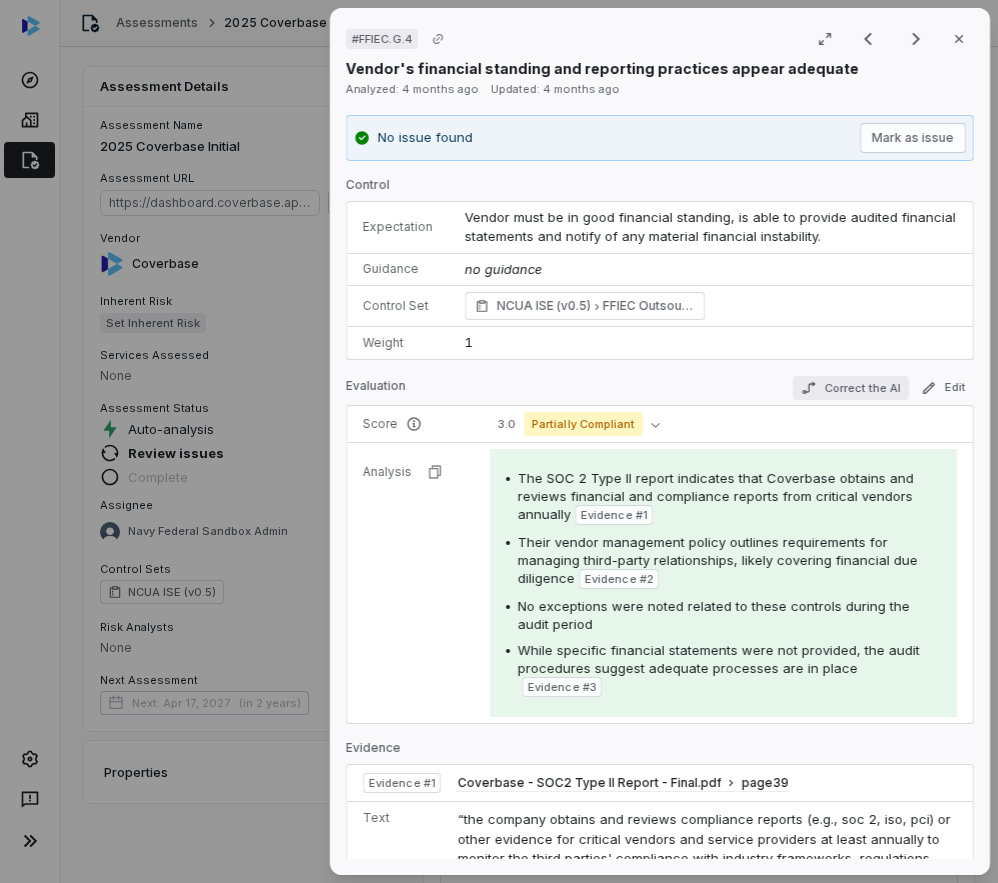 click on "Correct the AI" at bounding box center [851, 388] 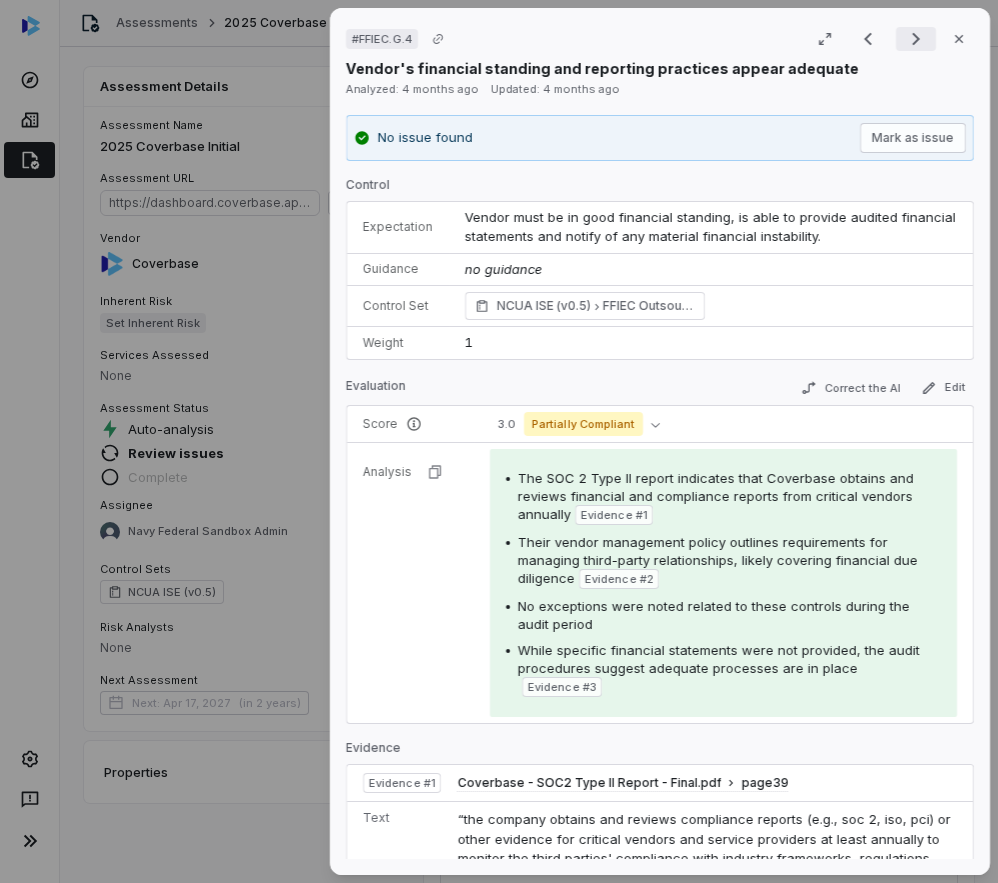 click 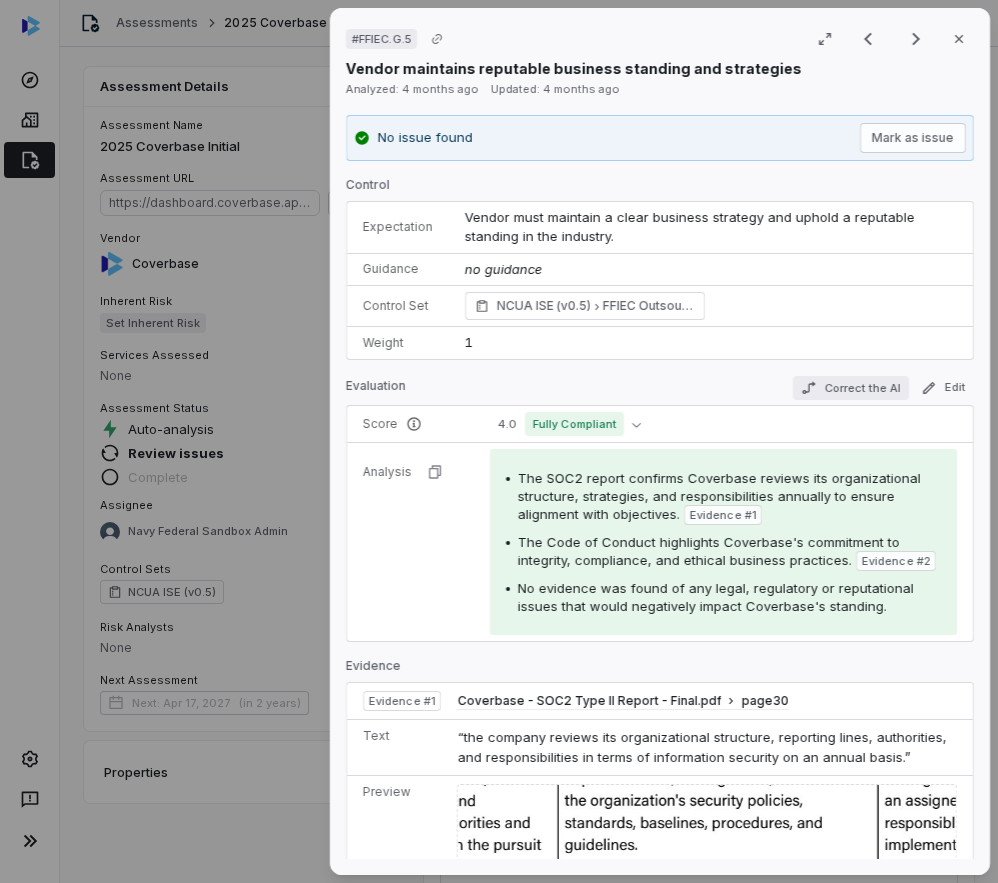 click on "Correct the AI" at bounding box center (851, 388) 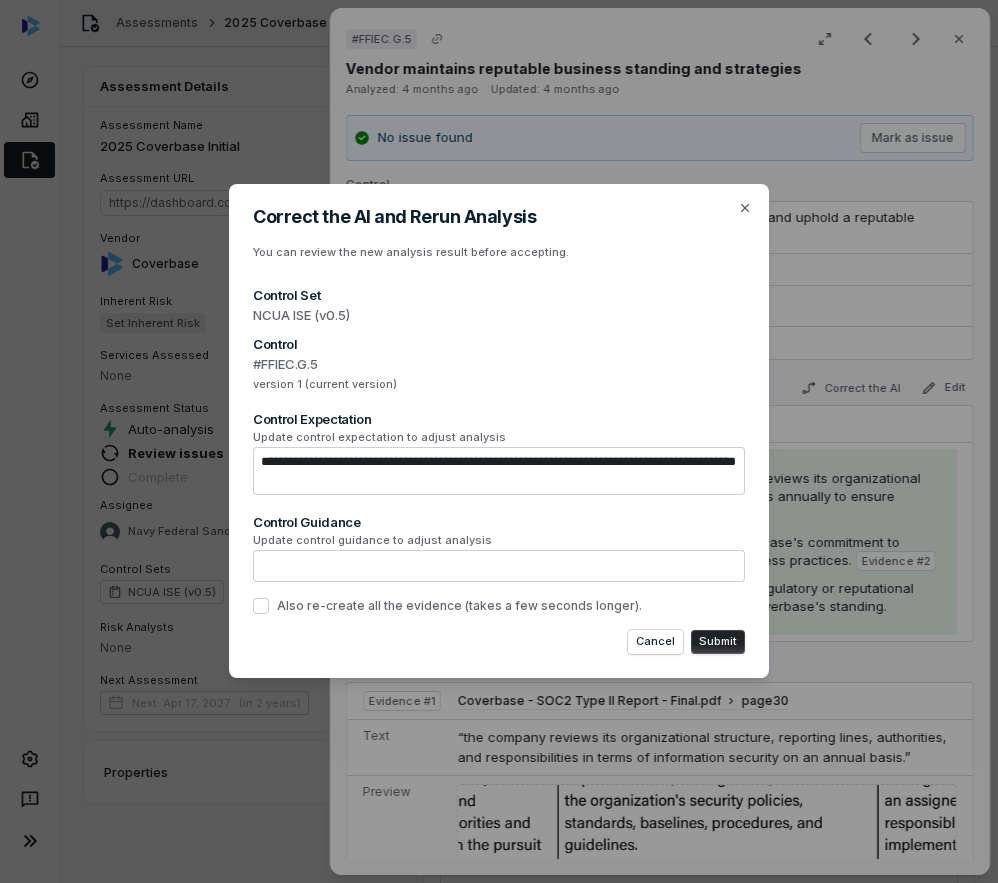 click on "**********" at bounding box center (499, 471) 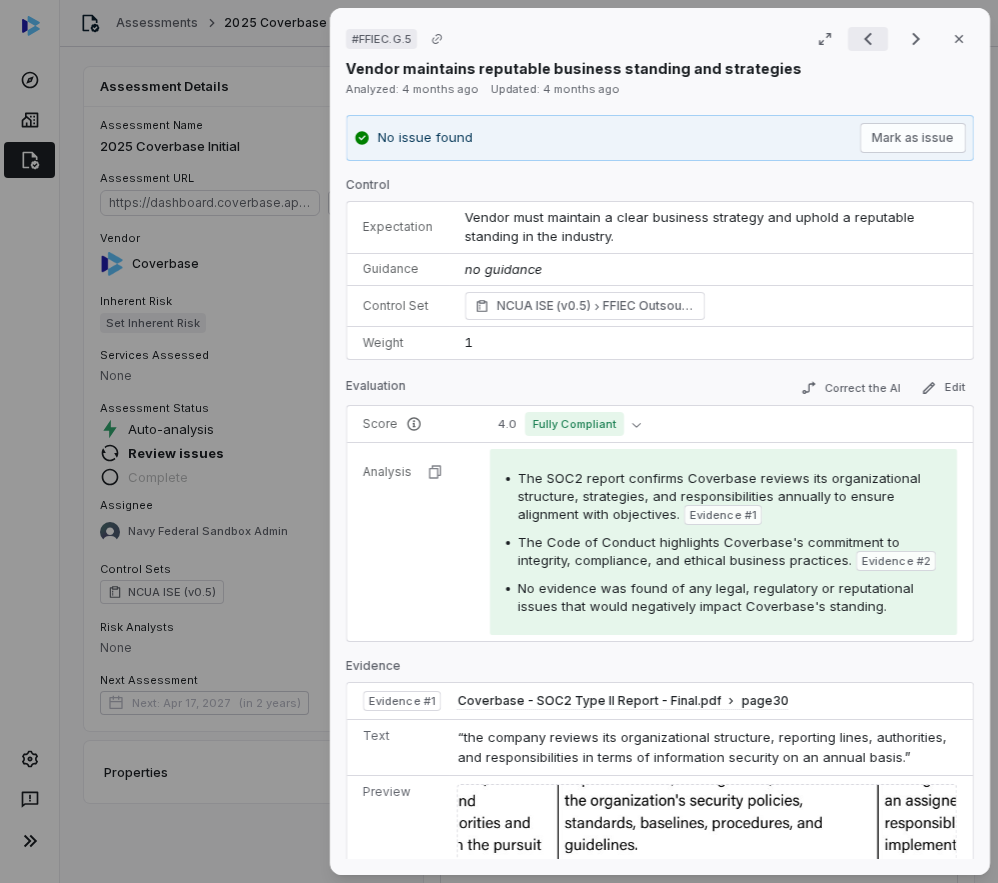 click 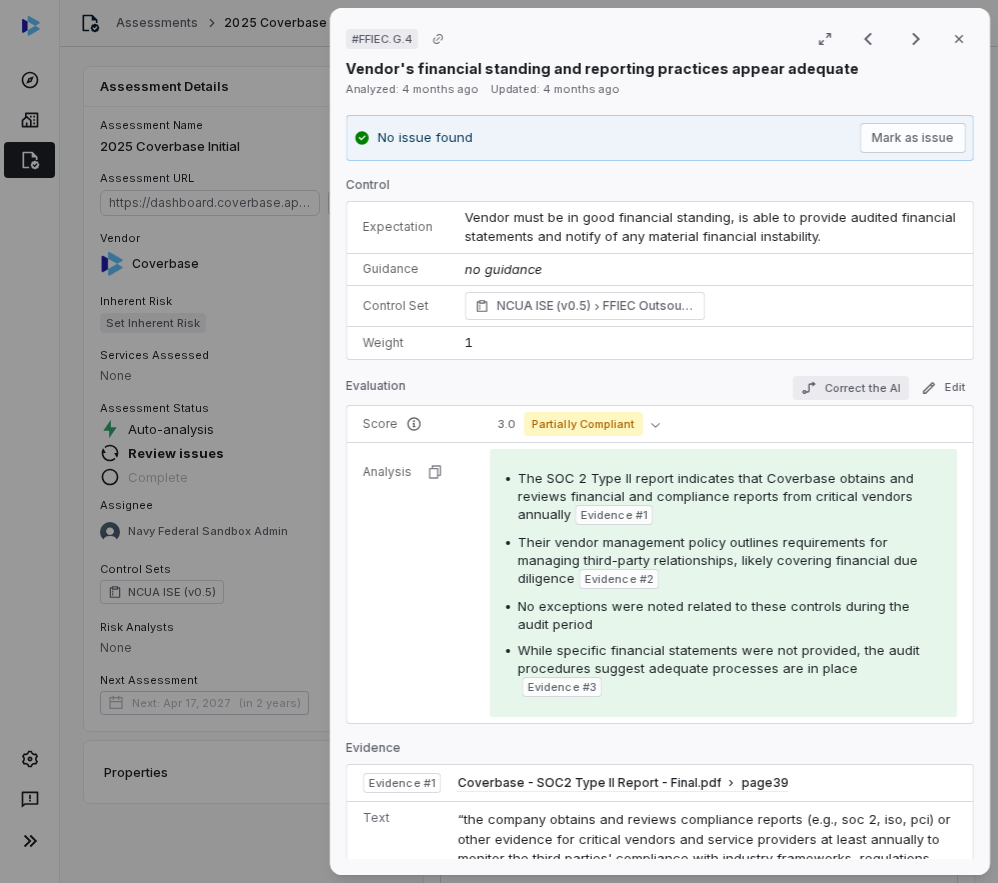 click on "Correct the AI" at bounding box center (851, 388) 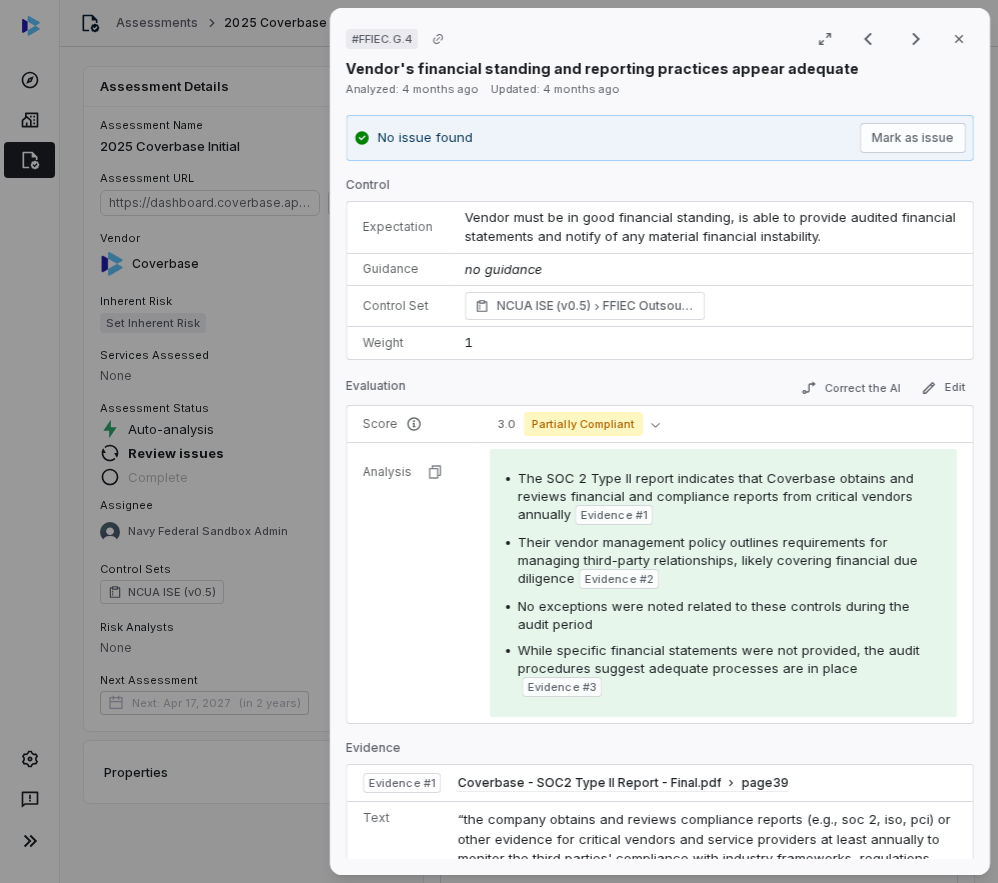 click on "Evaluation Correct the AI Edit" at bounding box center (660, 391) 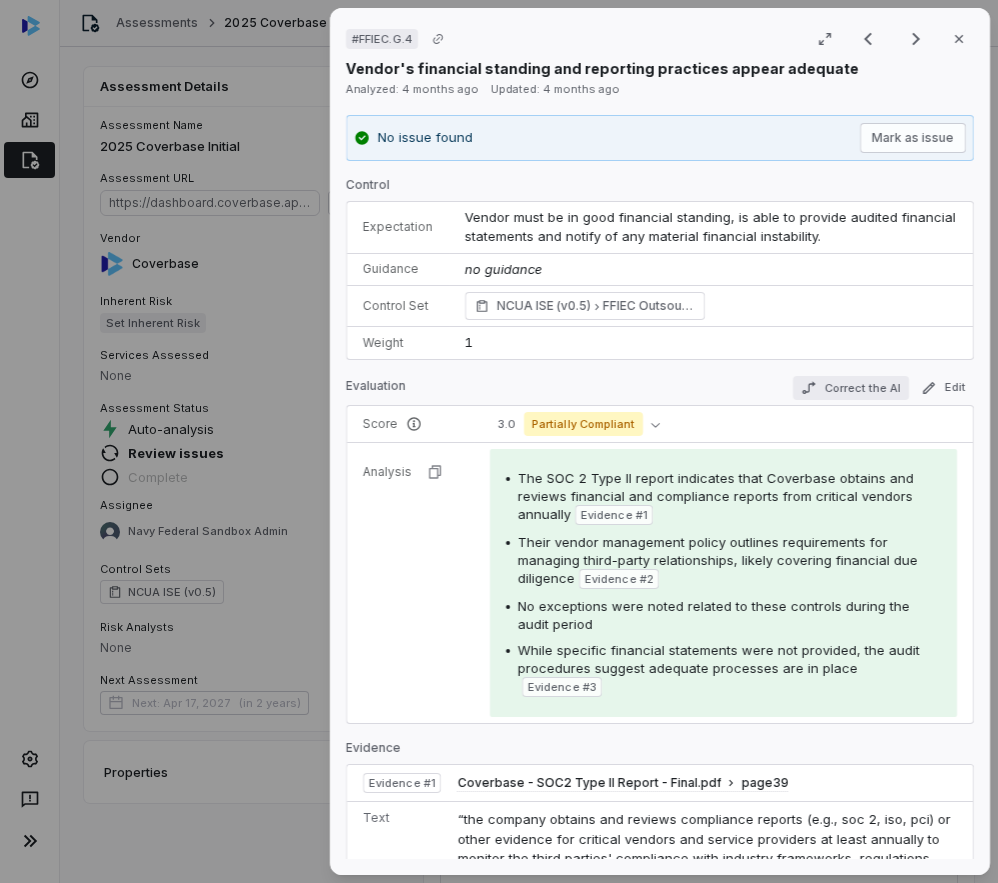 click on "Correct the AI" at bounding box center (851, 388) 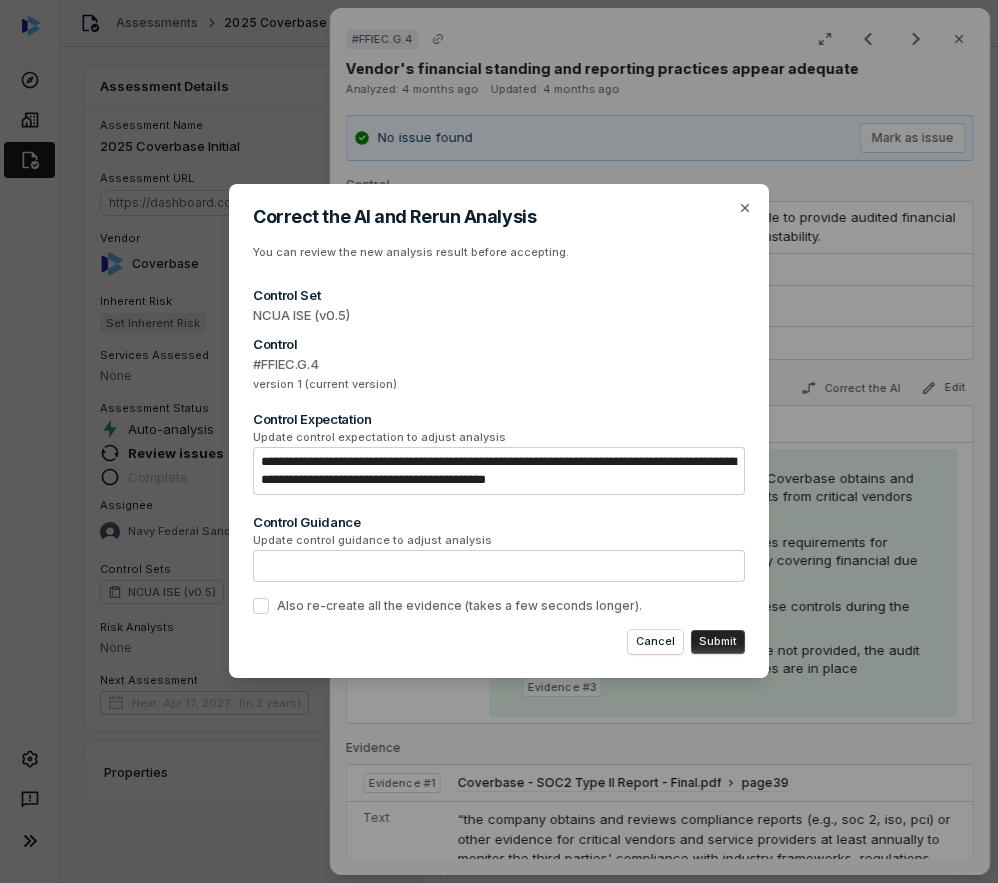 click on "Control Guidance" at bounding box center (499, 522) 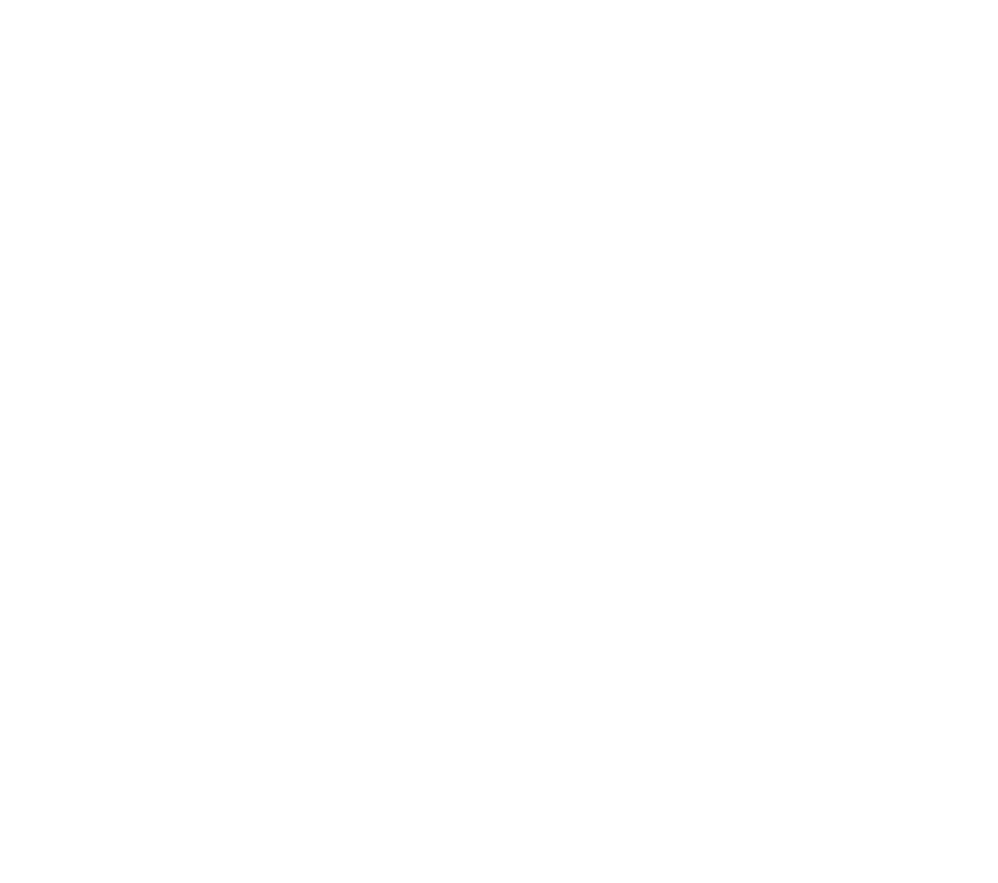 scroll, scrollTop: 0, scrollLeft: 0, axis: both 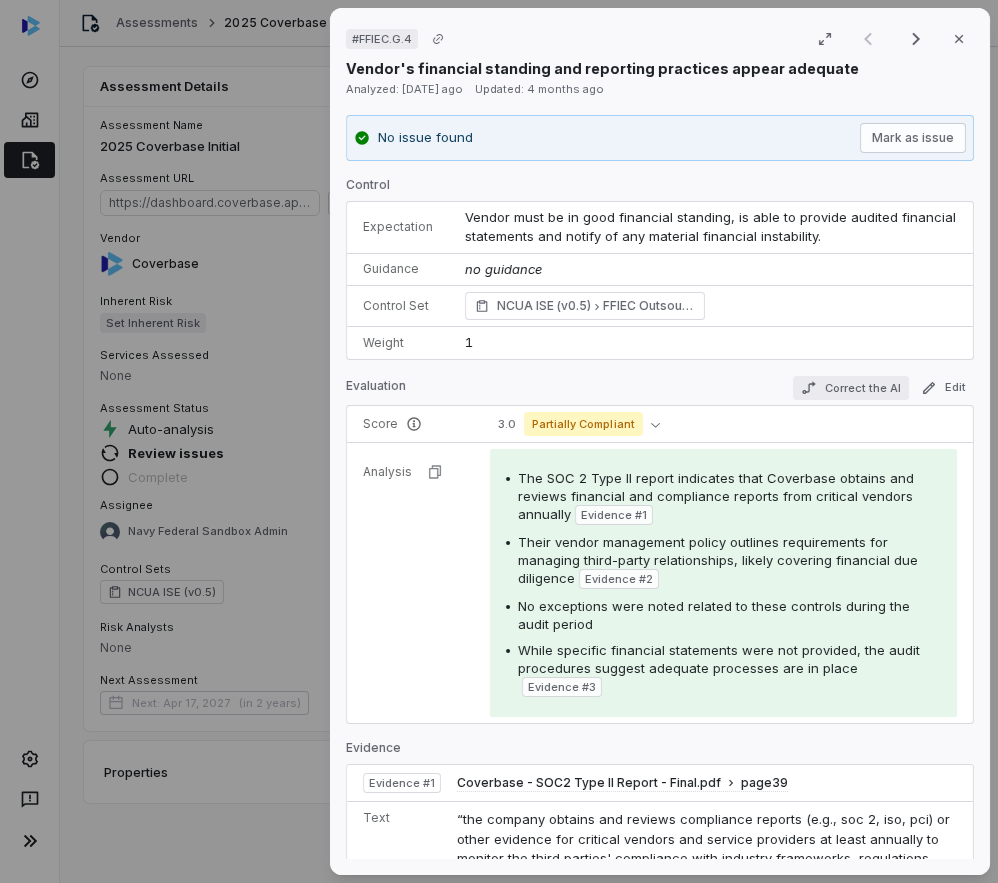 click on "Correct the AI" at bounding box center [851, 388] 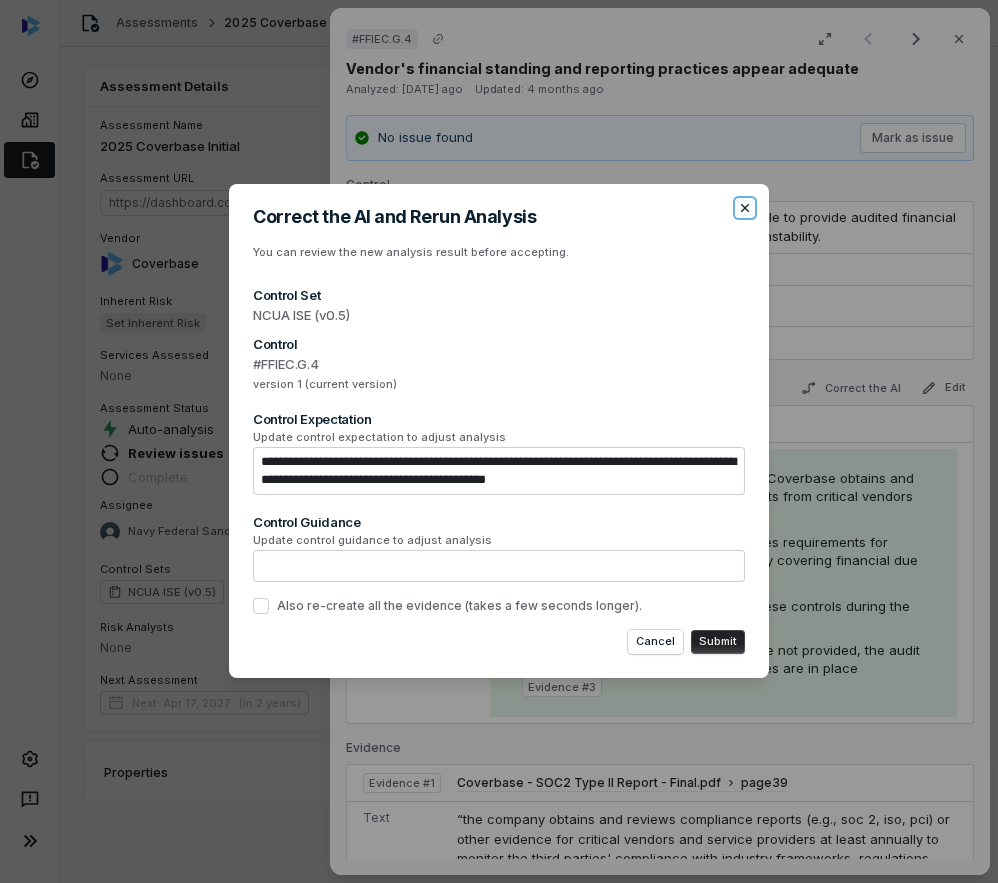 click 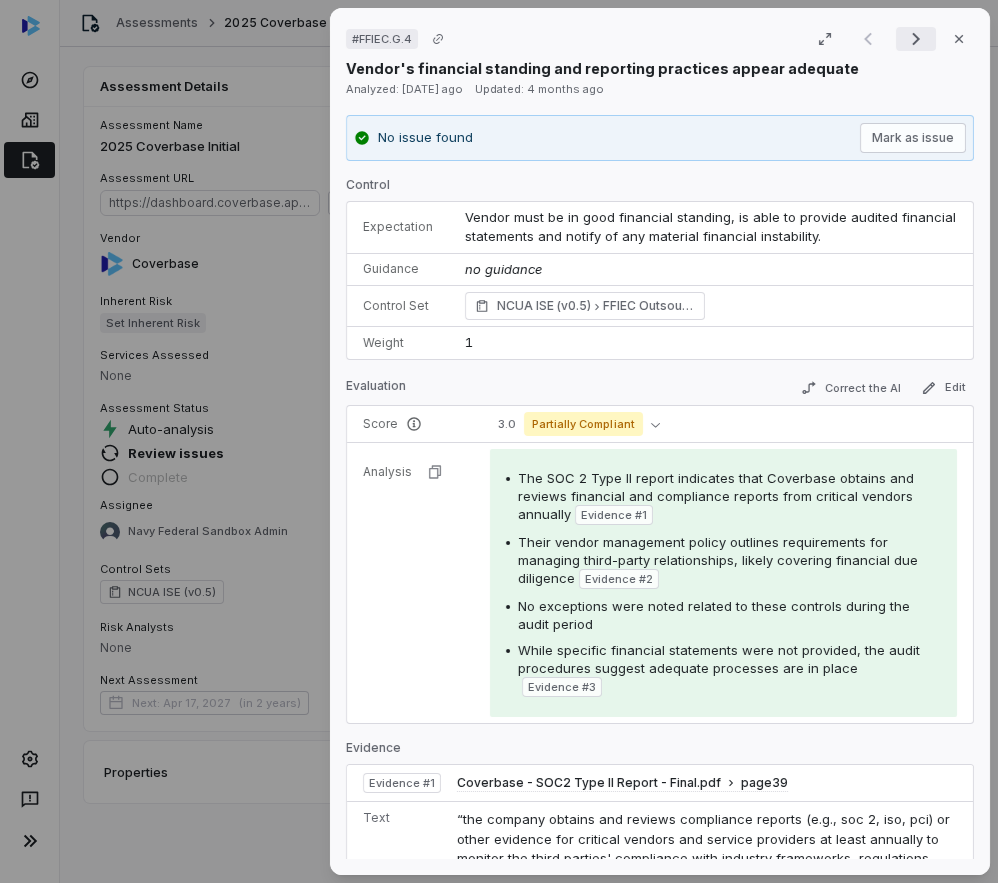 click 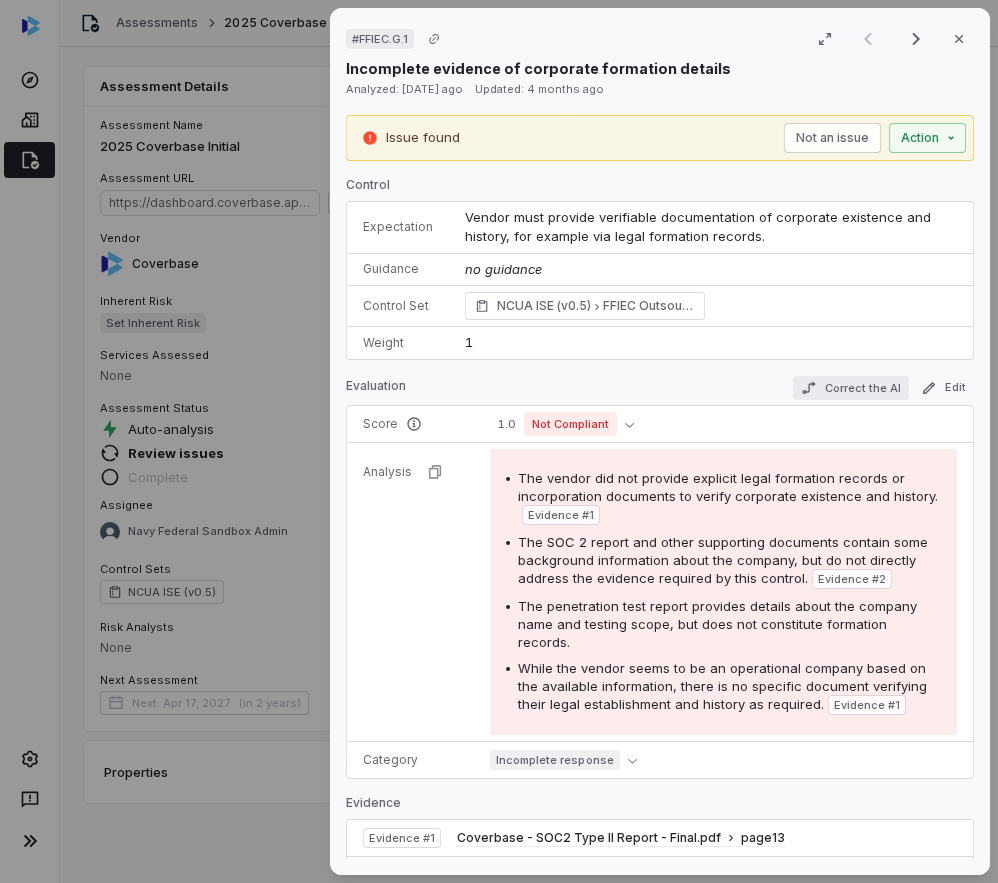 click on "Correct the AI" at bounding box center [851, 388] 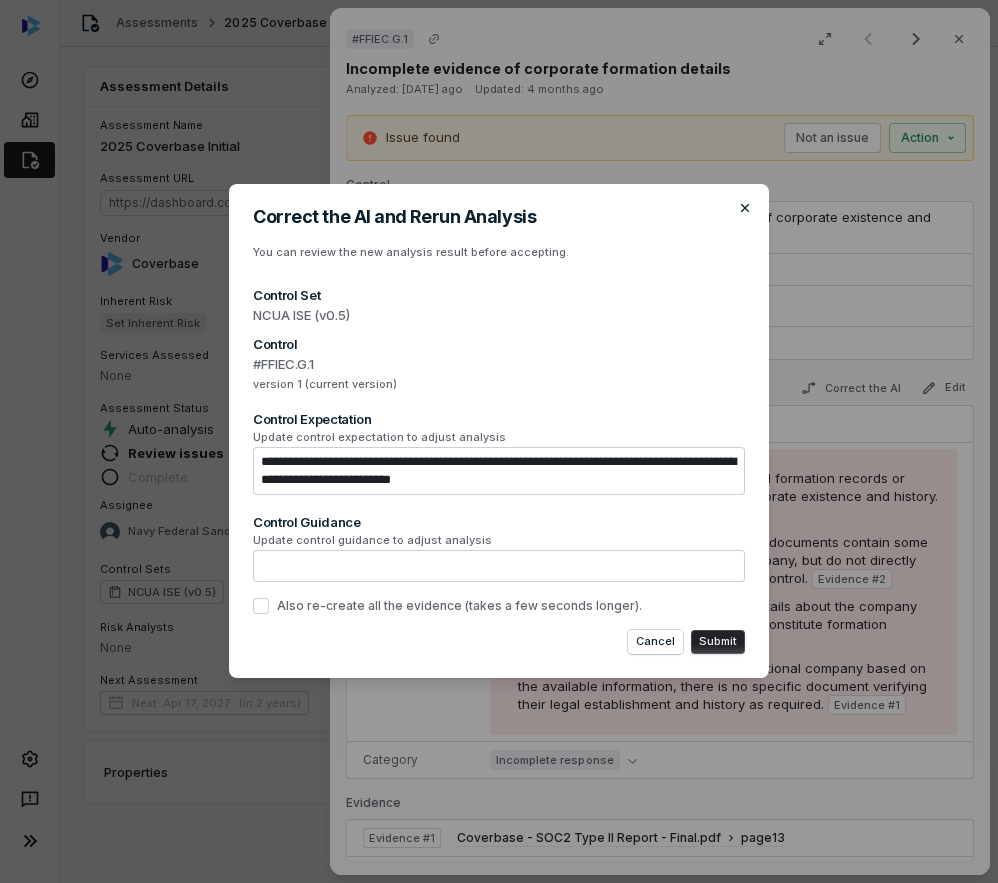 click 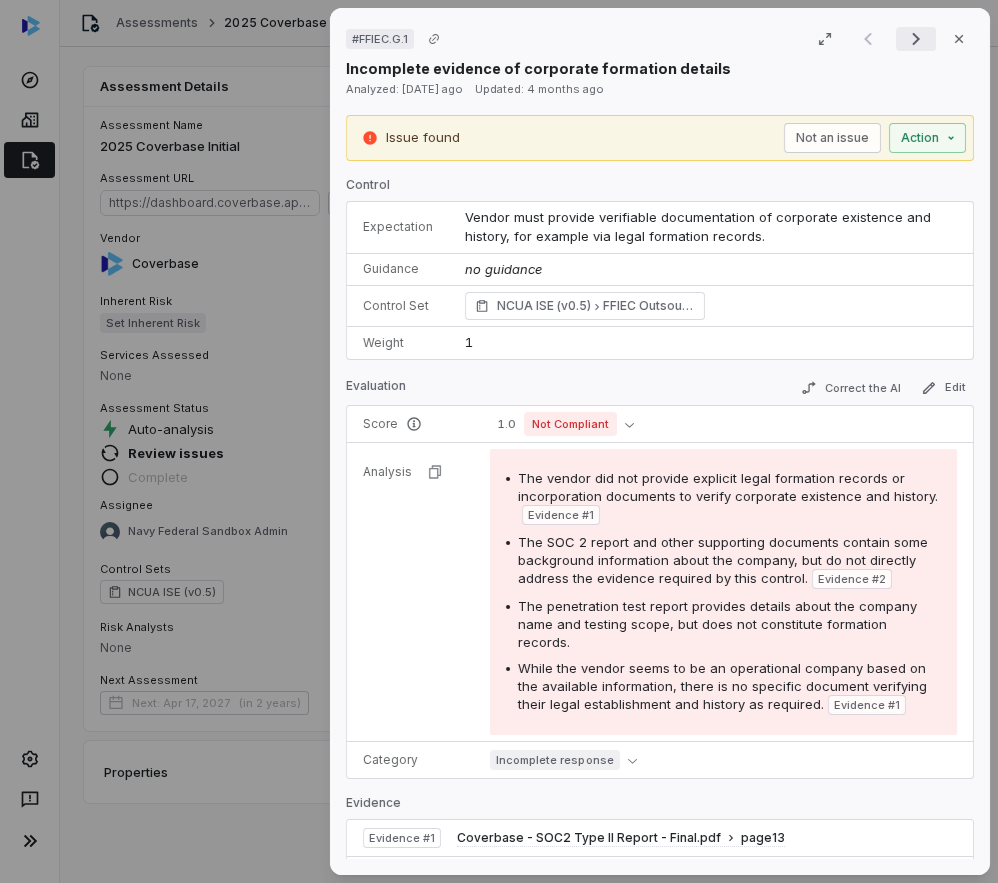 click 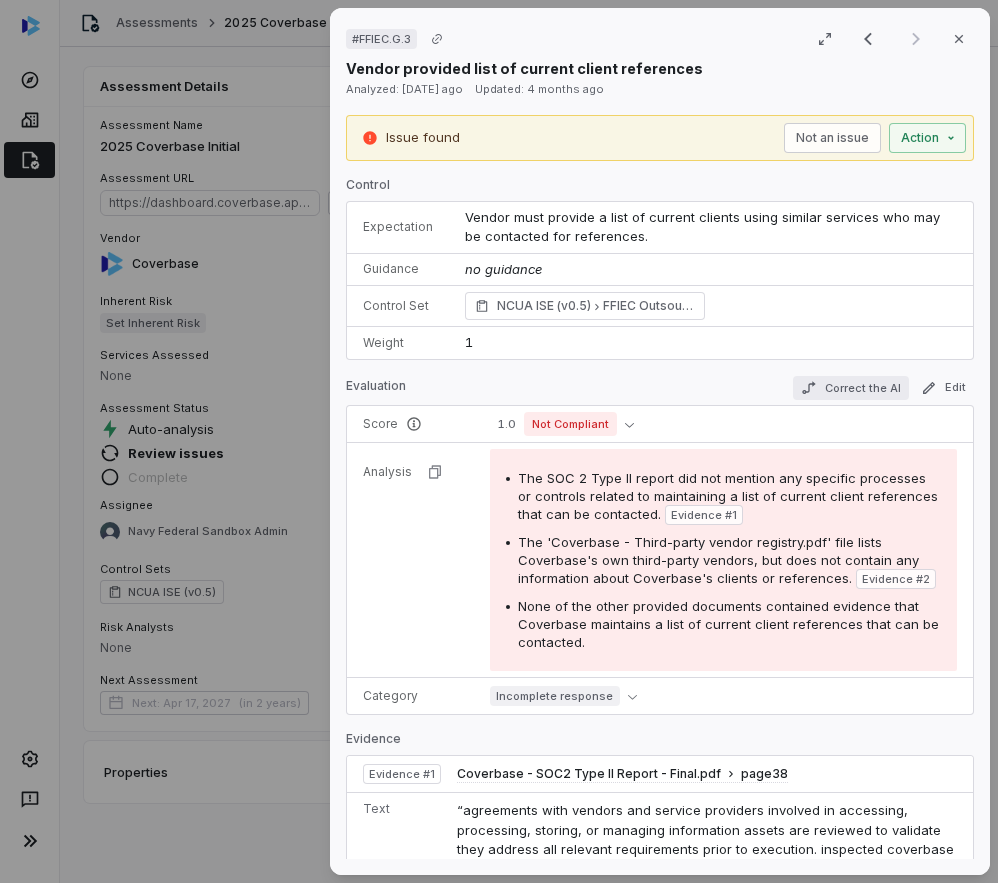 click on "Correct the AI" at bounding box center (851, 388) 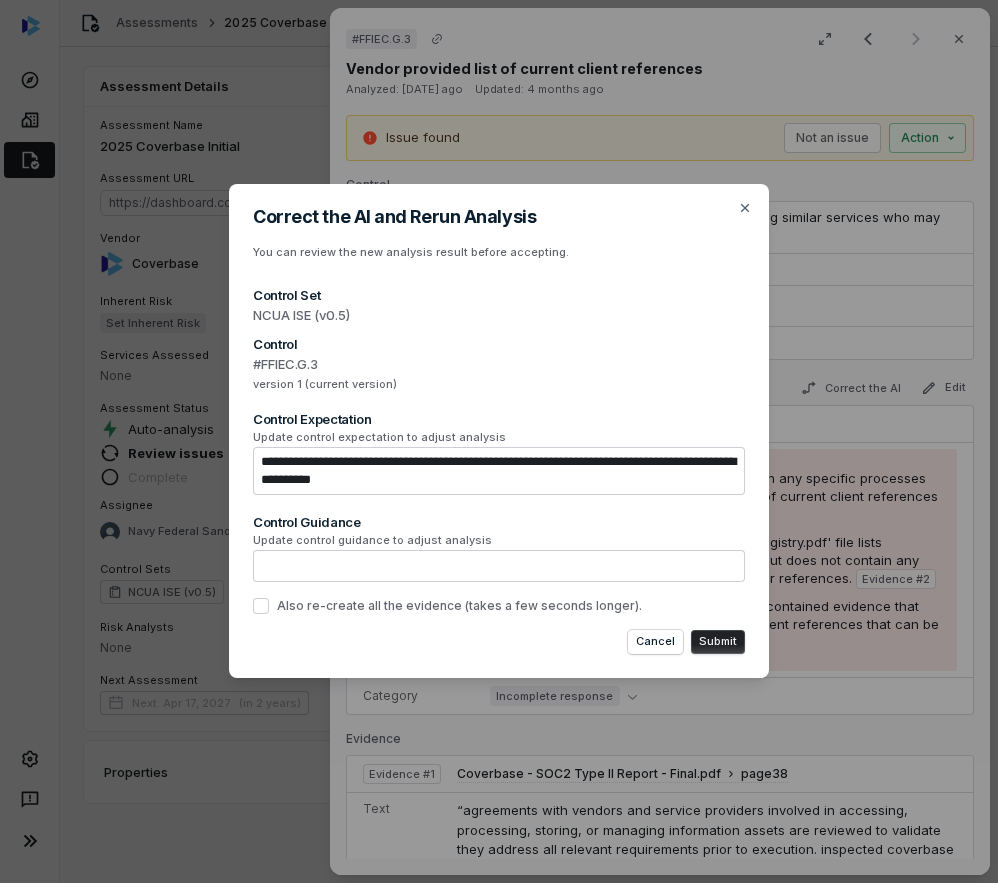 click on "**********" at bounding box center [499, 431] 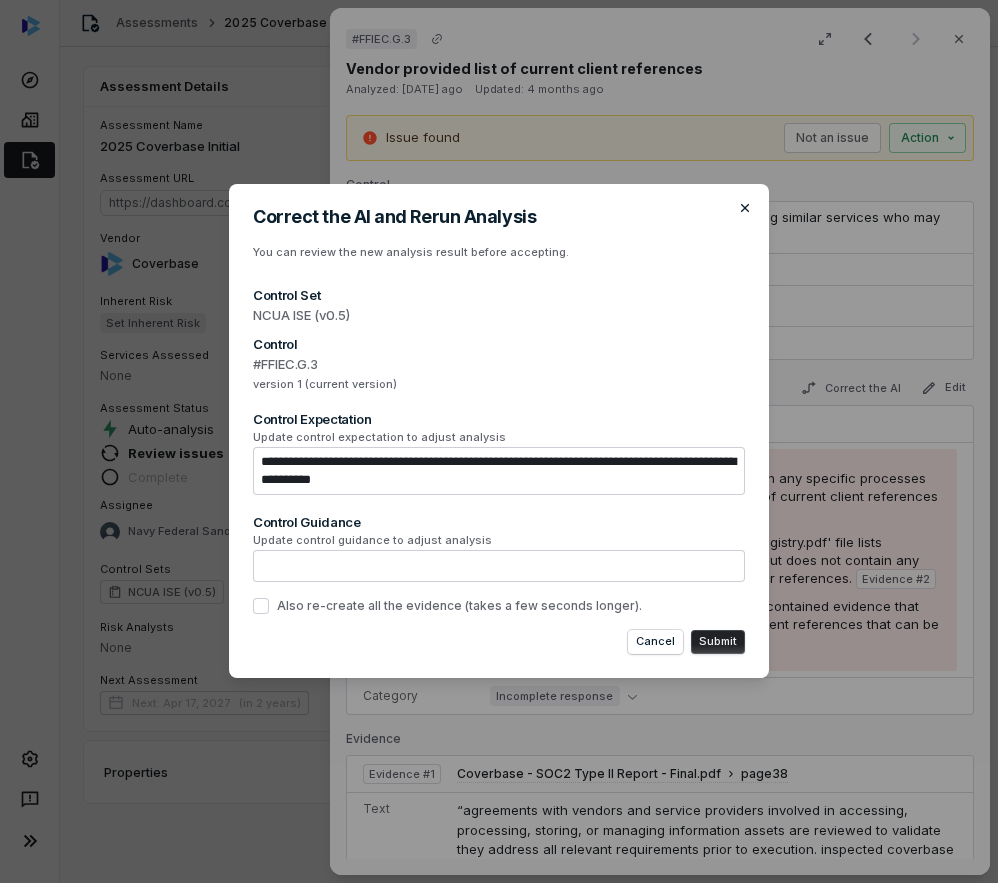 click 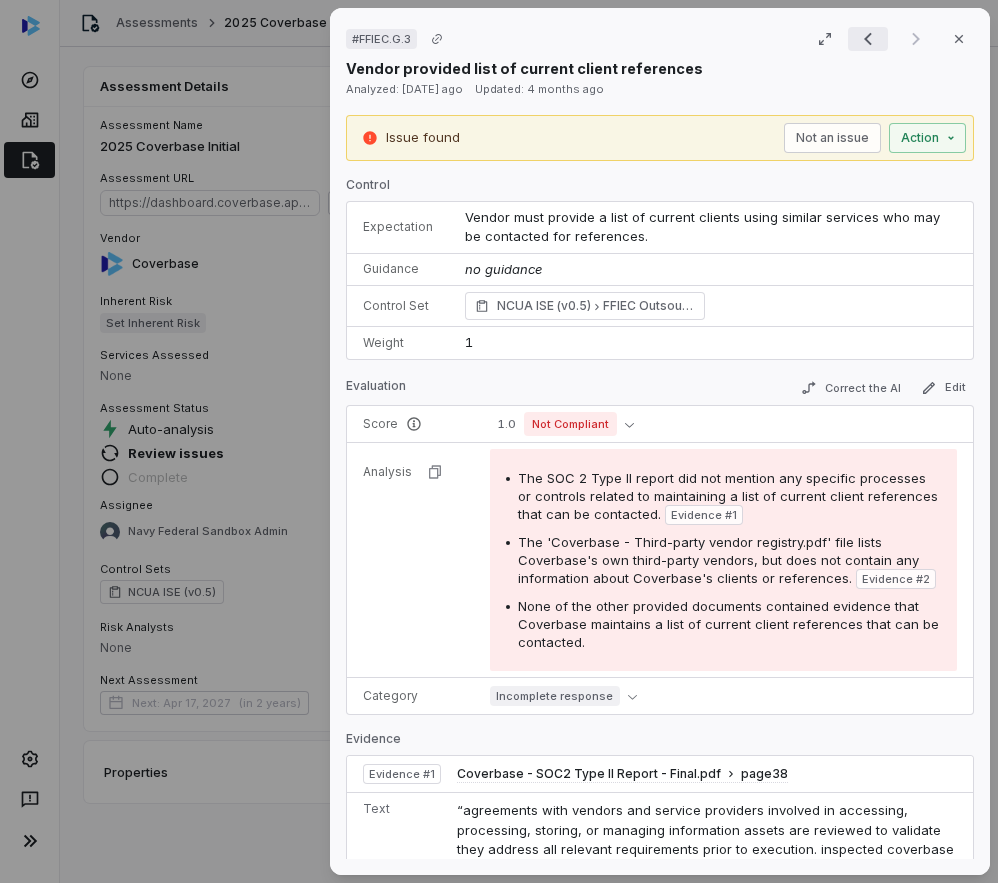 click 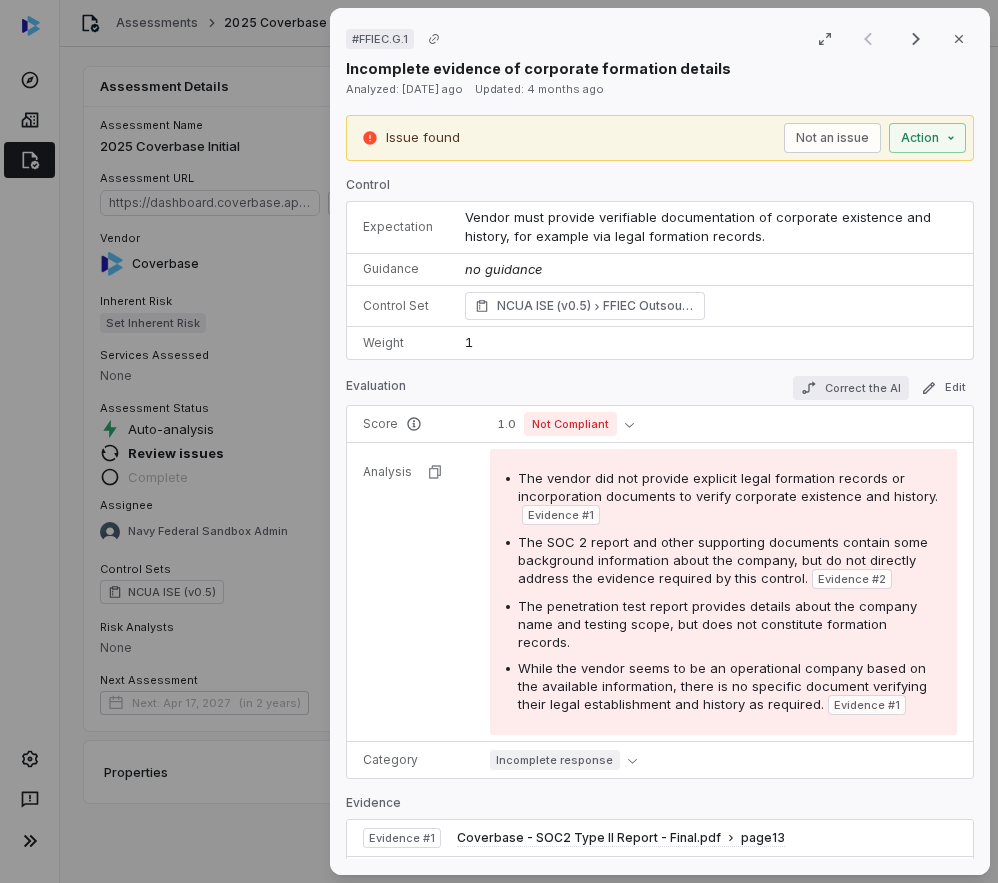 click on "Correct the AI" at bounding box center (851, 388) 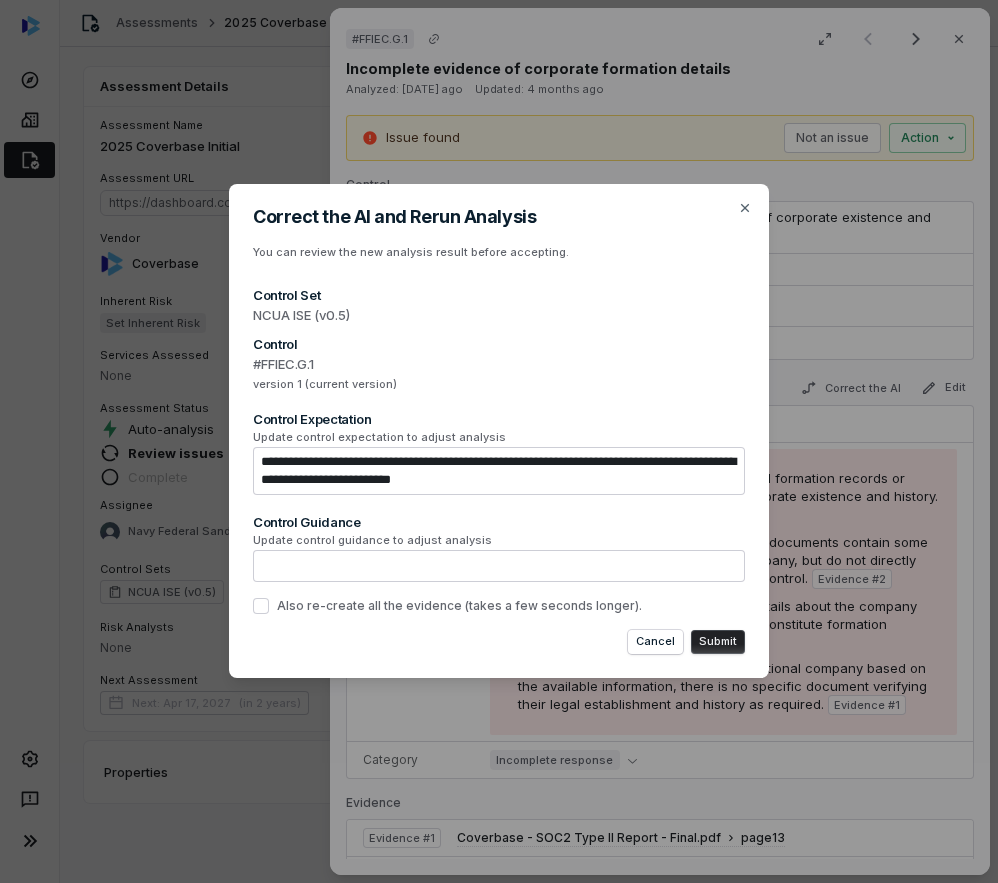 click on "**********" at bounding box center (499, 471) 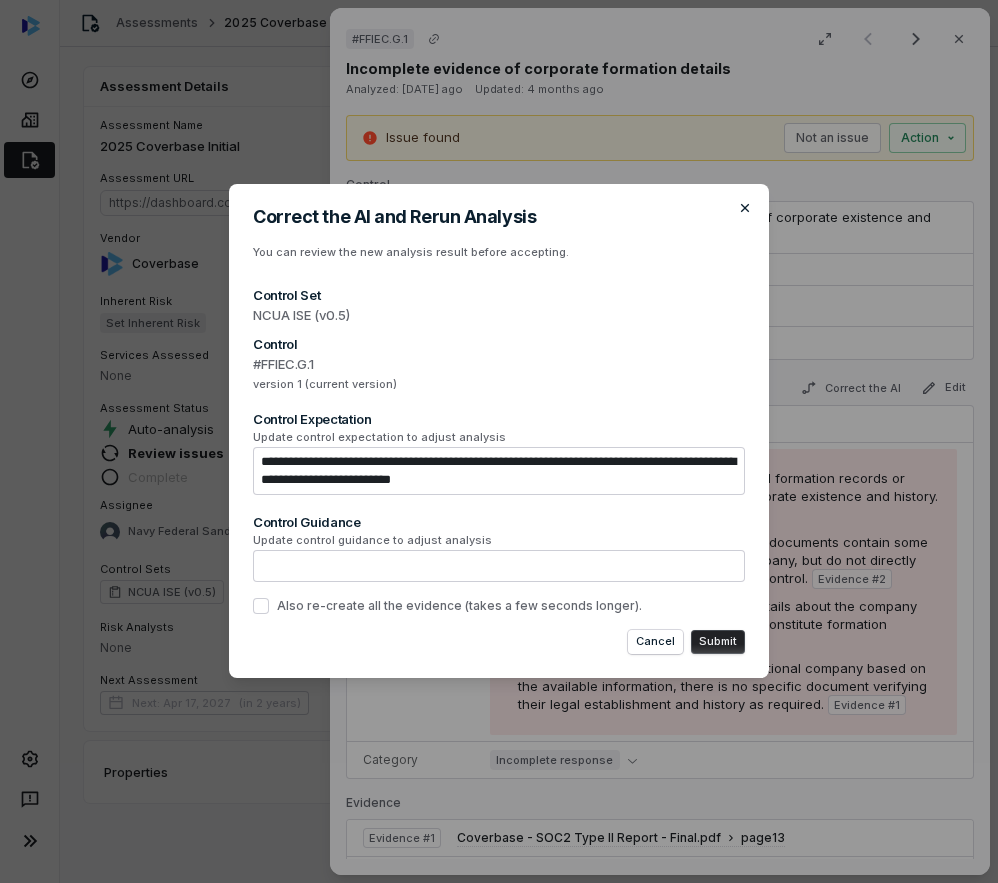 click 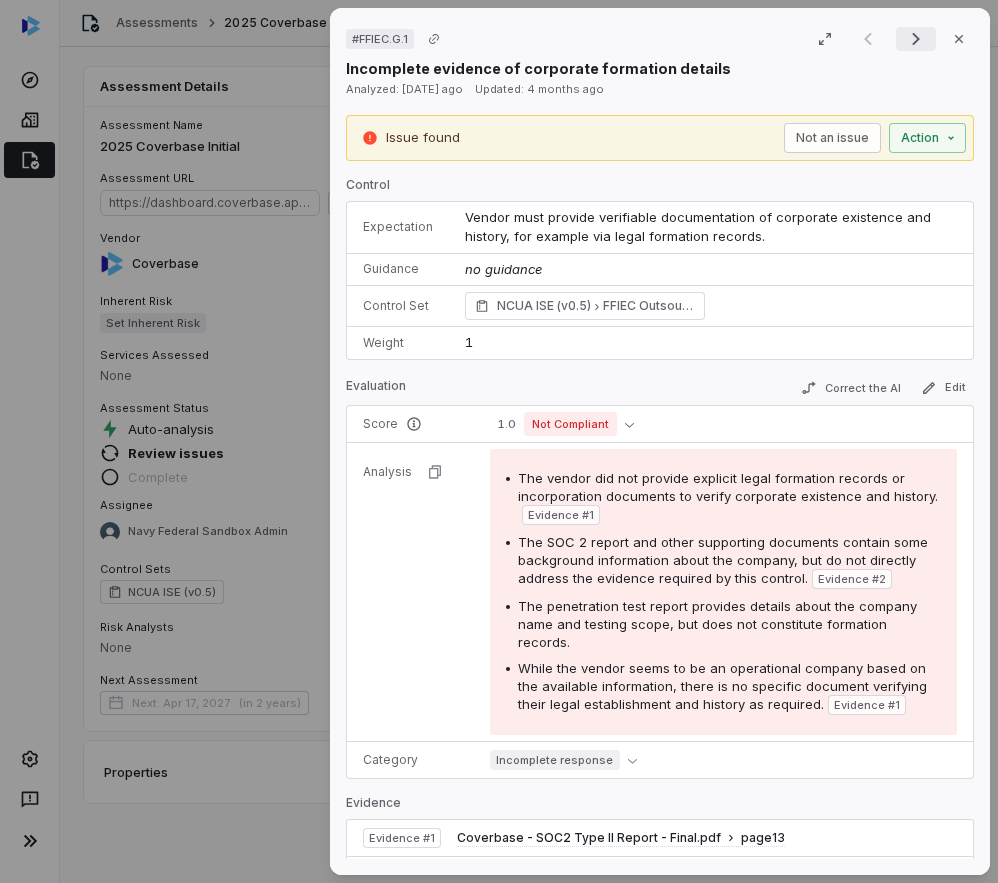 click 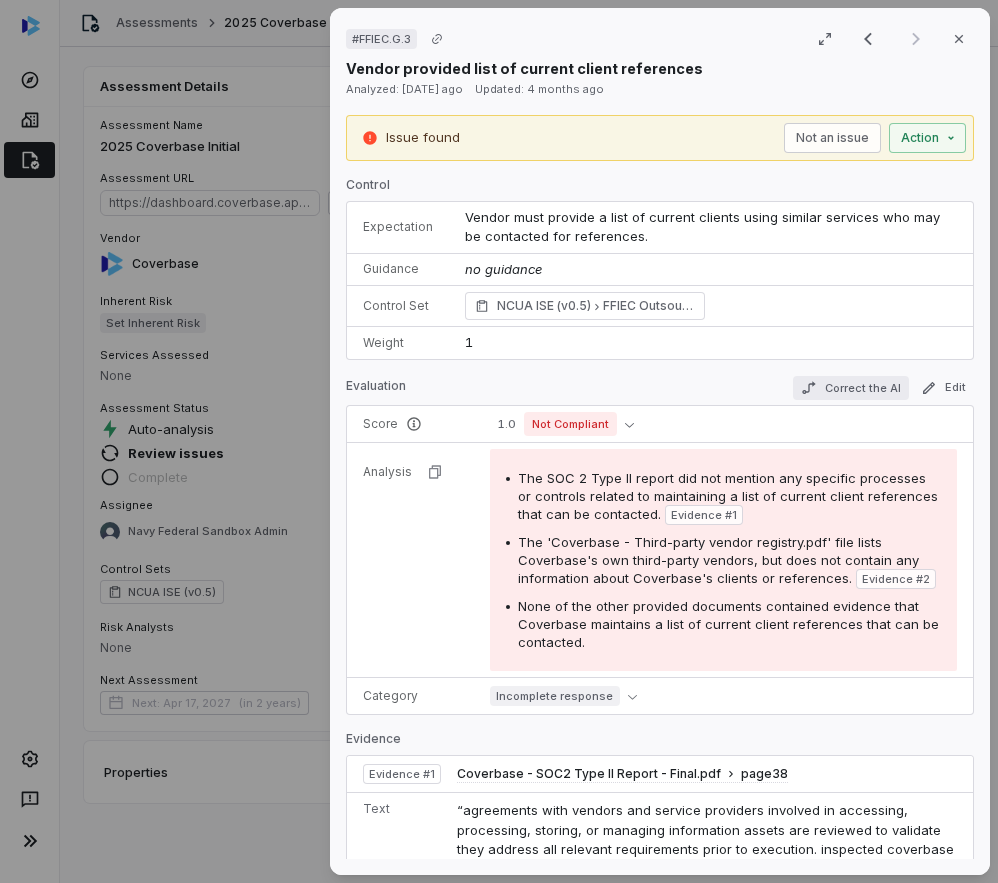 click on "Correct the AI" at bounding box center (851, 388) 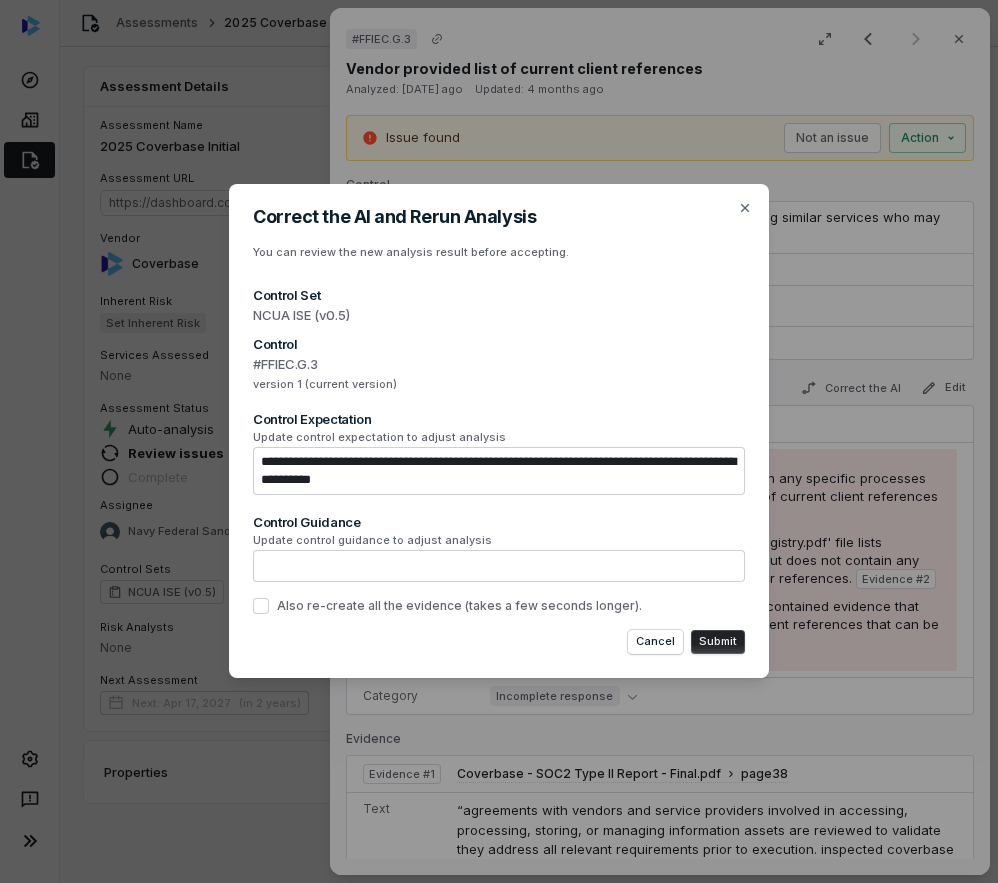 click on "**********" at bounding box center (499, 471) 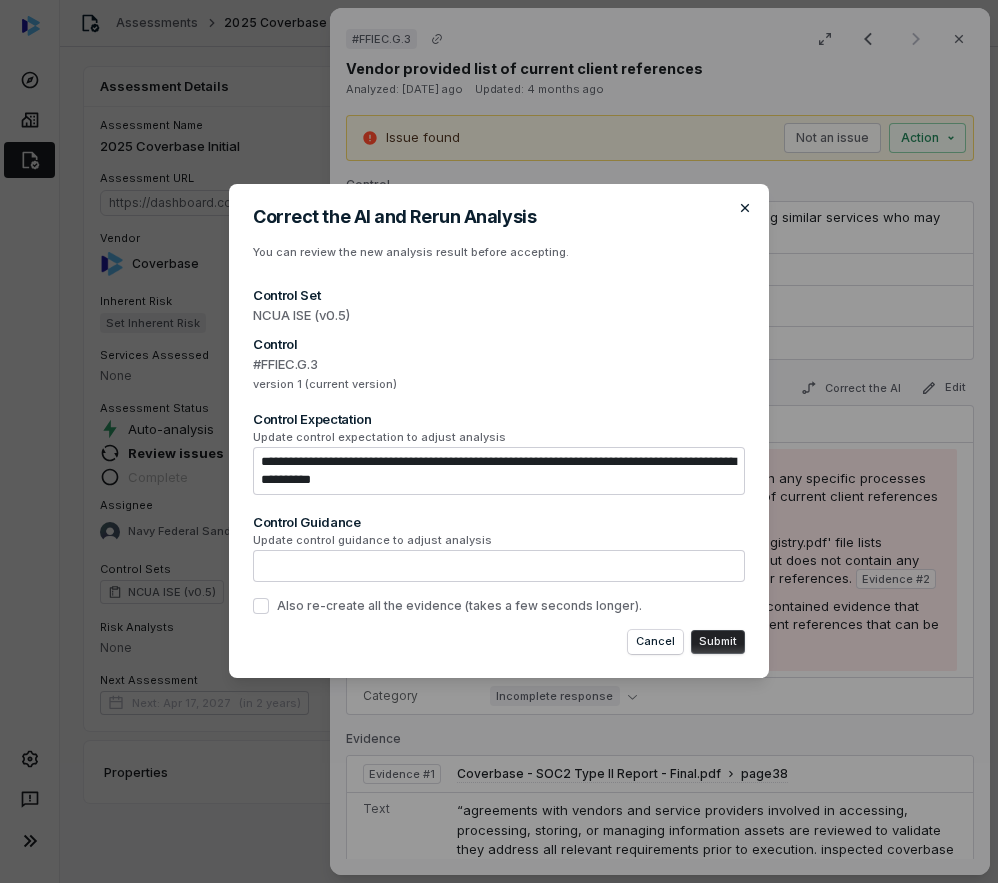 click 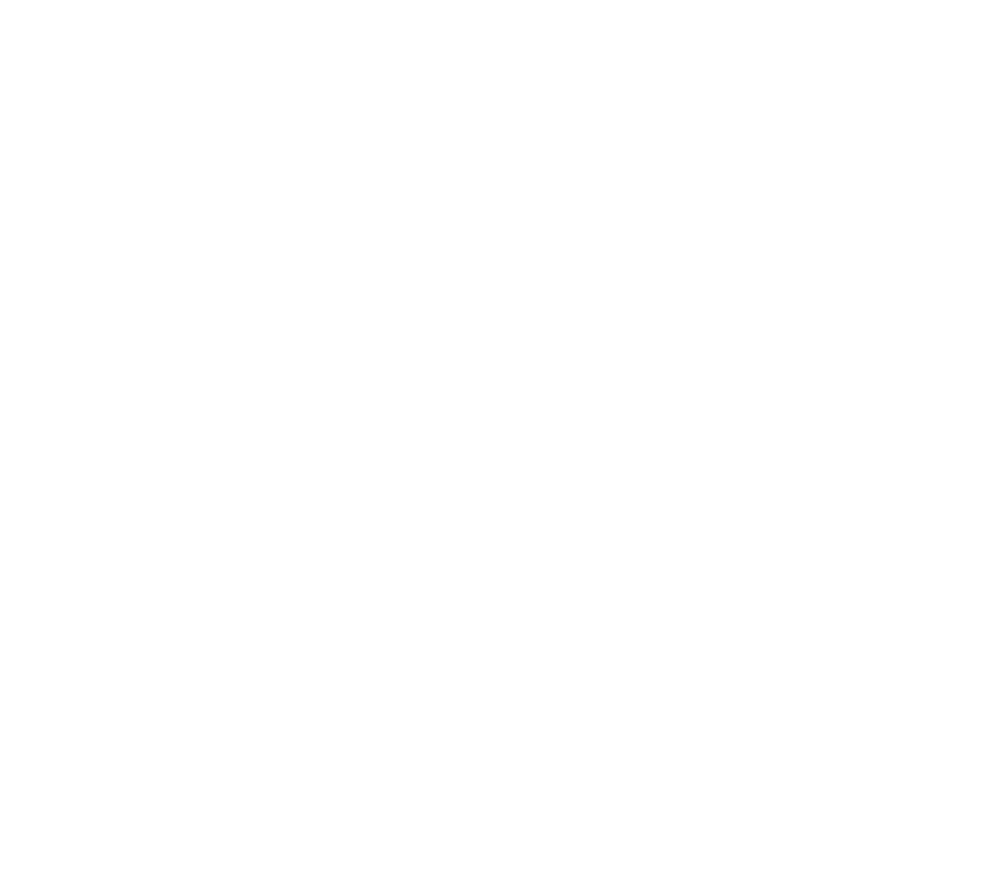 scroll, scrollTop: 0, scrollLeft: 0, axis: both 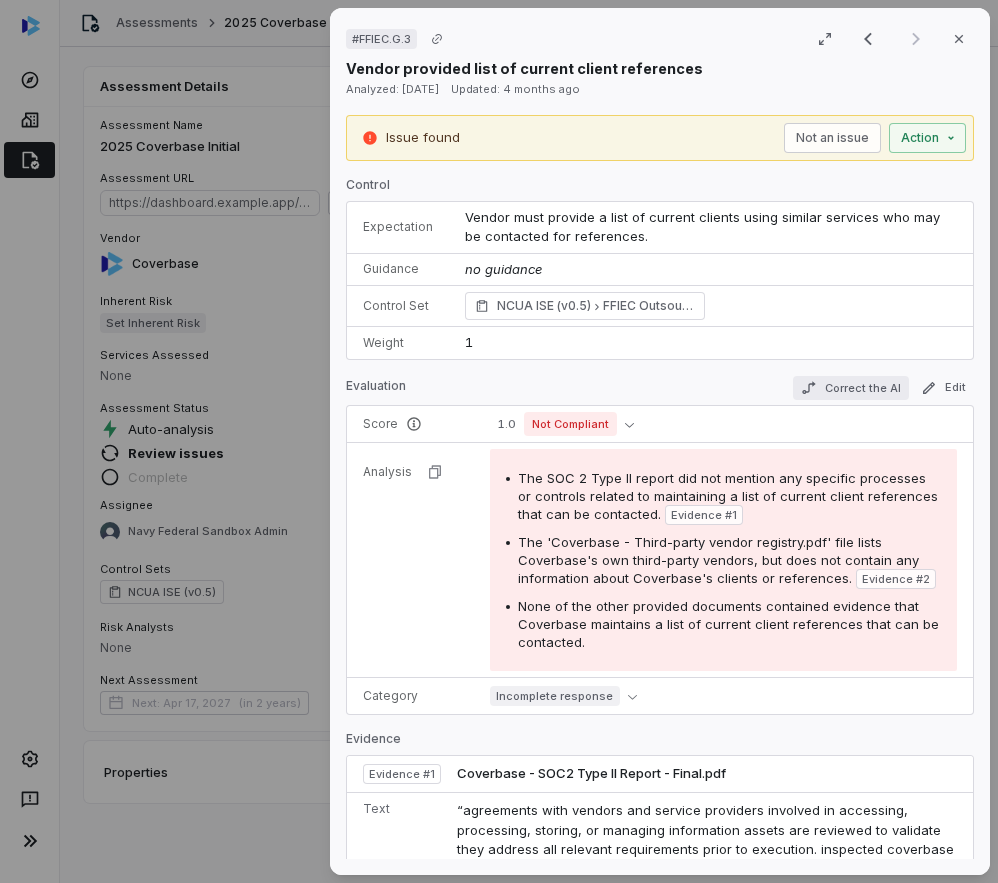 click on "Correct the AI" at bounding box center (851, 388) 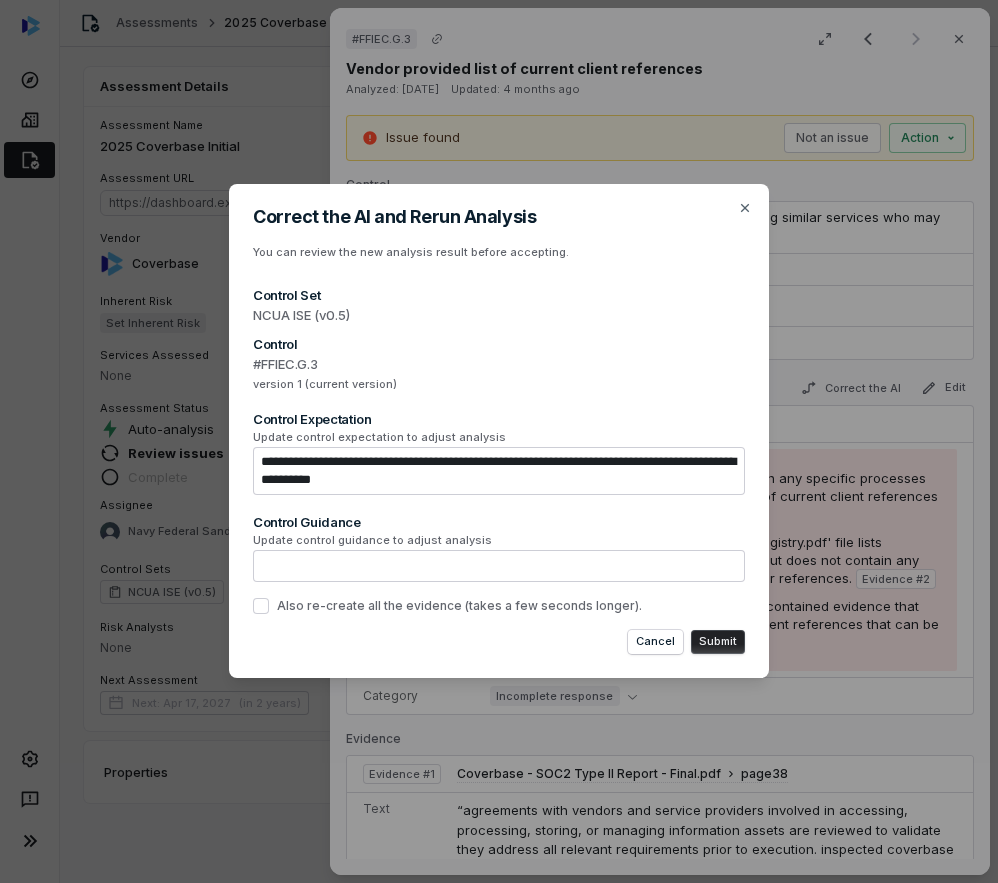 click on "**********" at bounding box center [499, 471] 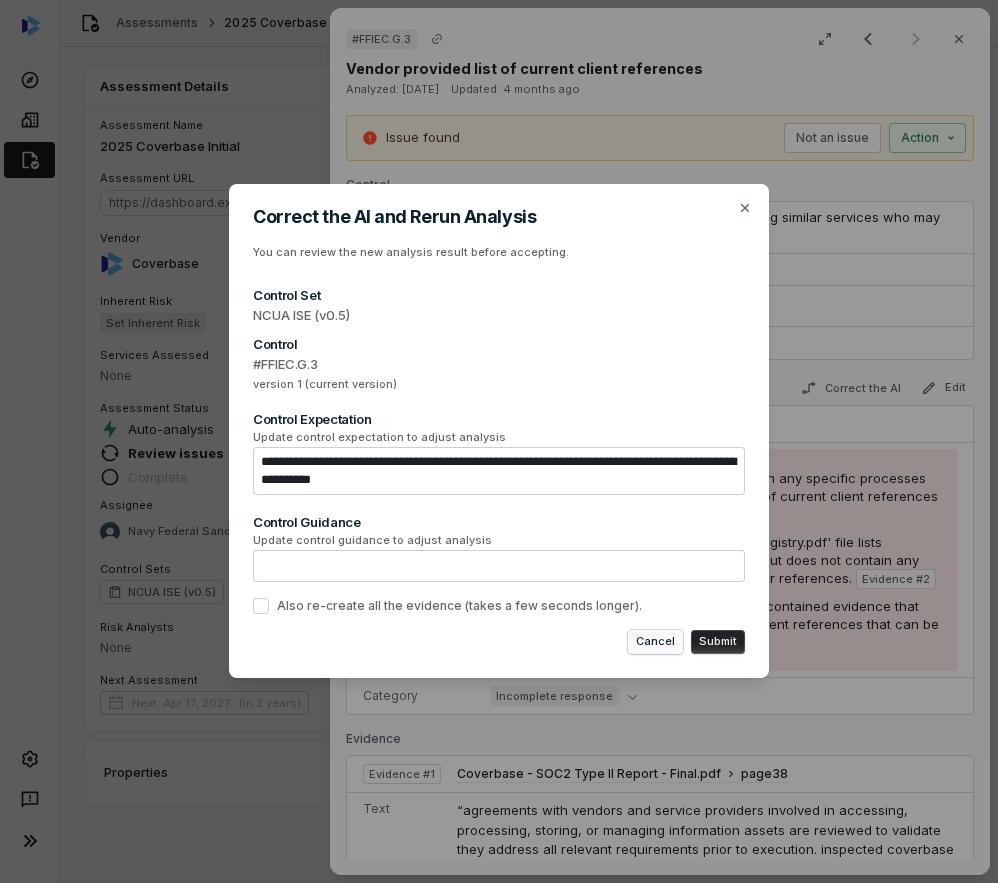 click on "Cancel" at bounding box center [655, 642] 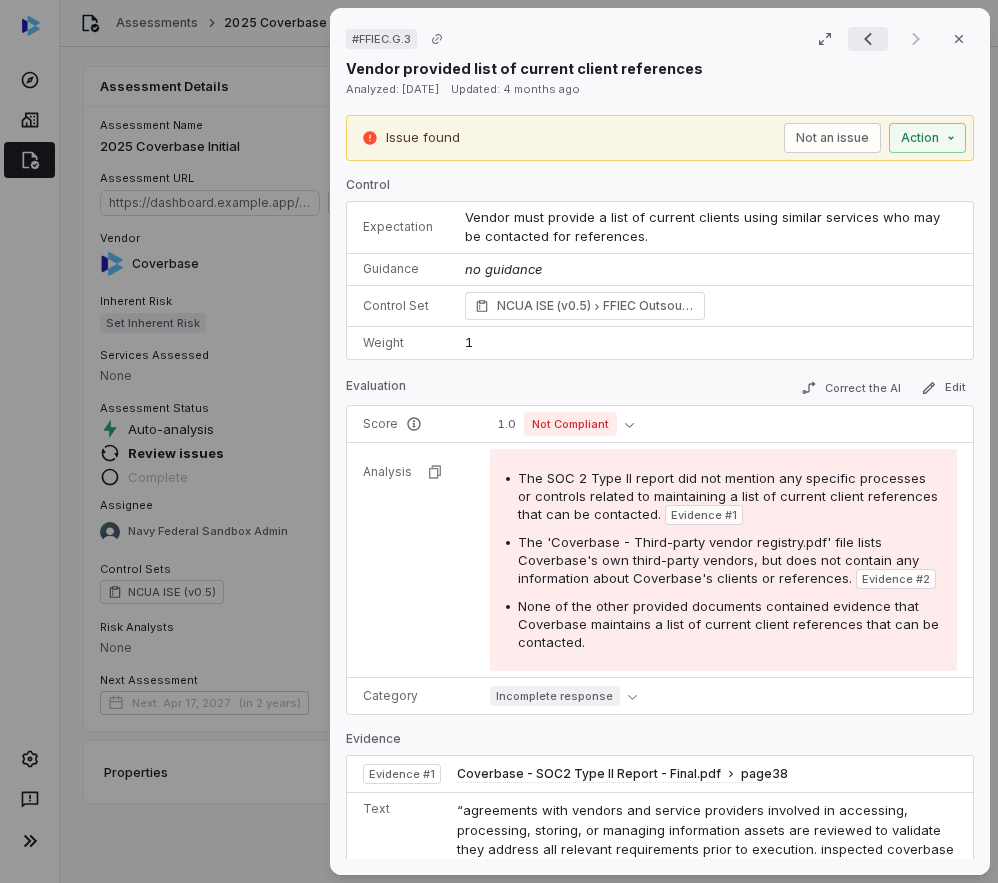 click 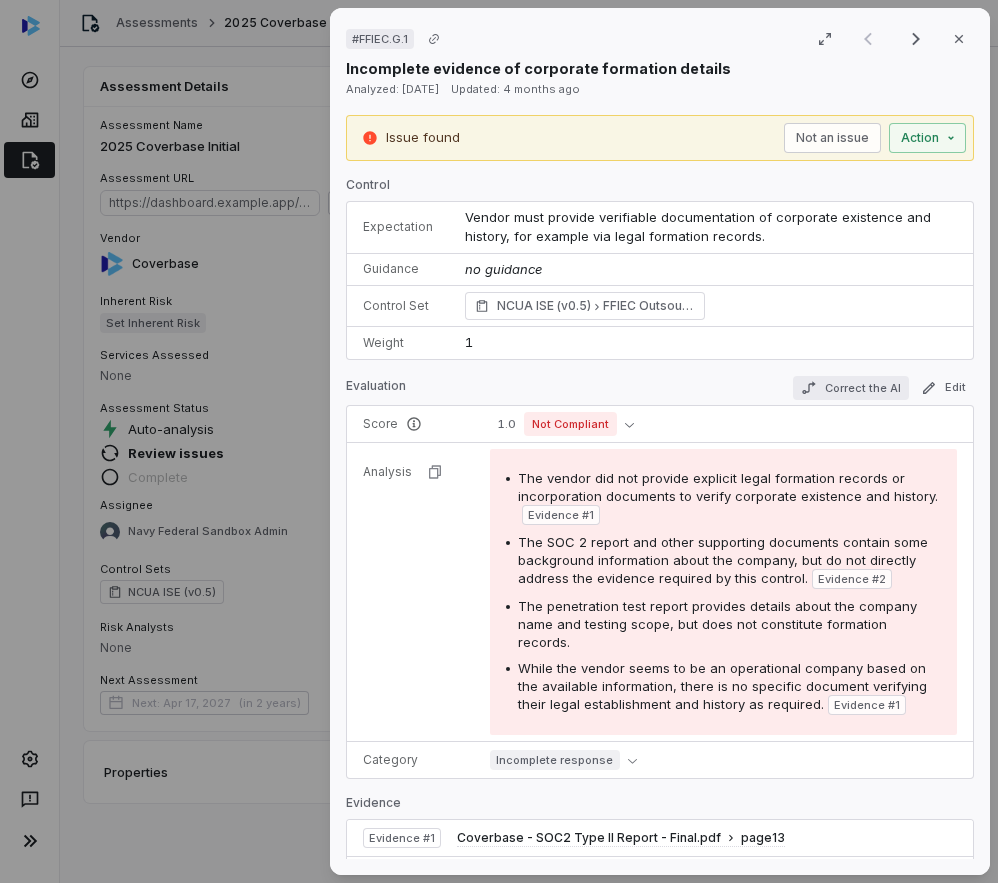 click on "Correct the AI" at bounding box center (851, 388) 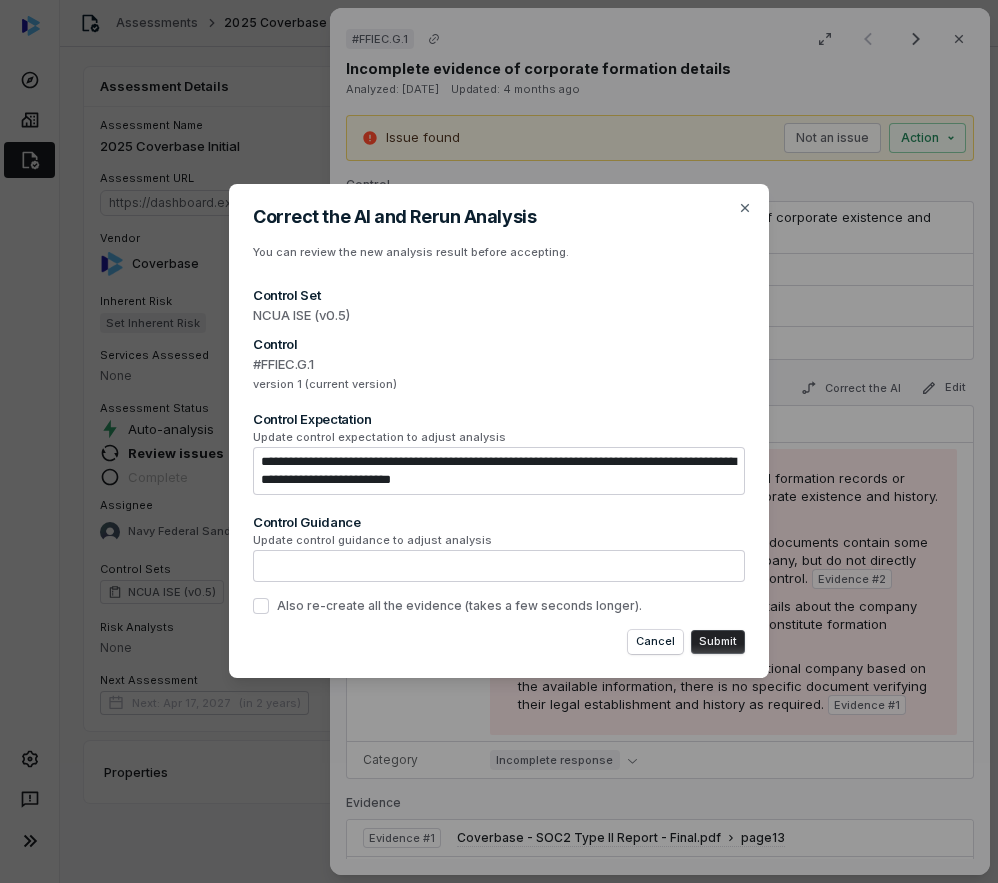 click on "**********" at bounding box center [499, 471] 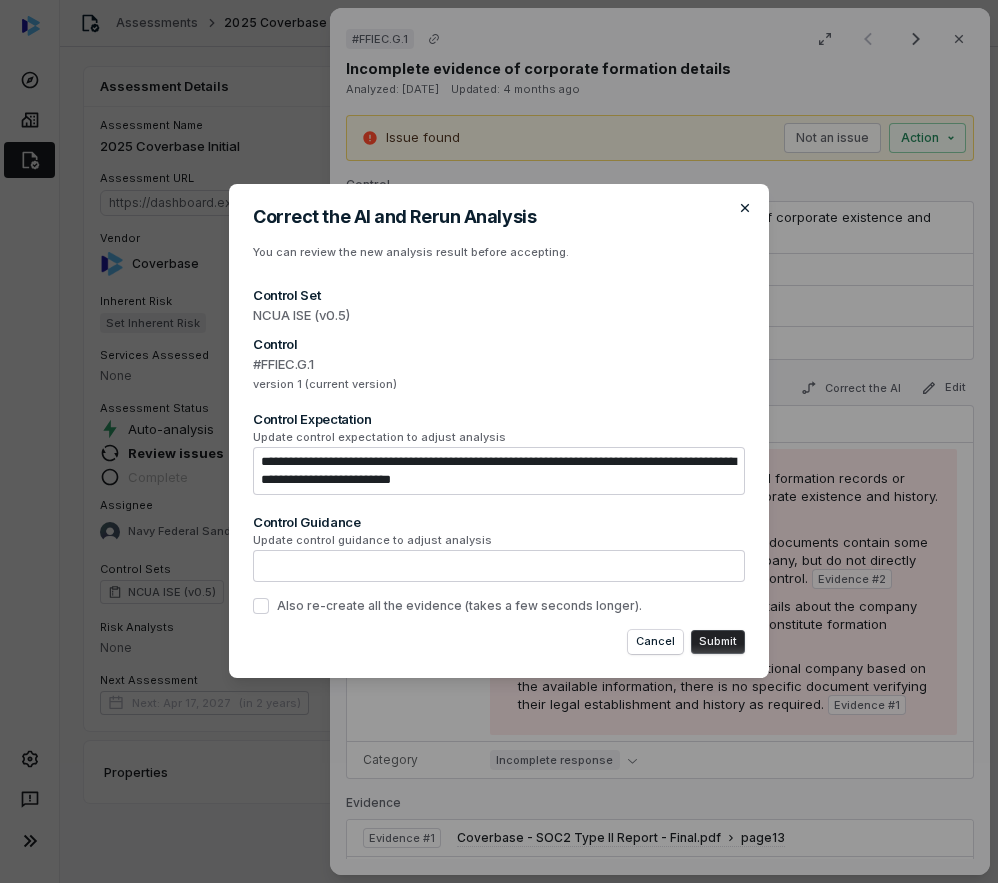 click 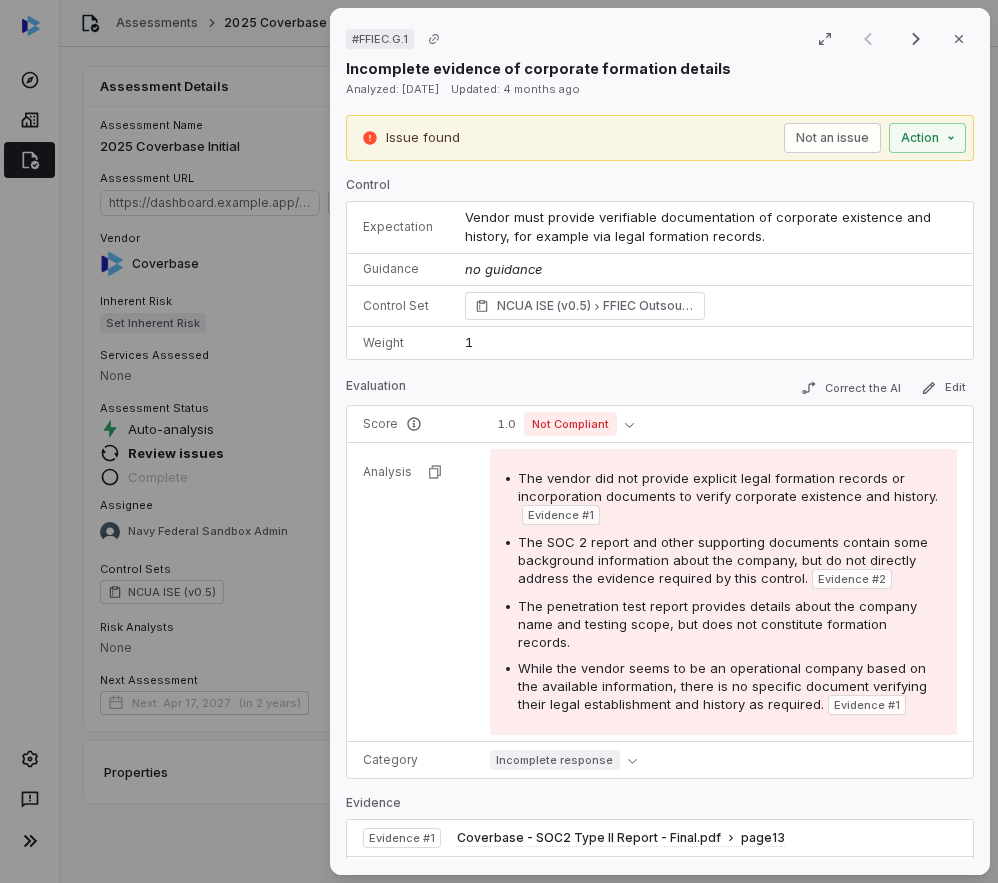 type 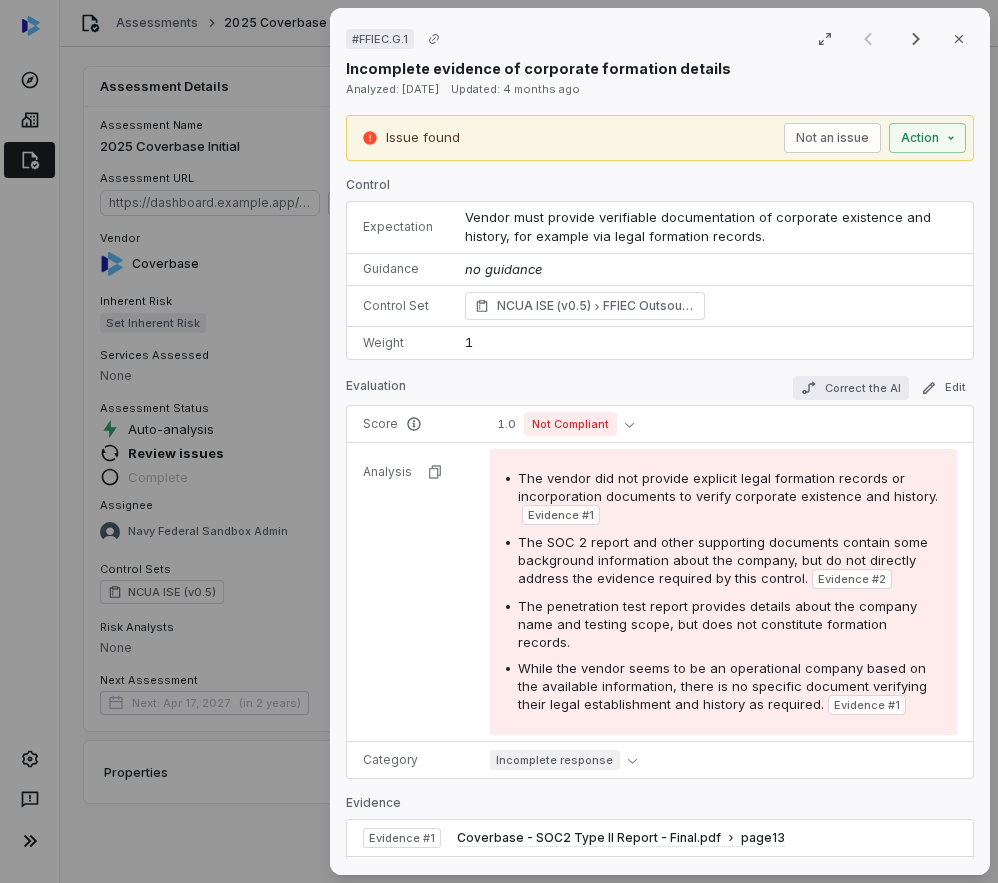 click on "Correct the AI" at bounding box center [851, 388] 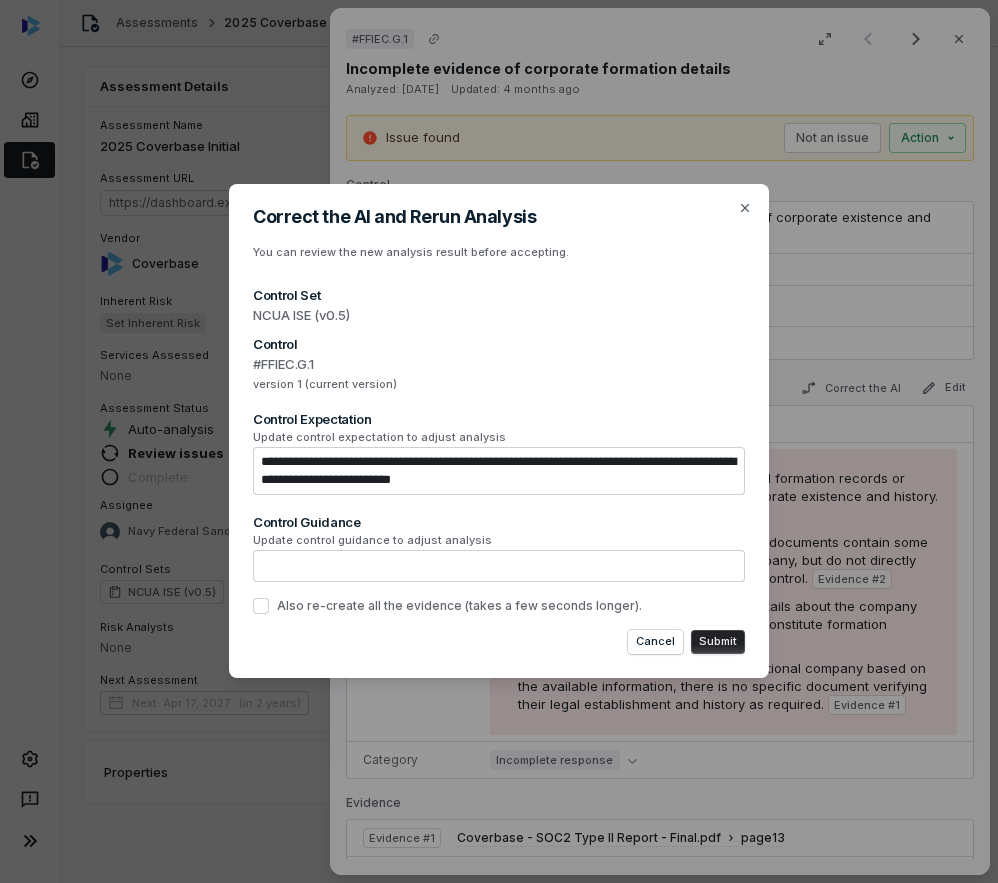 click on "**********" at bounding box center [499, 471] 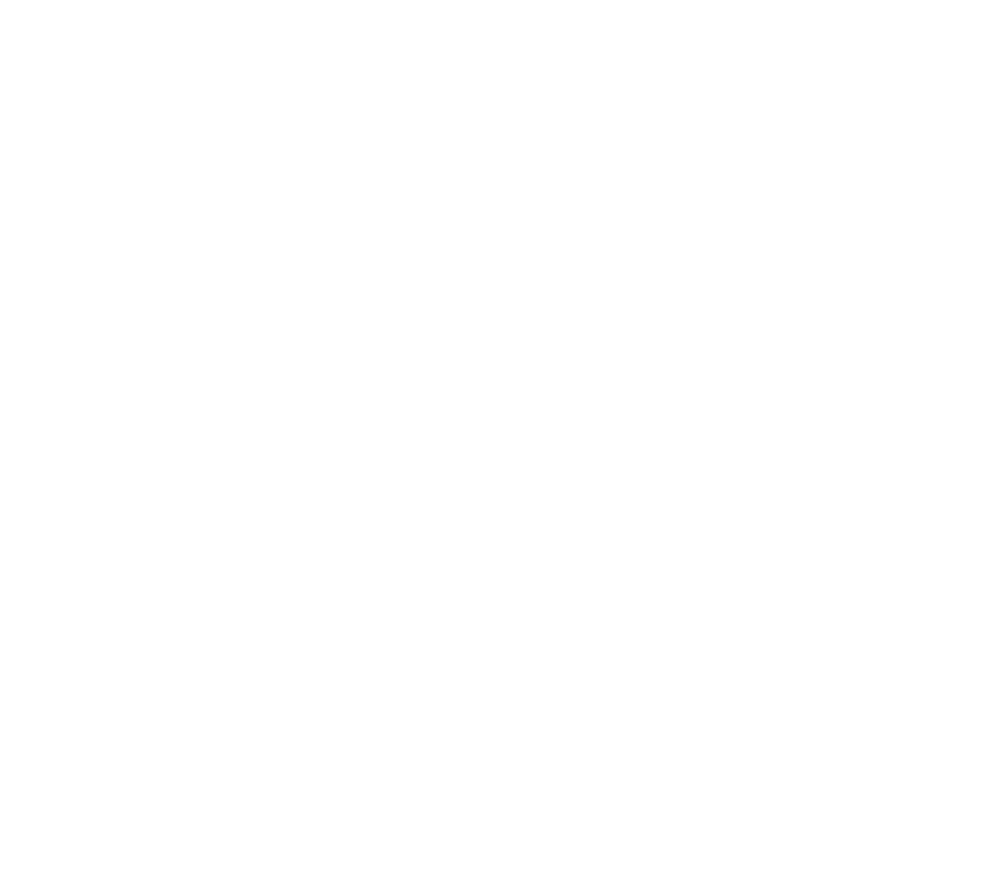 scroll, scrollTop: 0, scrollLeft: 0, axis: both 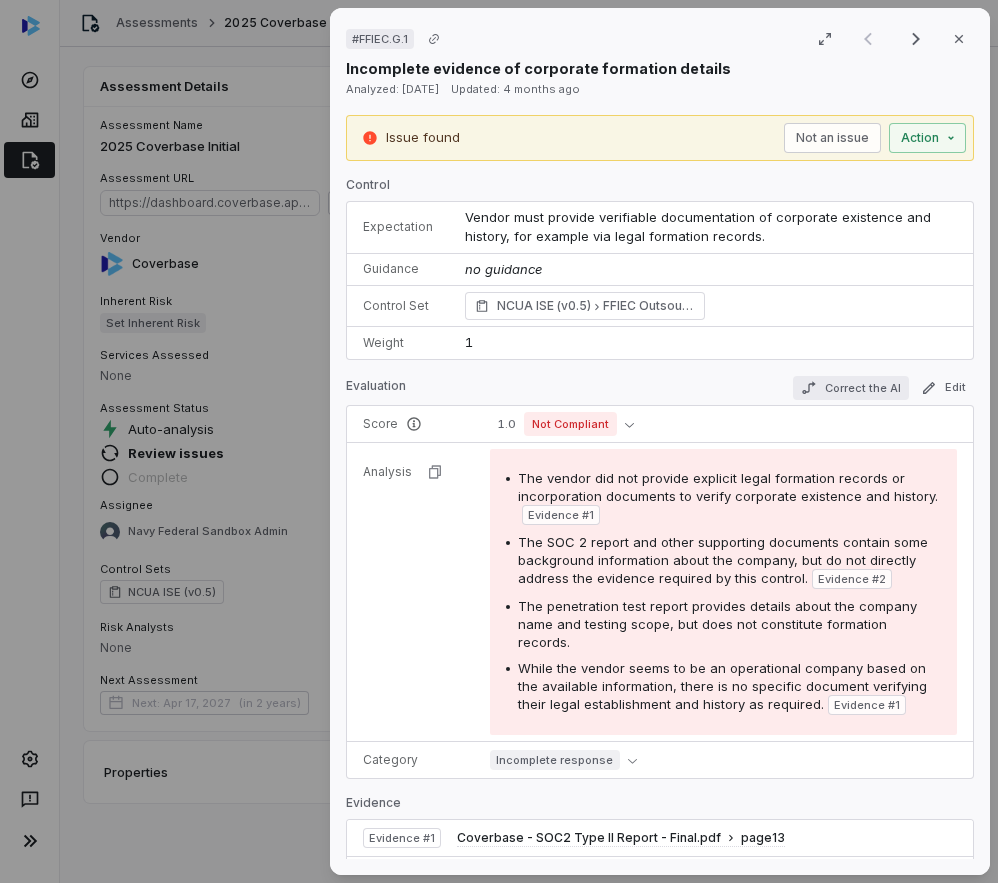click on "Correct the AI" at bounding box center (851, 388) 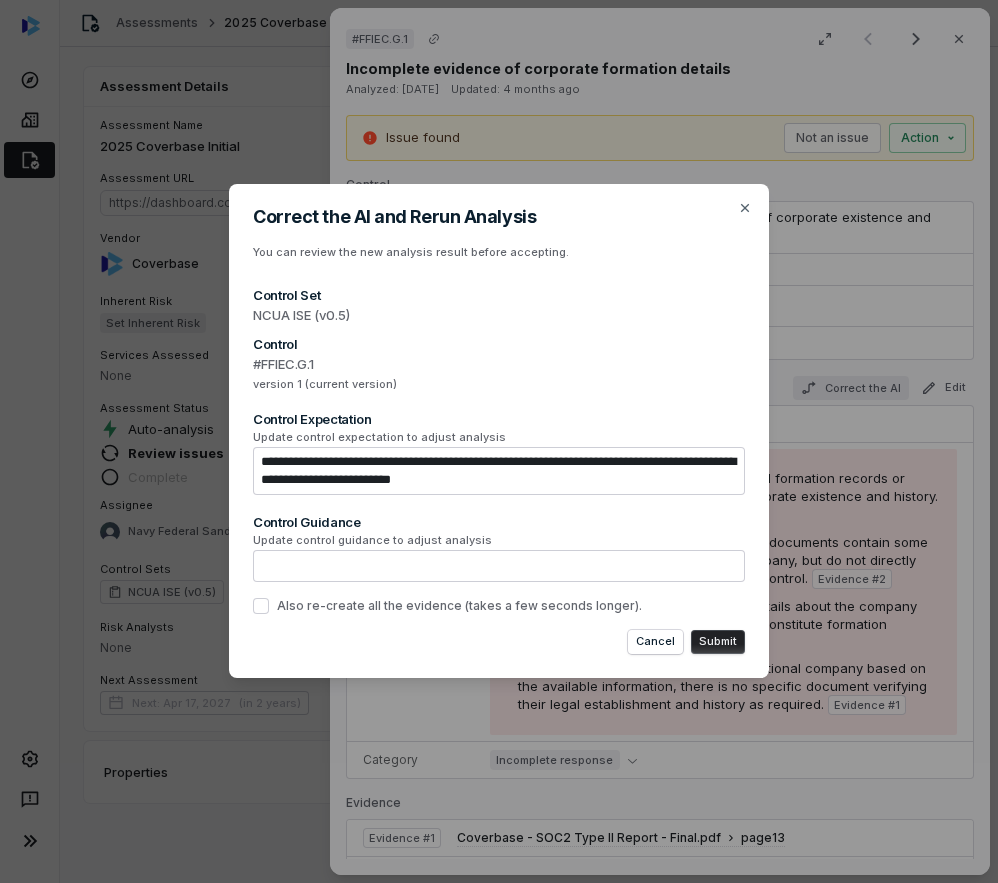 type 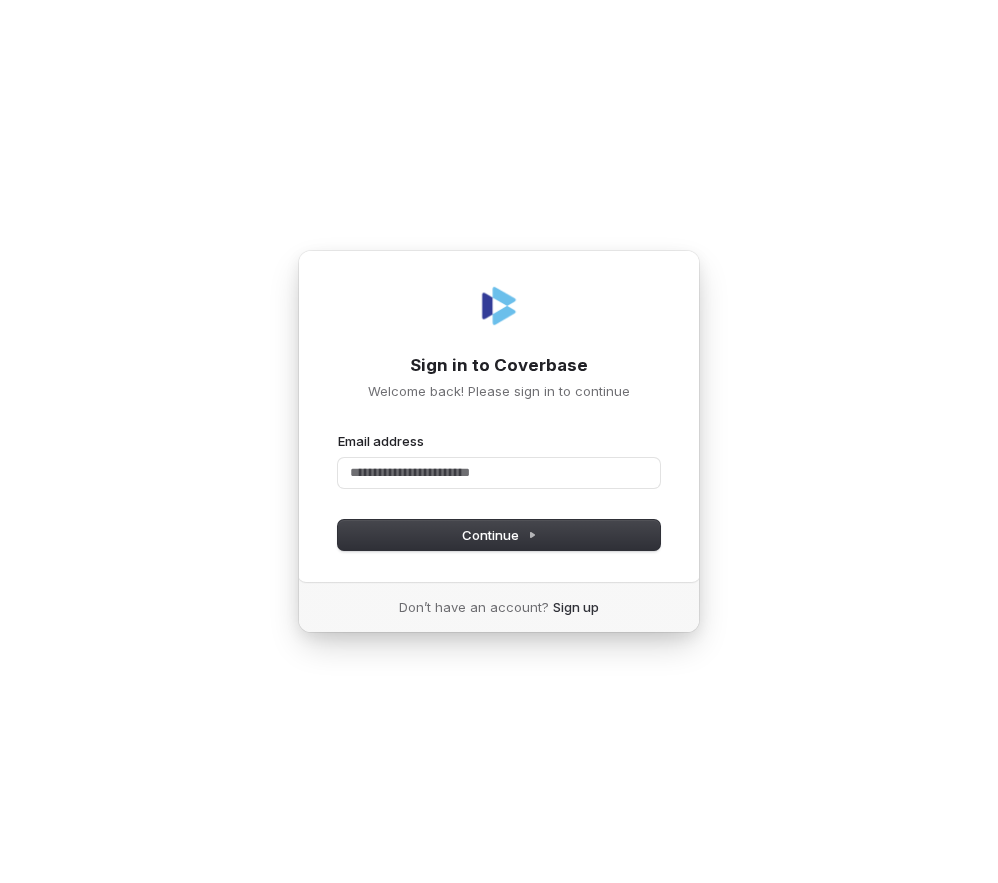 type 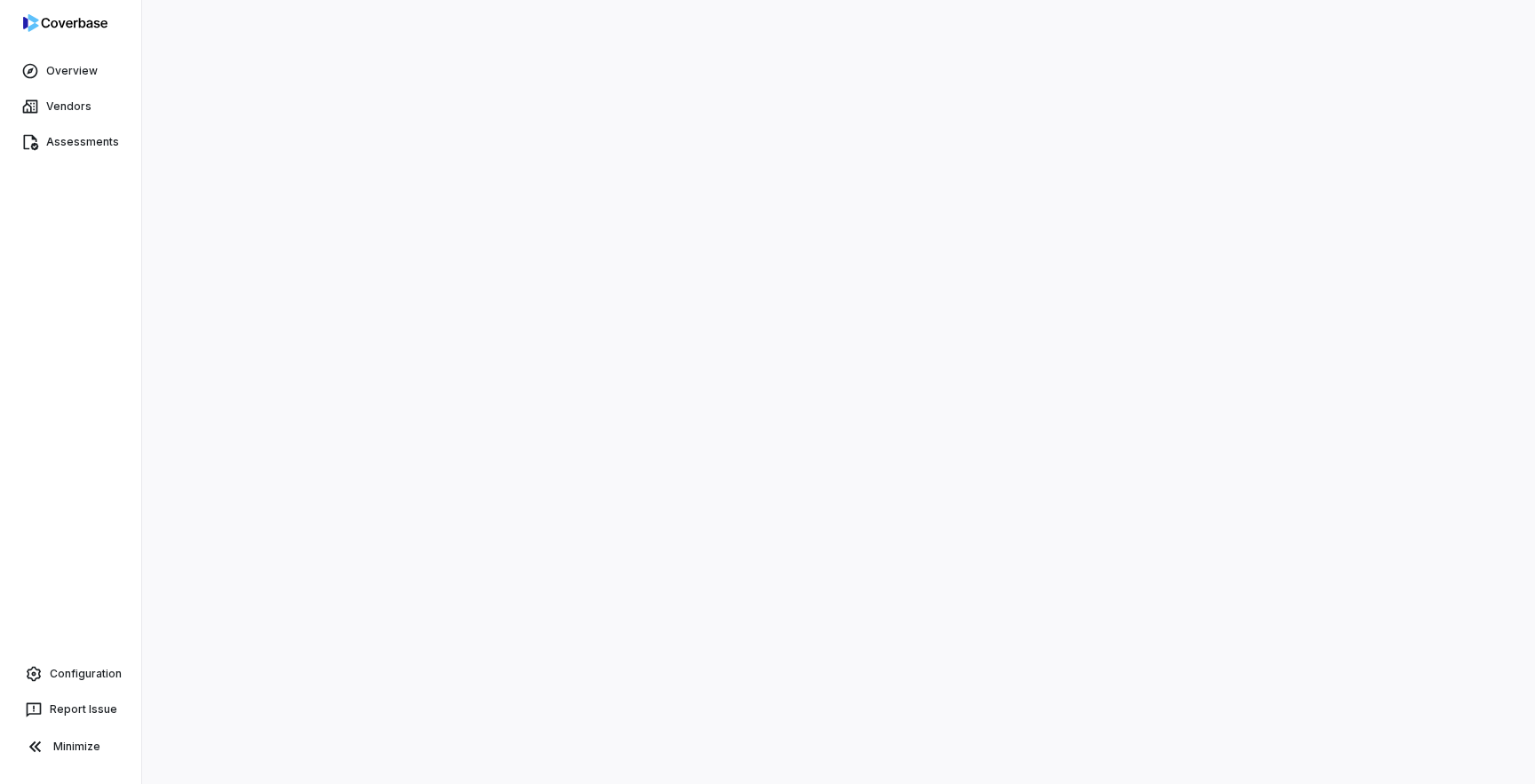 scroll, scrollTop: 0, scrollLeft: 0, axis: both 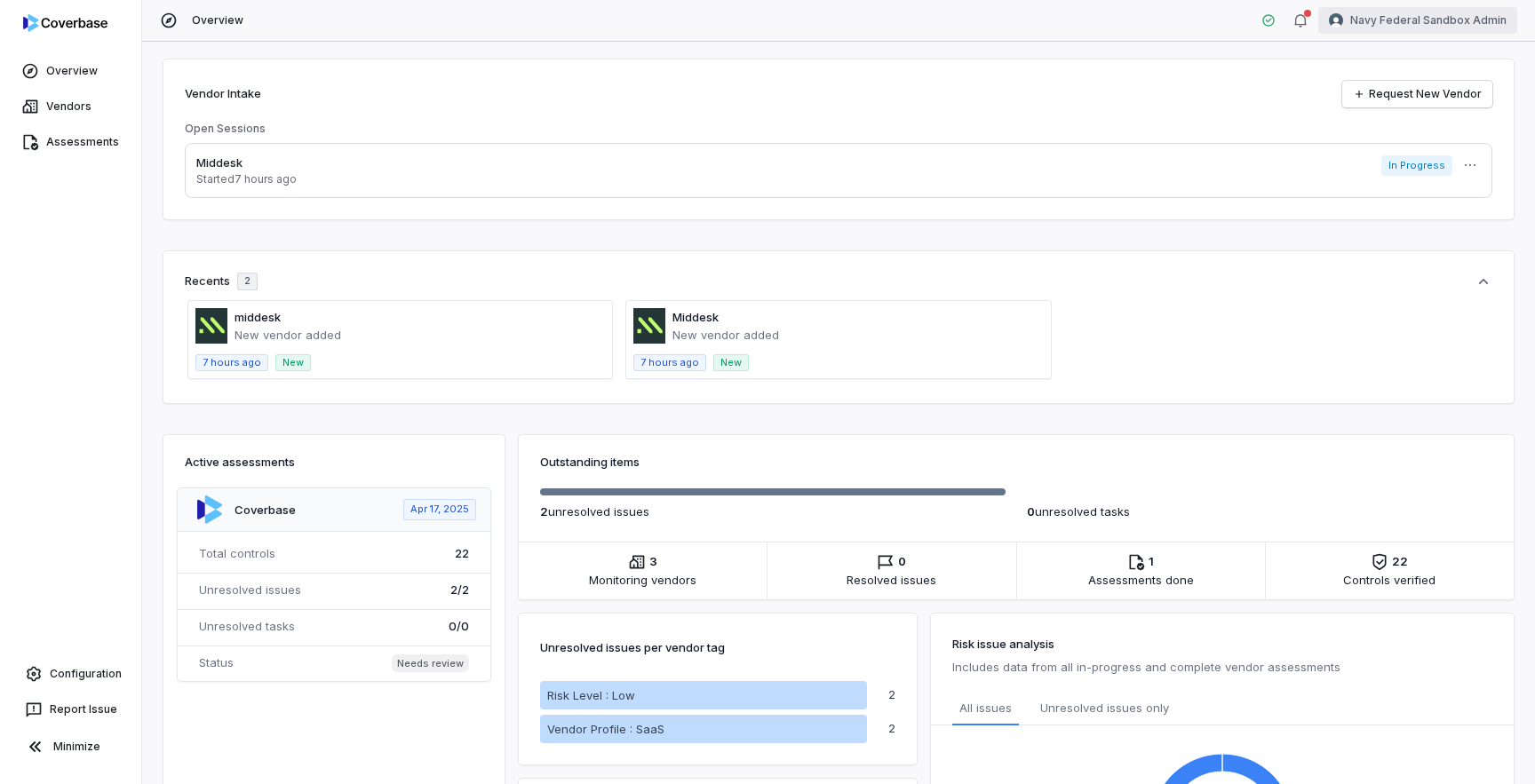 click on "Overview Vendors Assessments Configuration Report Issue Minimize Overview Navy Federal Sandbox Admin Vendor Intake Request New Vendor Open Sessions Middesk Started 7 hours ago In Progress More Recents 2 middesk New vendor added 7 hours ago New Middesk New vendor added 7 hours ago New Active assessments Coverbase Apr 17, 2025 Total controls 22 Unresolved issues 2 / 2 Unresolved tasks 0 / 0 Status Needs review Outstanding items 2 unresolved issues 0 unresolved tasks 3 Monitoring vendors Vendors 0 Resolved issues Issues 1 Assessments done Assessments 22 Controls verified Controls Unresolved issues per vendor tag Risk Level : Low Vendor Profile : SaaS 2 2 Vendors per tag Risk Level : Low Vendor Profile : SaaS 1 1 Risk issue analysis Includes data from all in-progress and complete vendor assessments All issues Unresolved issues only 2 Issue category Count Incomplete response 2 Issue category Count Incomplete response 2" at bounding box center (768, 392) 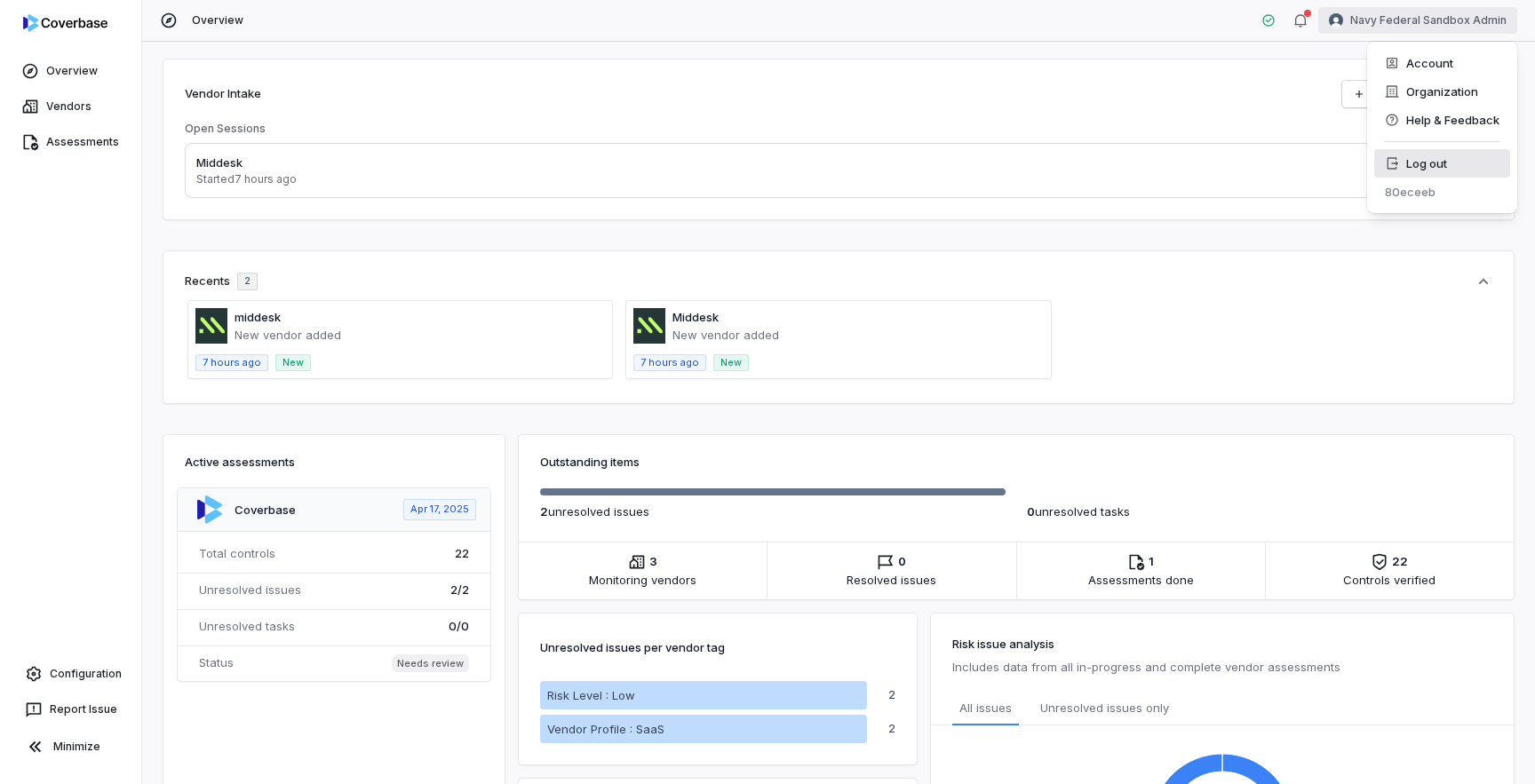 click on "Log out" at bounding box center (1442, 163) 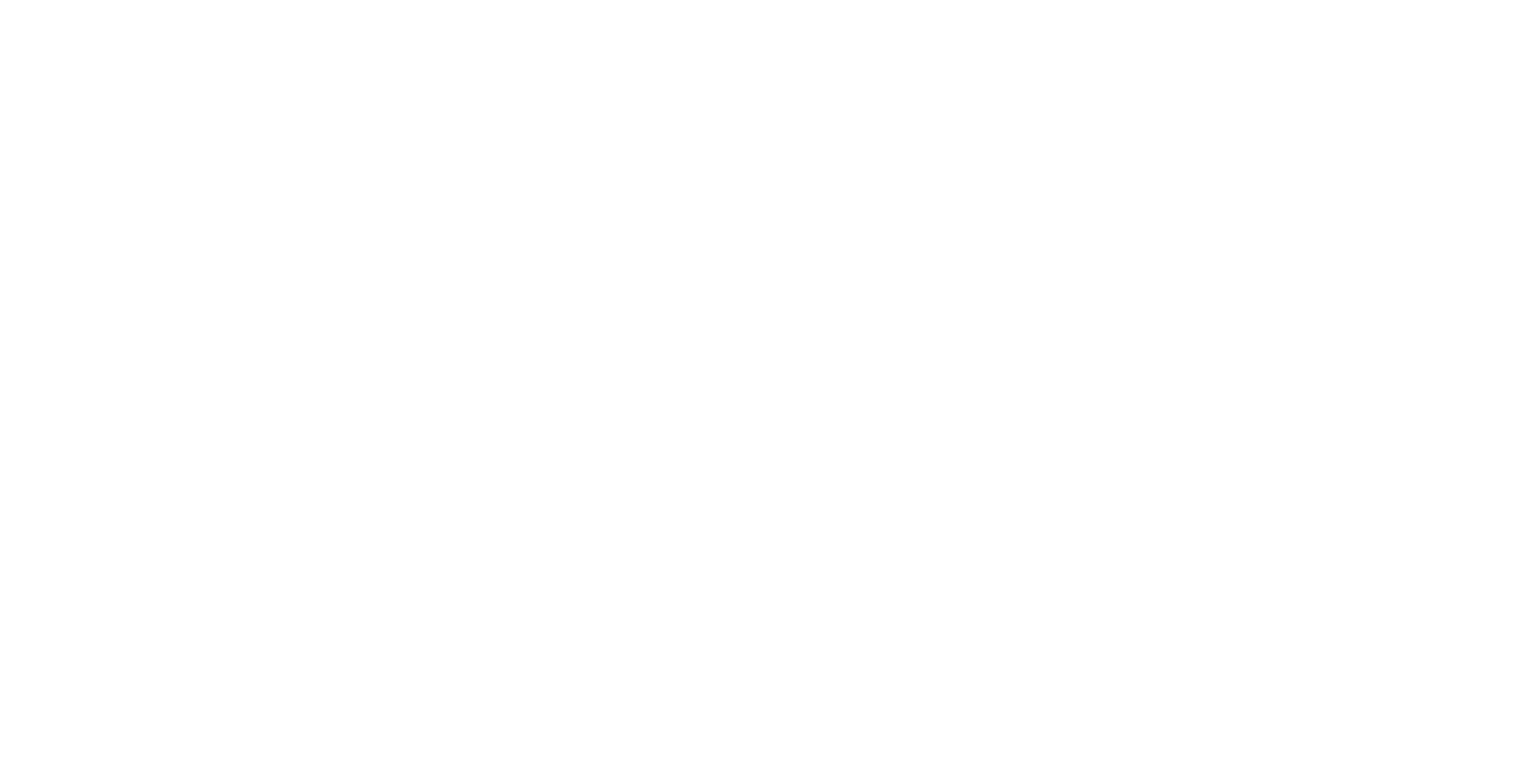 scroll, scrollTop: 0, scrollLeft: 0, axis: both 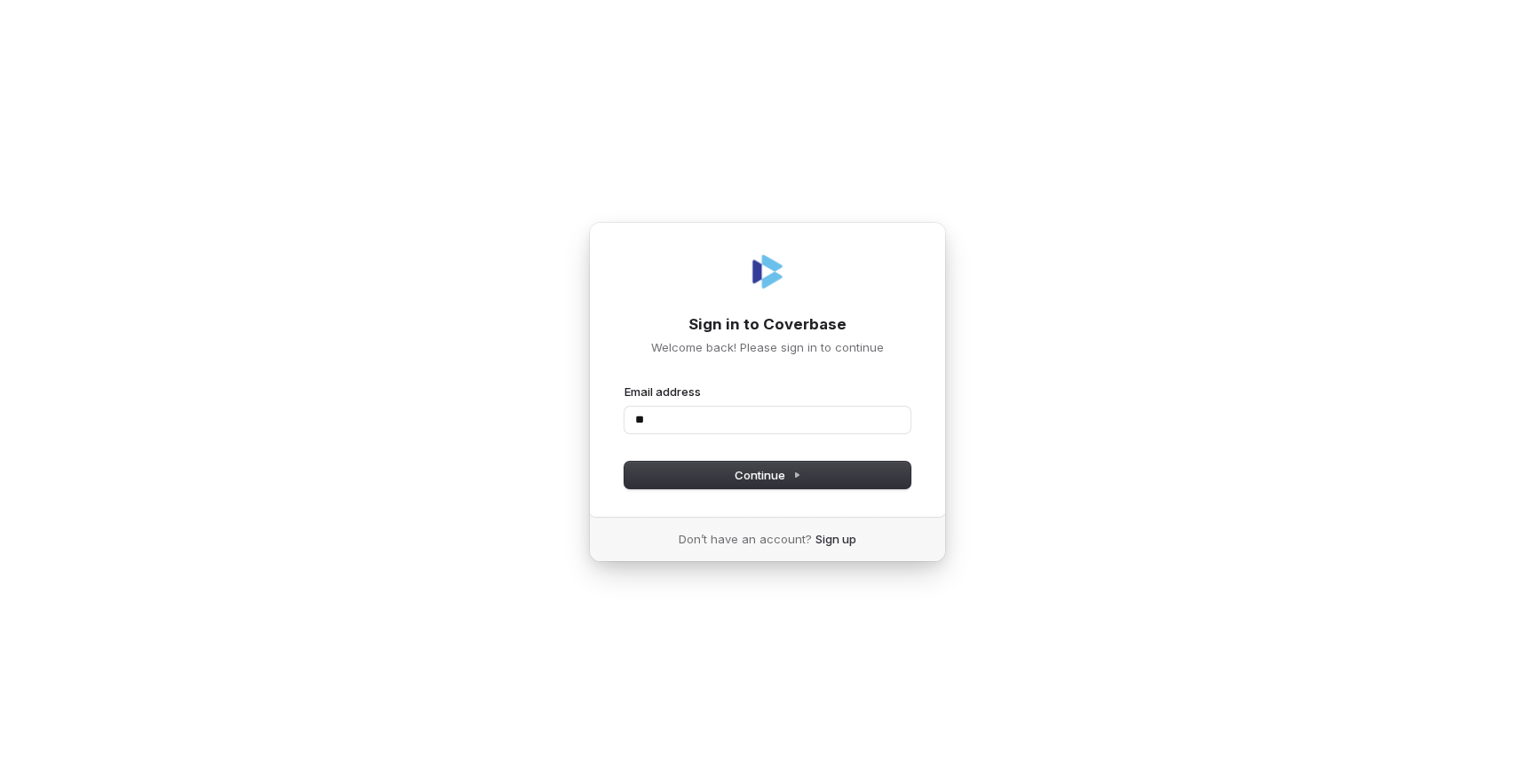 type on "*" 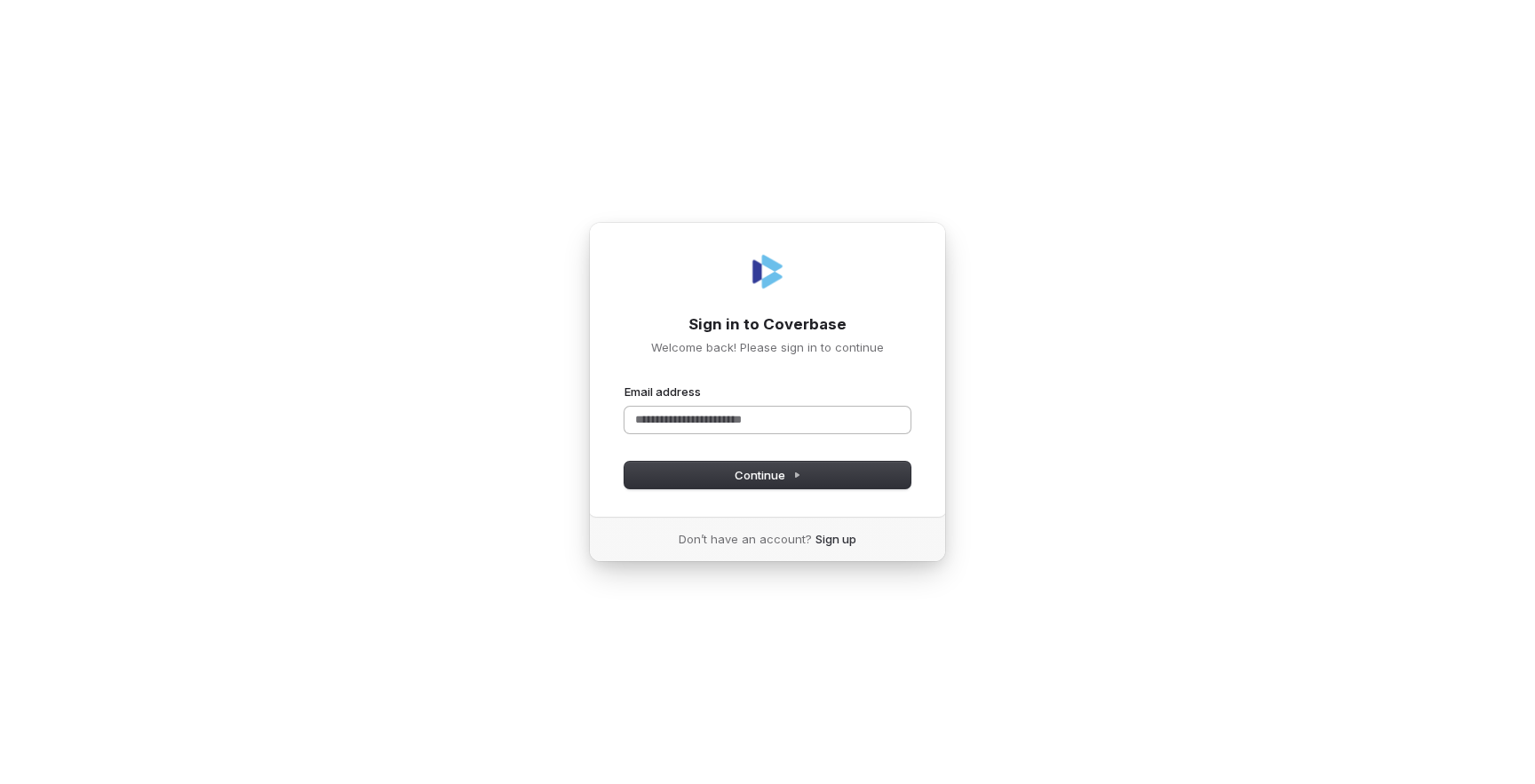 click on "Email address" at bounding box center (768, 420) 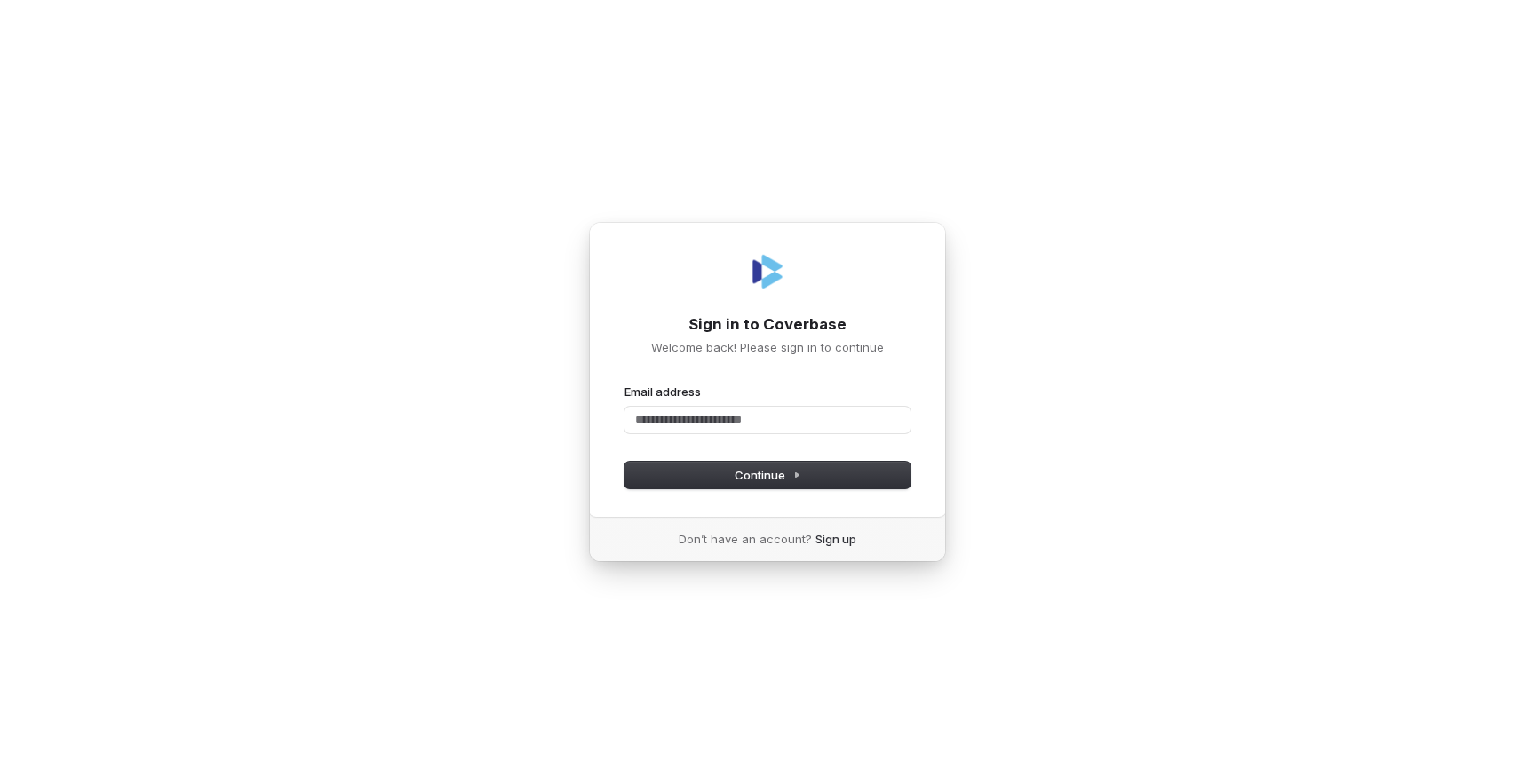 click at bounding box center [0, 784] 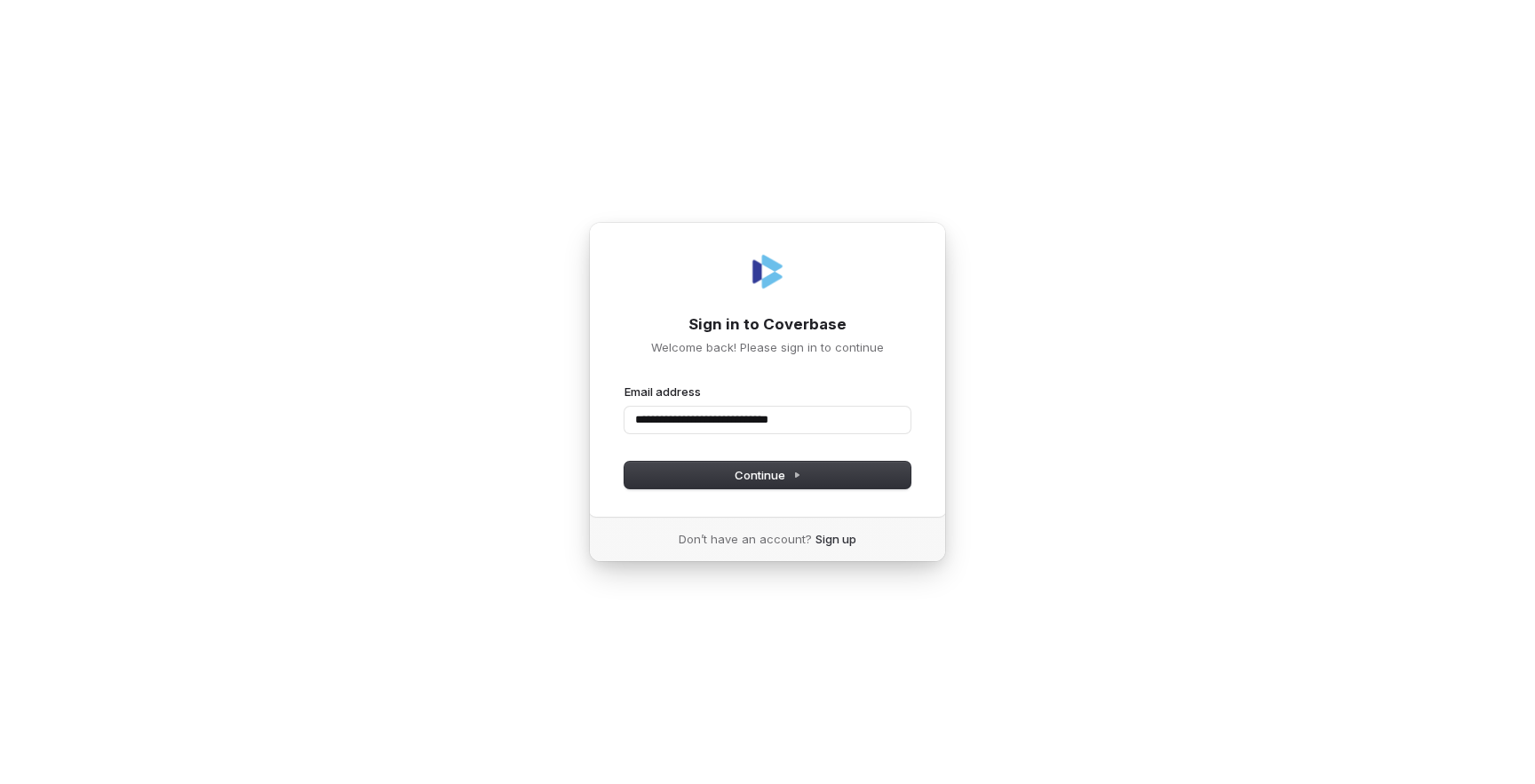 type on "**********" 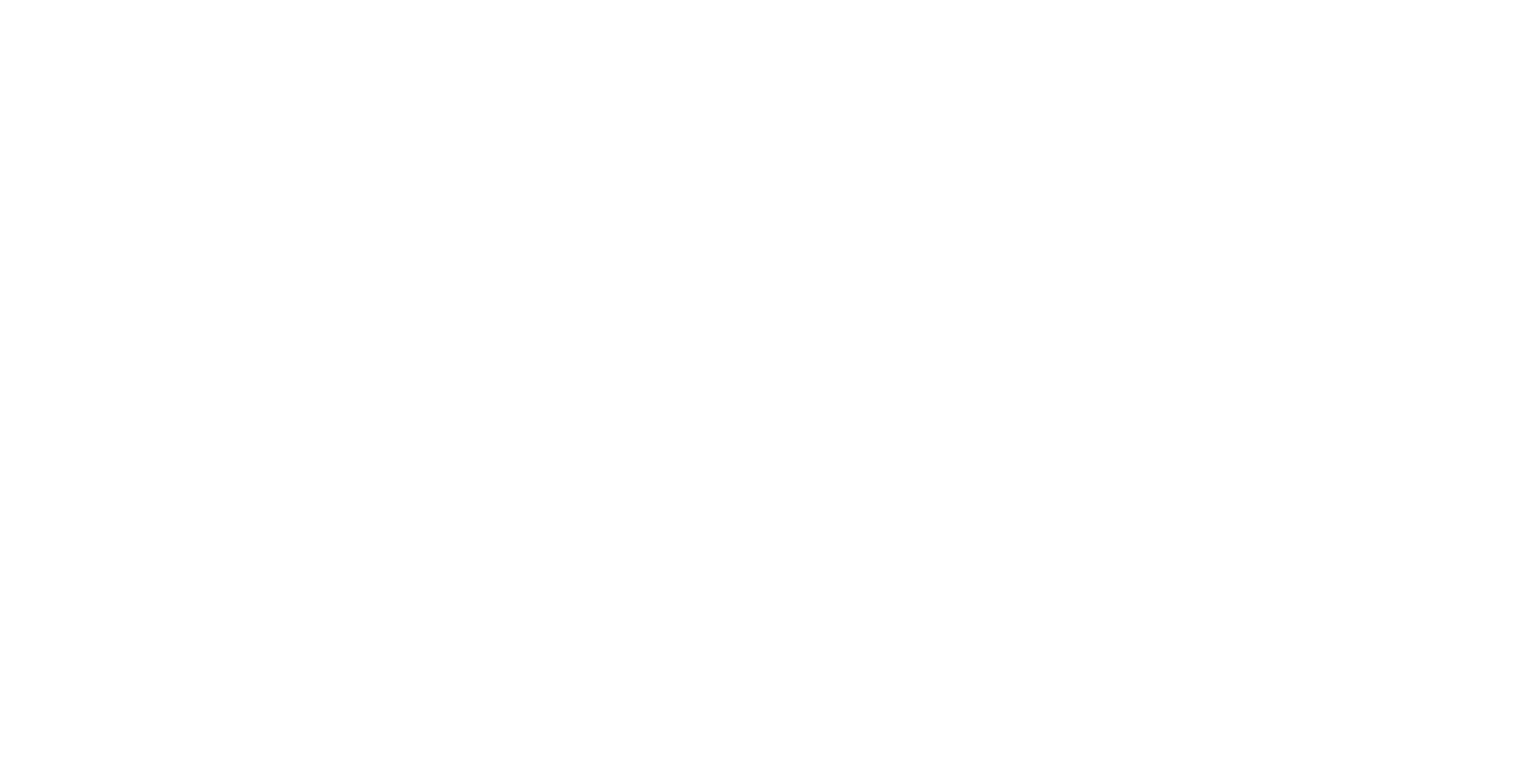 scroll, scrollTop: 0, scrollLeft: 0, axis: both 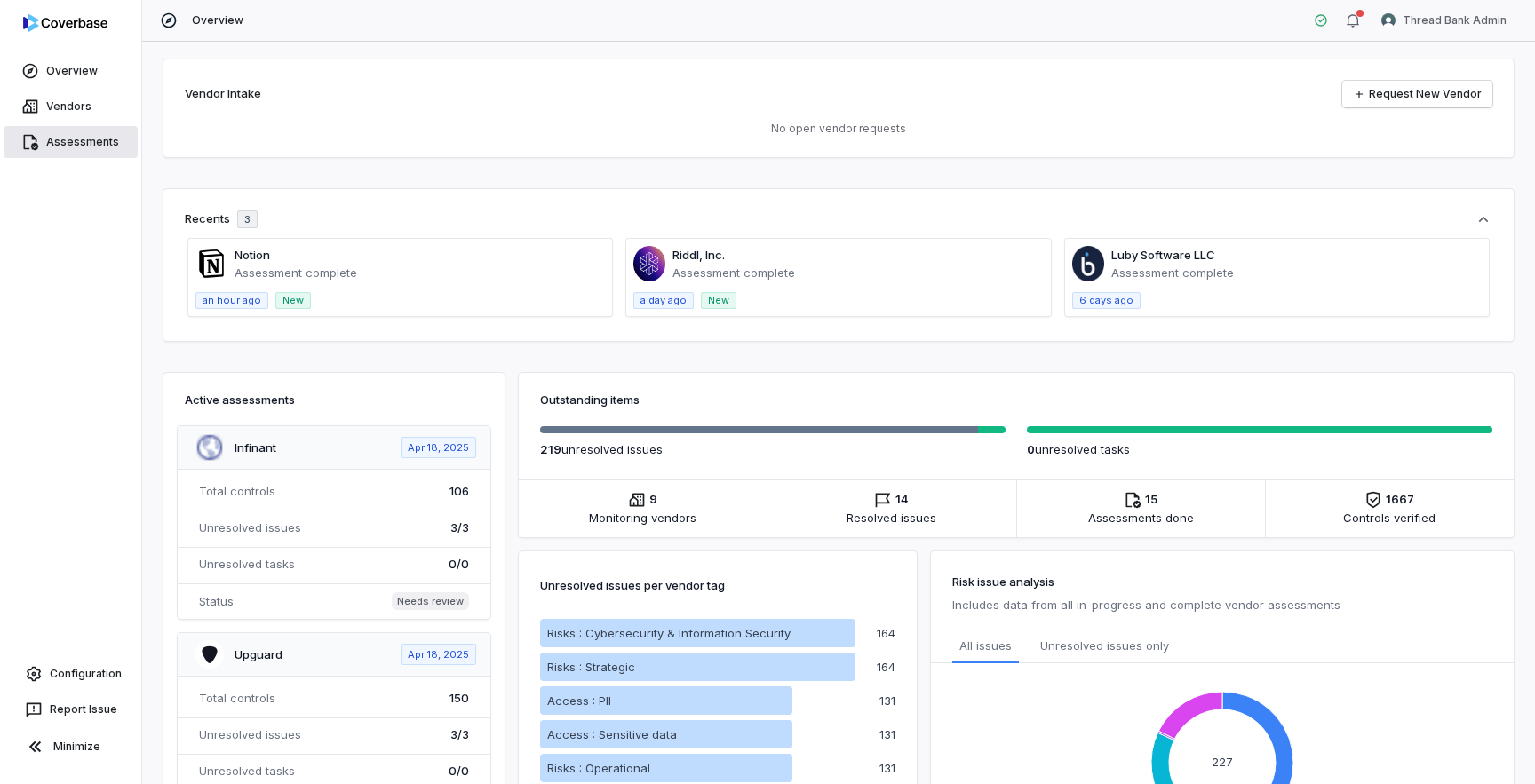 click on "Assessments" at bounding box center (70, 142) 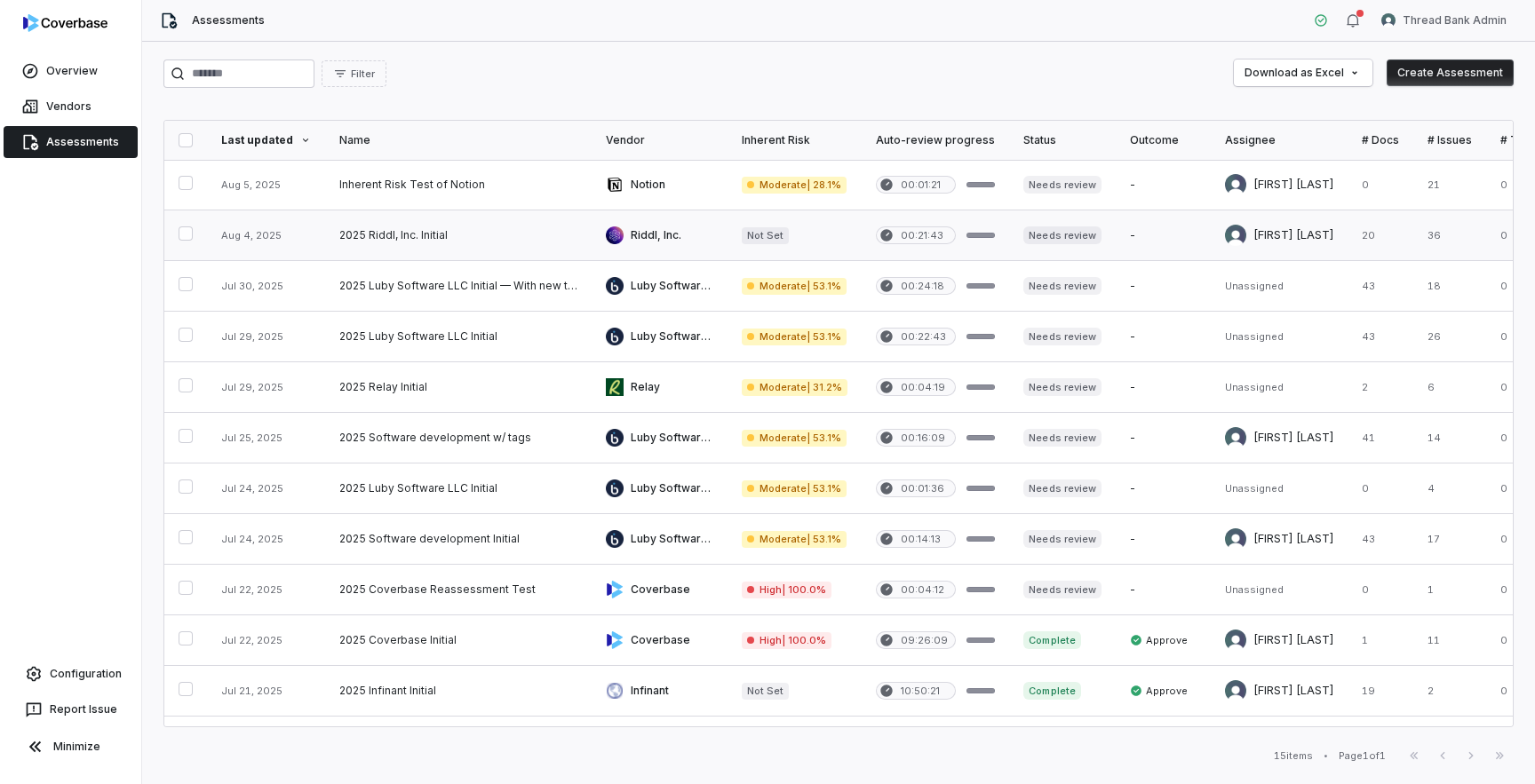 click at bounding box center (458, 235) 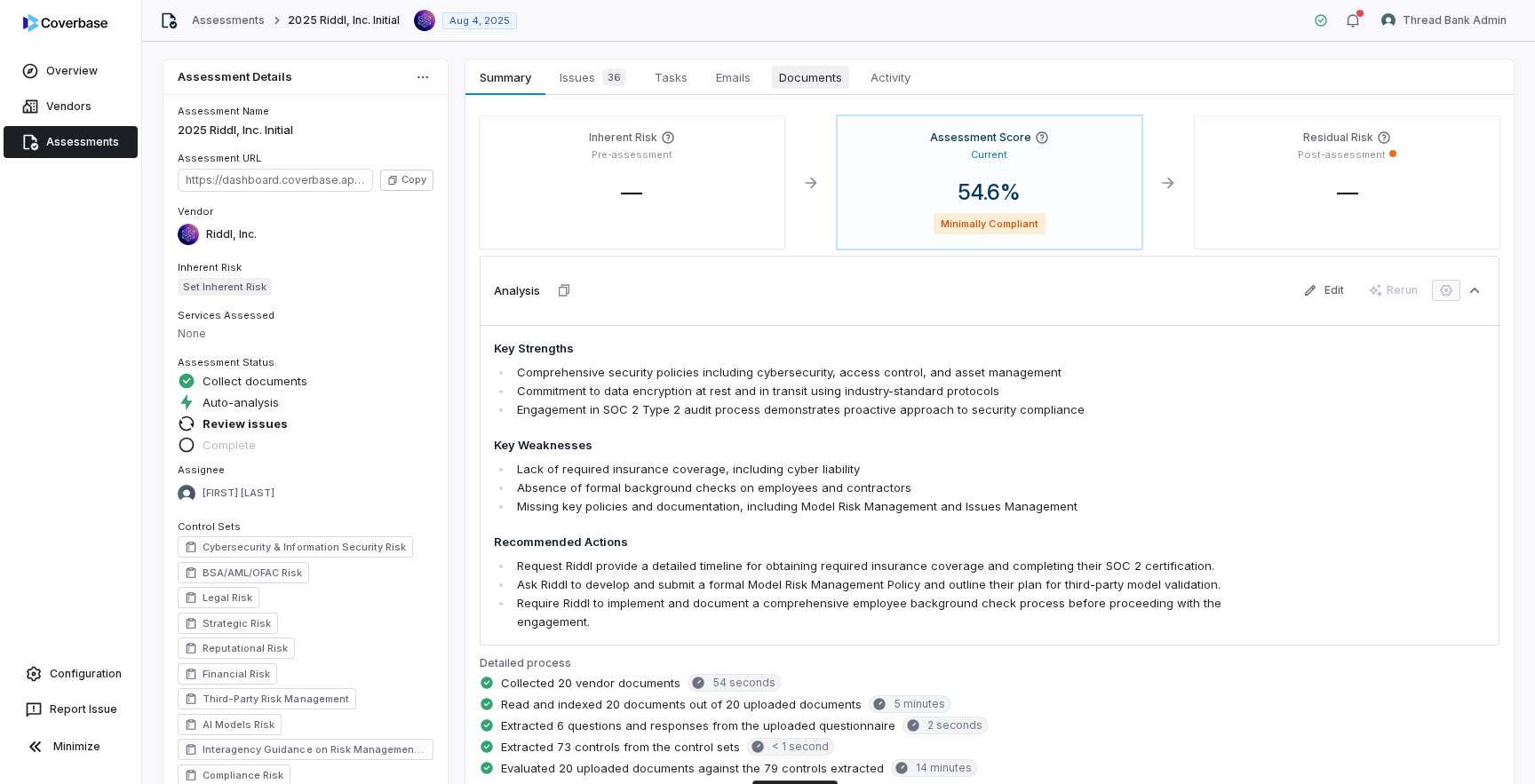 click on "Documents" at bounding box center (810, 77) 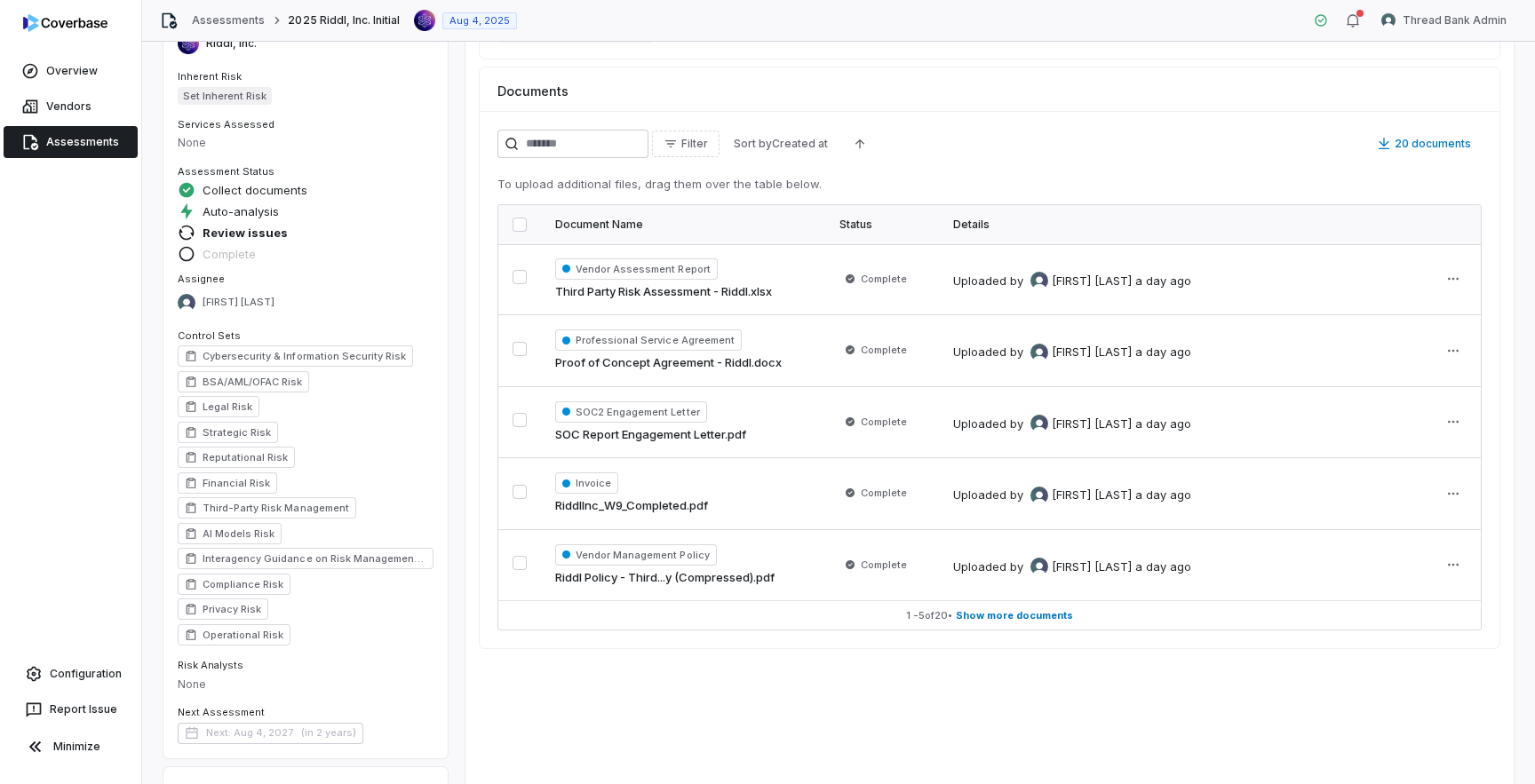 scroll, scrollTop: 261, scrollLeft: 0, axis: vertical 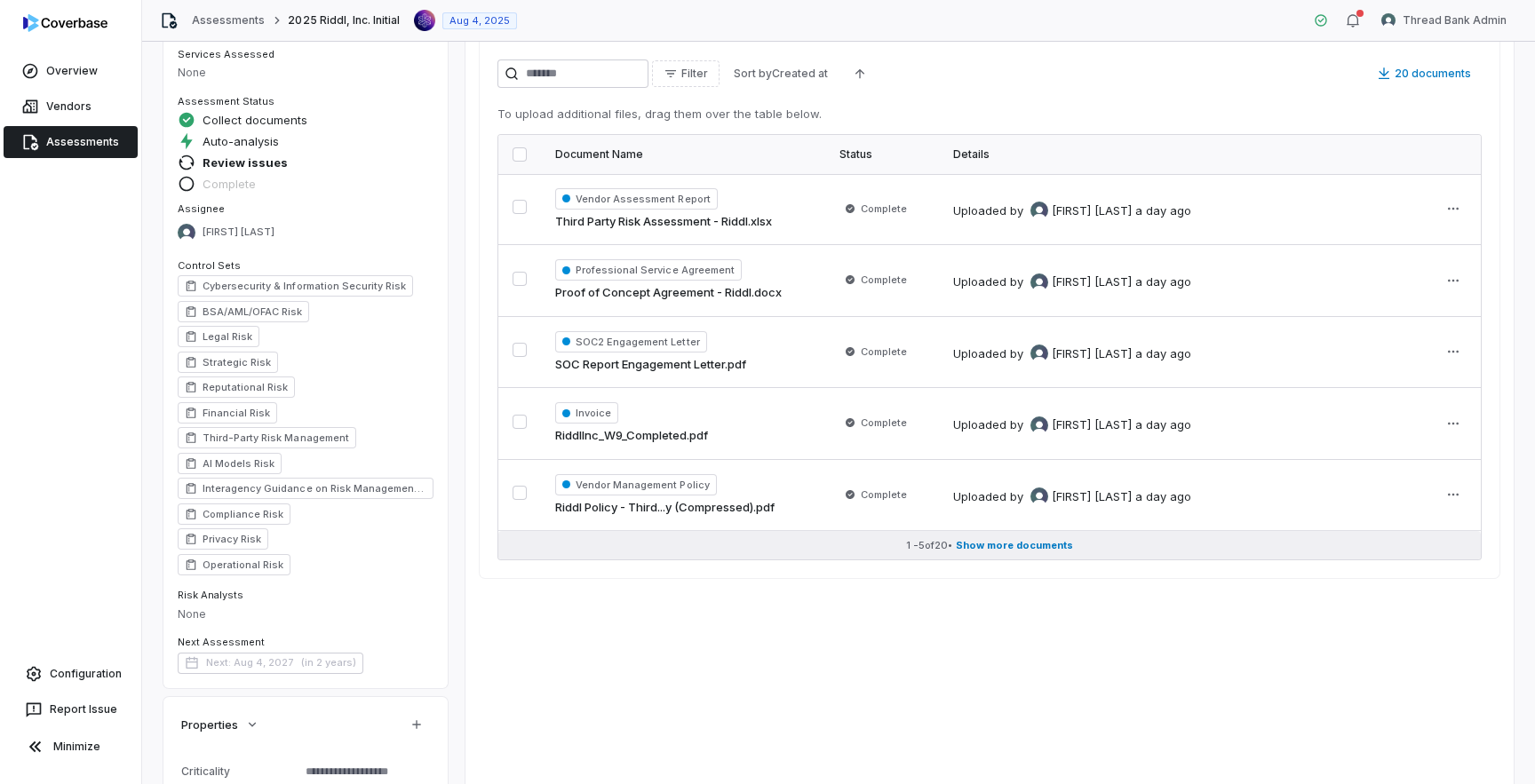 click on "Show more documents" at bounding box center [1014, 545] 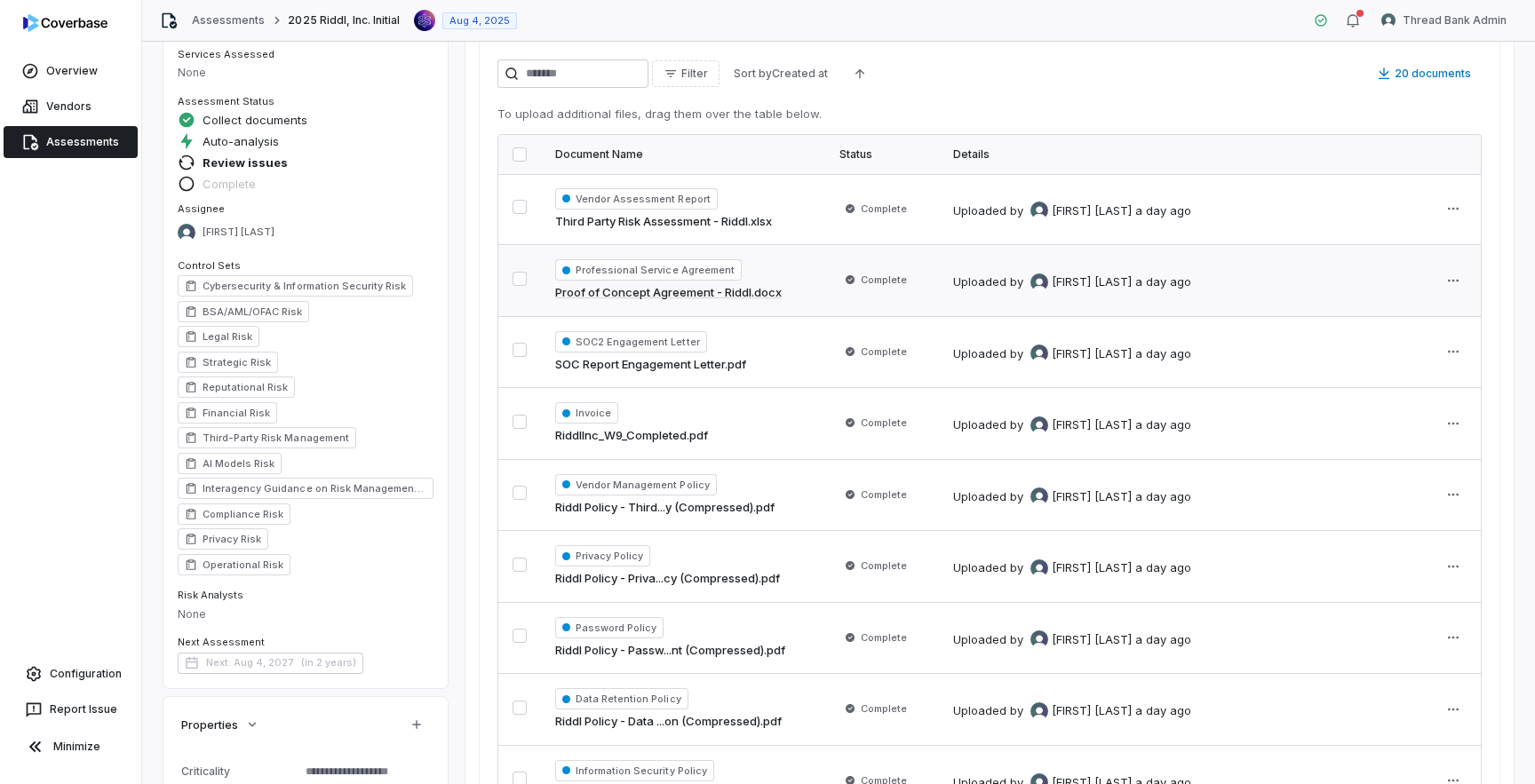 click on "Professional Service Agreement Proof of Concept Agreement - Riddl.docx" at bounding box center (683, 281) 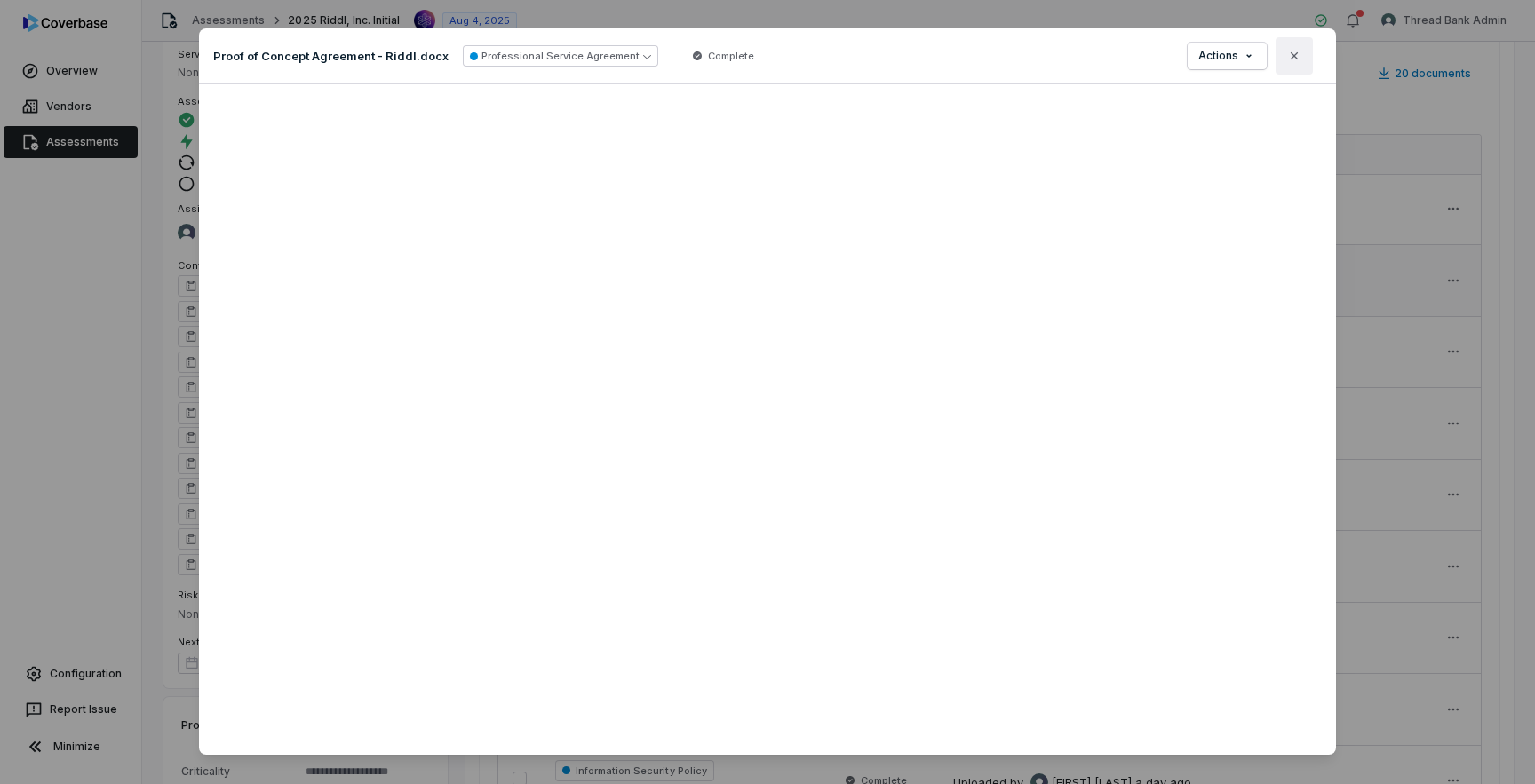click on "Close" at bounding box center [1294, 56] 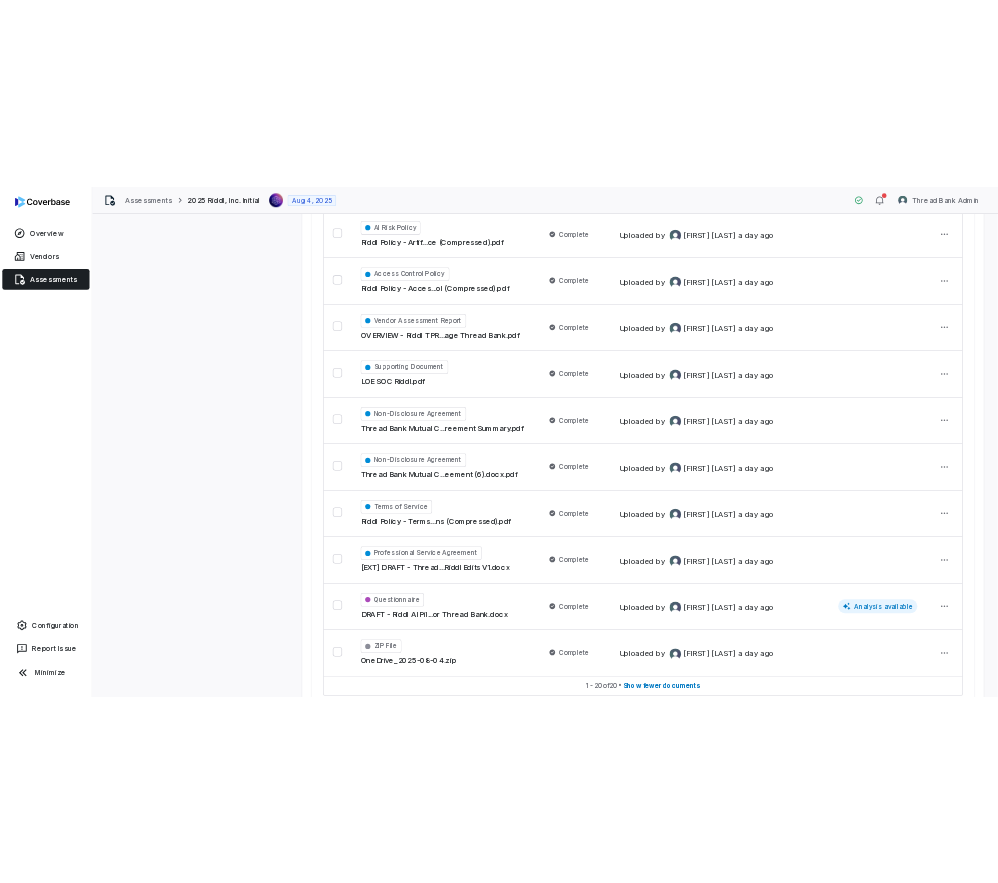 scroll, scrollTop: 1313, scrollLeft: 0, axis: vertical 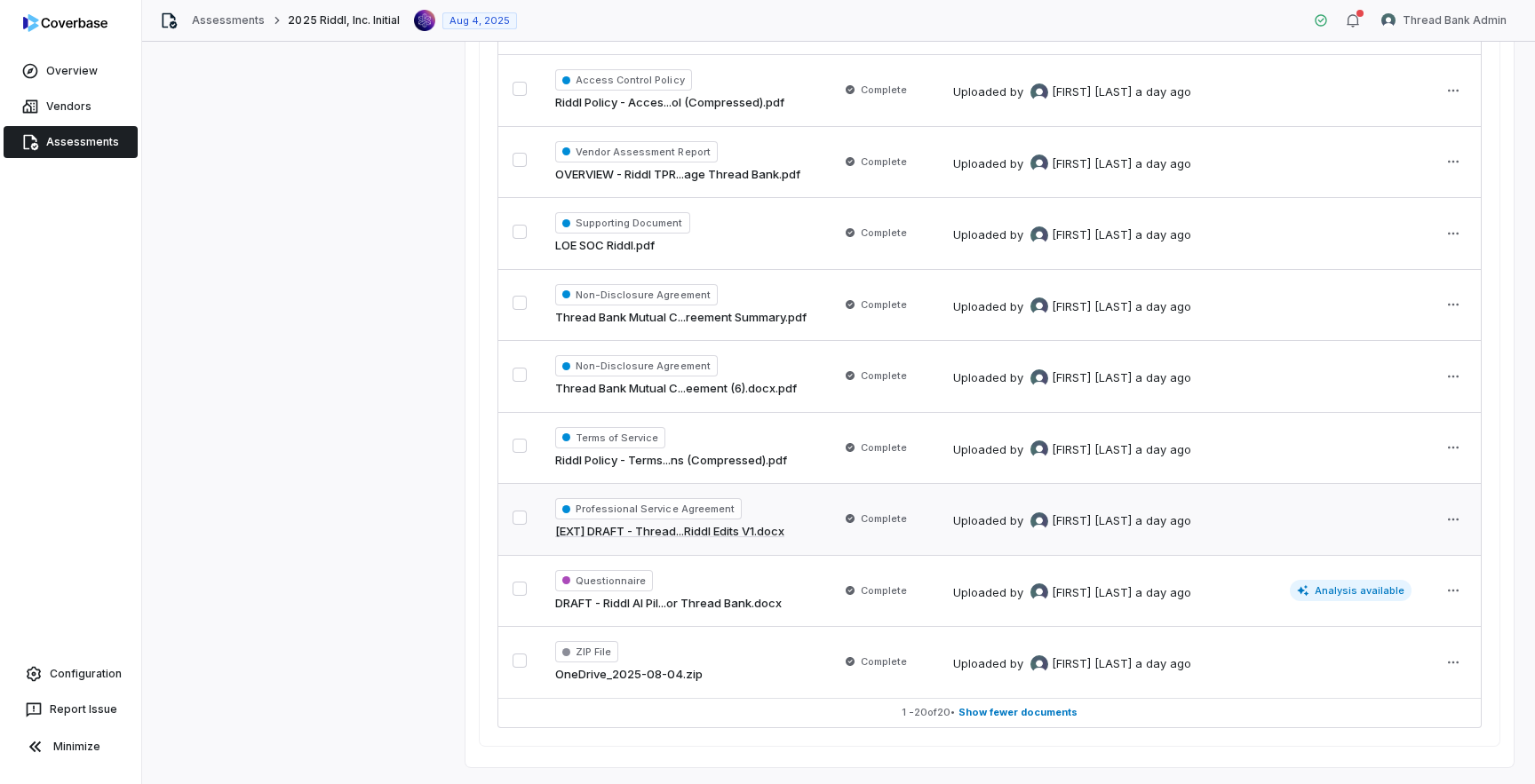 click on "Professional Service Agreement [EXT] DRAFT - Thread...Riddl Edits V1.docx" at bounding box center (683, 519) 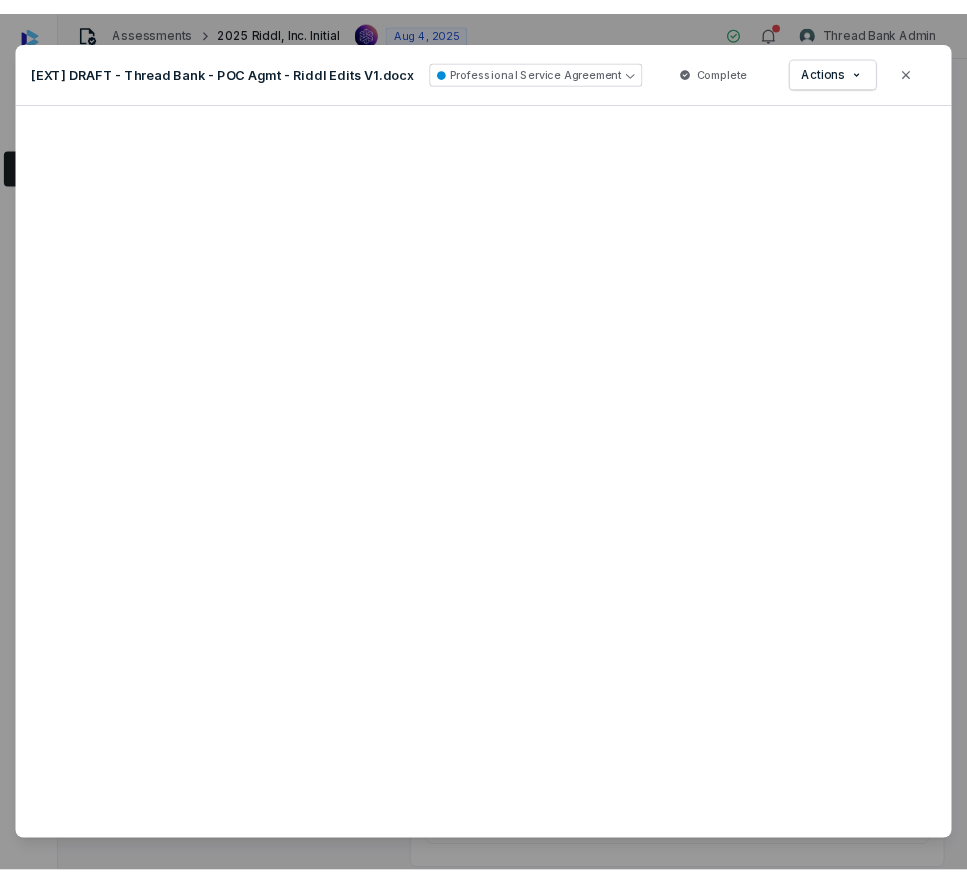 scroll, scrollTop: 1329, scrollLeft: 0, axis: vertical 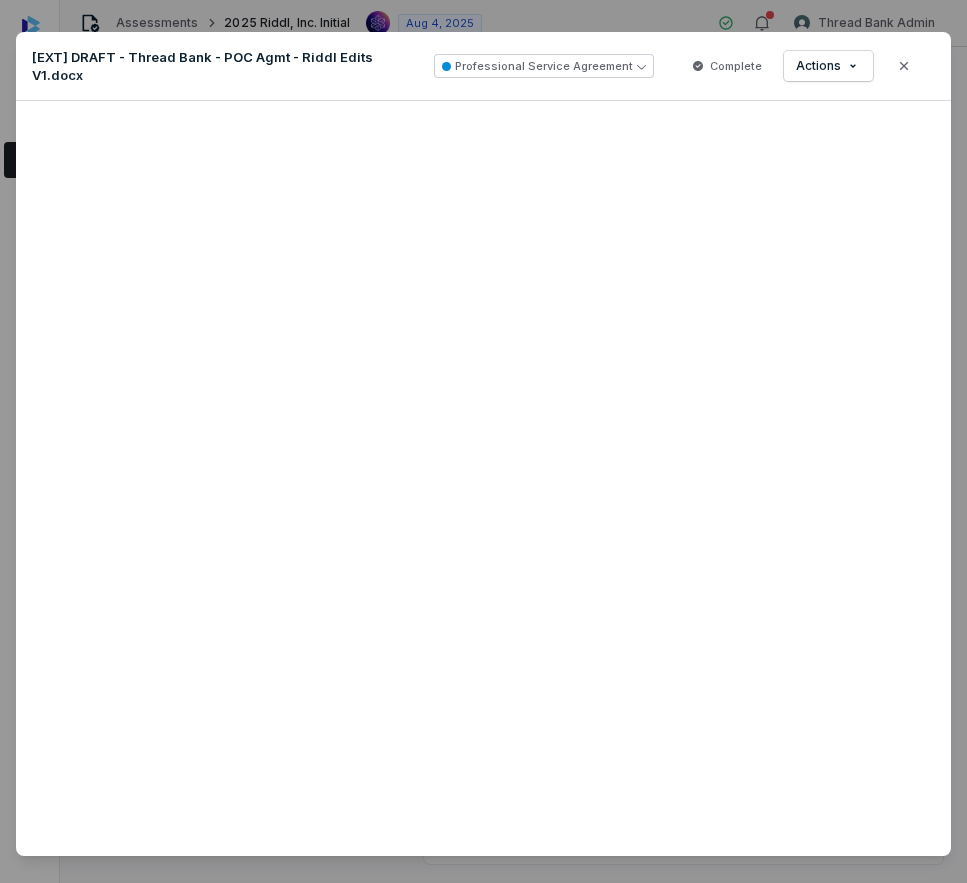 type on "*" 